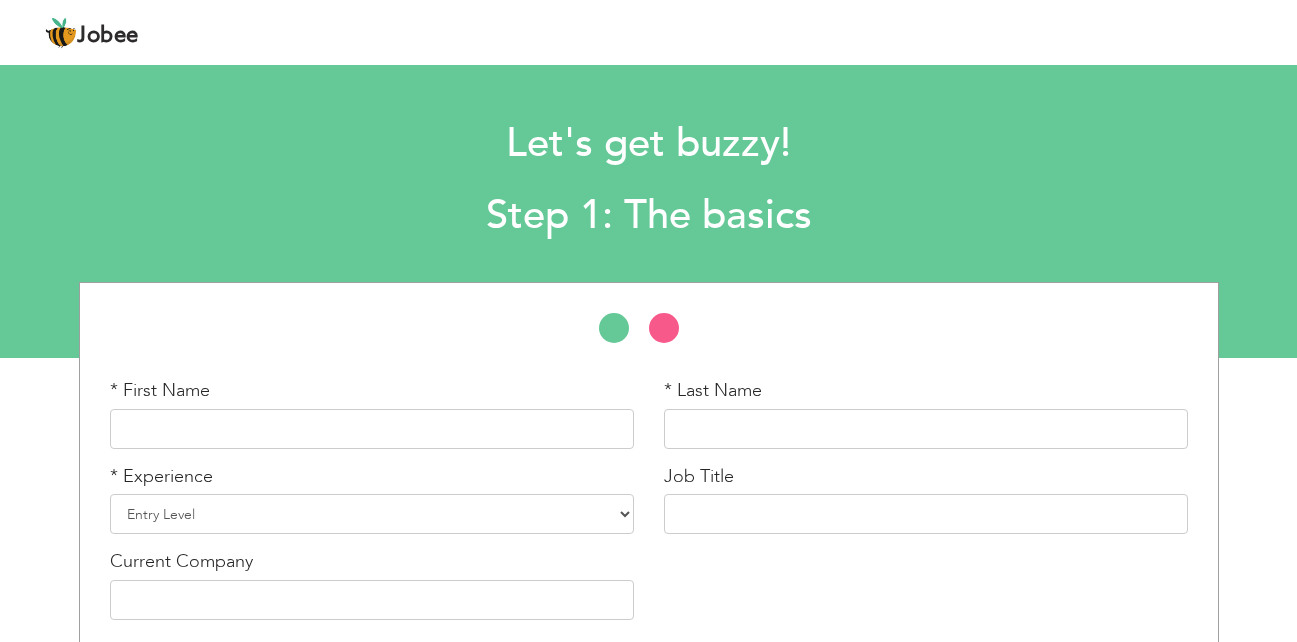 scroll, scrollTop: 0, scrollLeft: 0, axis: both 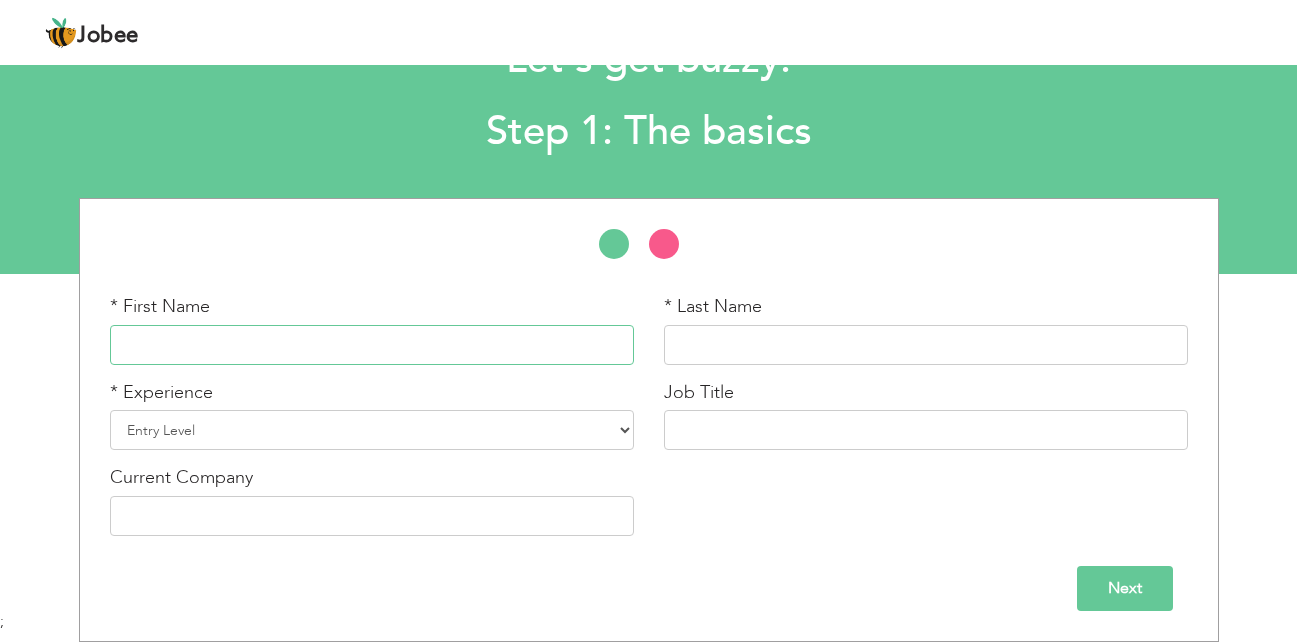 click at bounding box center [372, 345] 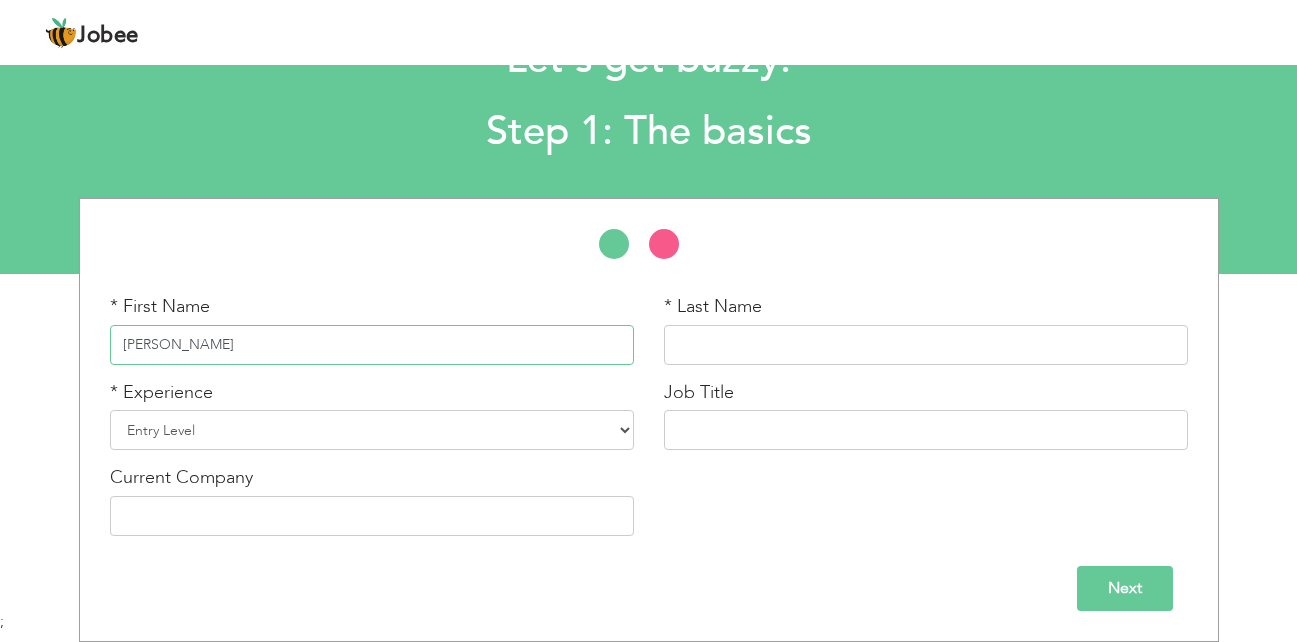type on "Ali" 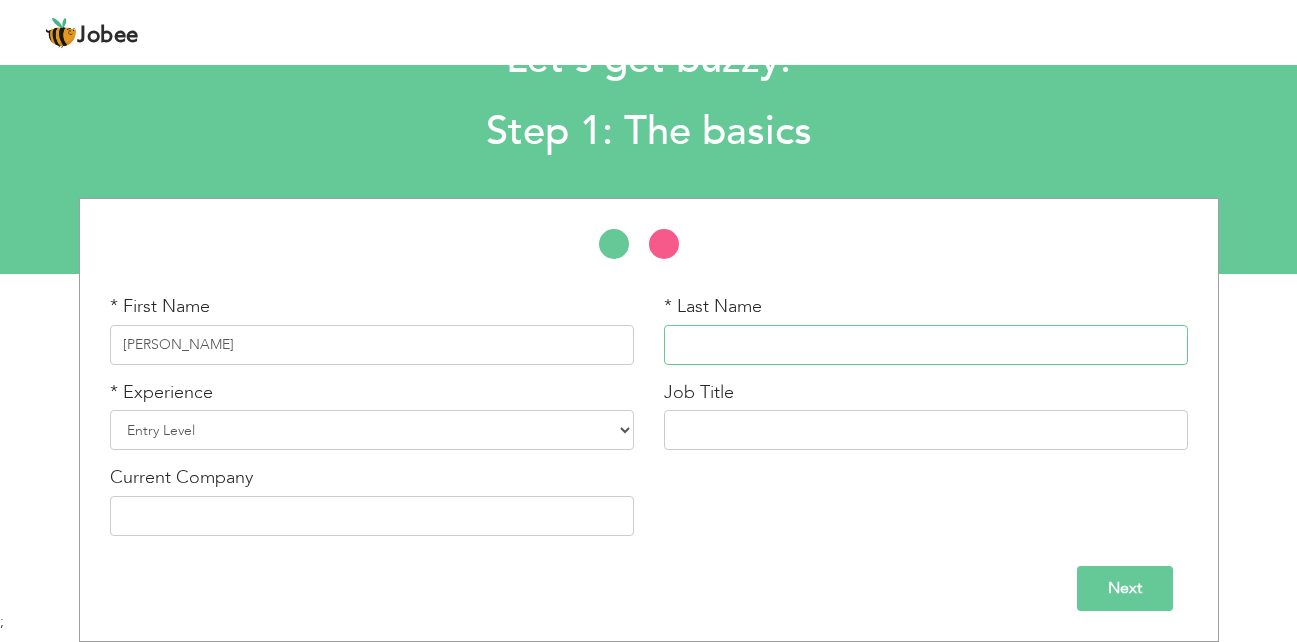 type on "s" 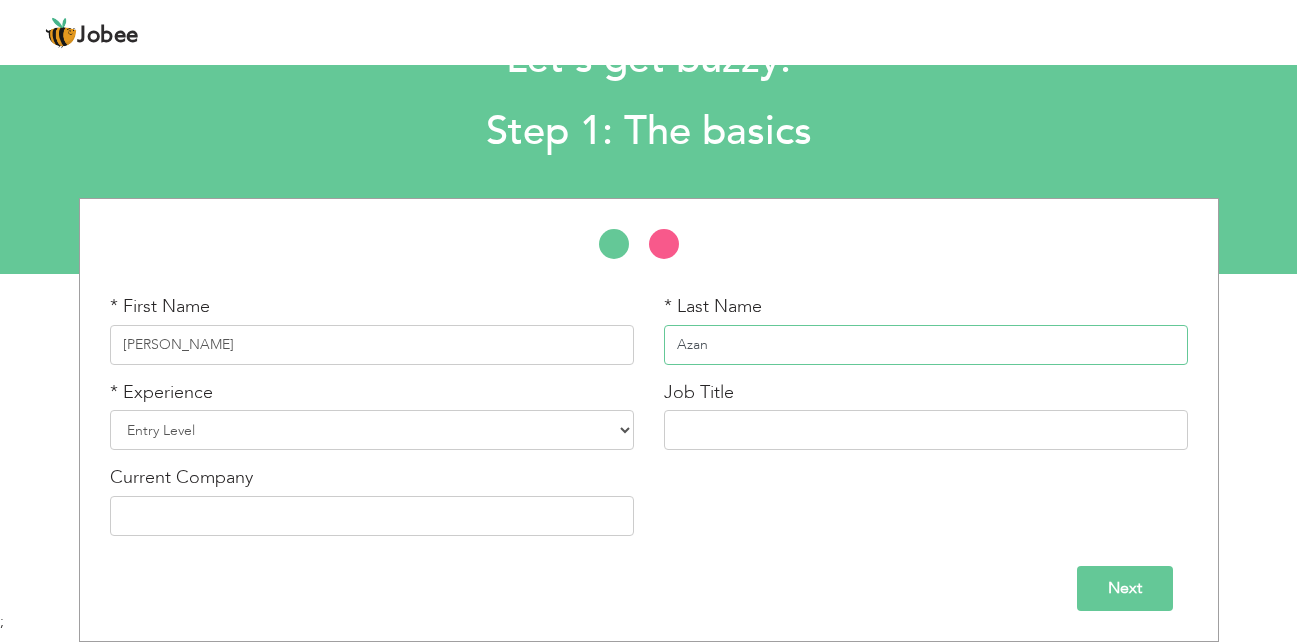 type on "Azan" 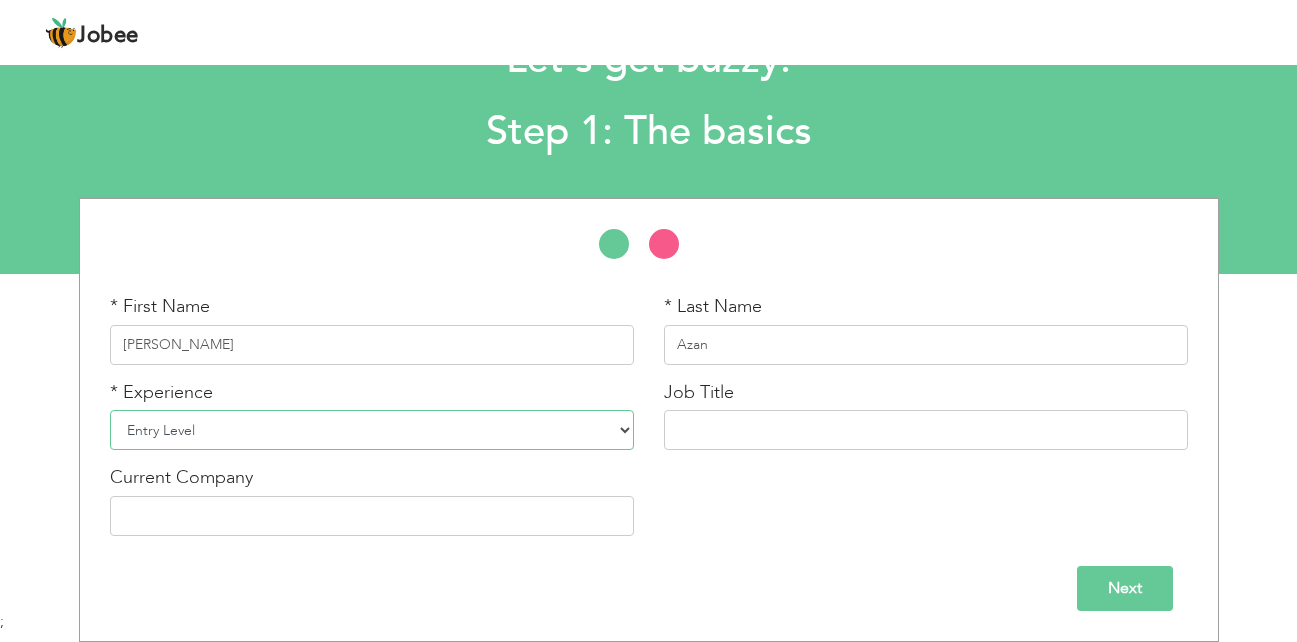 click on "Entry Level
Less than 1 Year
1 Year
2 Years
3 Years
4 Years
5 Years
6 Years
7 Years
8 Years
9 Years
10 Years
11 Years
12 Years
13 Years
14 Years
15 Years
16 Years
17 Years
18 Years
19 Years
20 Years
21 Years
22 Years
23 Years
24 Years
25 Years
26 Years
27 Years
28 Years
29 Years
30 Years
31 Years
32 Years
33 Years
34 Years
35 Years
More than 35 Years" at bounding box center (372, 430) 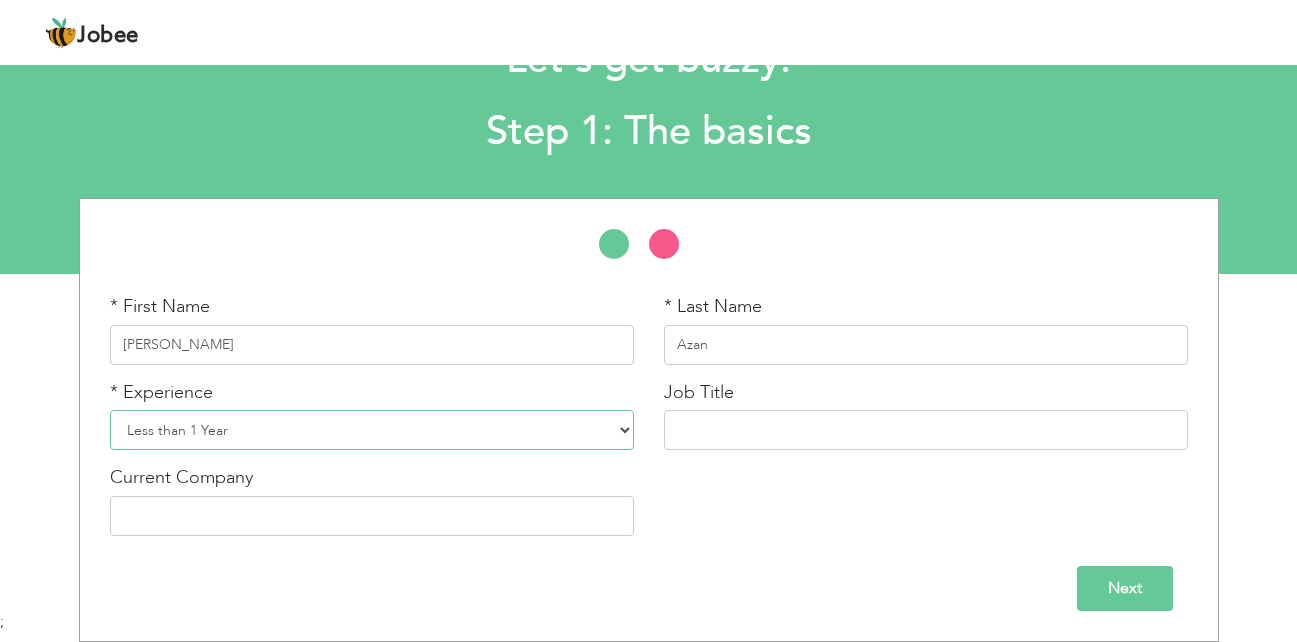 click on "Entry Level
Less than 1 Year
1 Year
2 Years
3 Years
4 Years
5 Years
6 Years
7 Years
8 Years
9 Years
10 Years
11 Years
12 Years
13 Years
14 Years
15 Years
16 Years
17 Years
18 Years
19 Years
20 Years
21 Years
22 Years
23 Years
24 Years
25 Years
26 Years
27 Years
28 Years
29 Years
30 Years
31 Years
32 Years
33 Years
34 Years
35 Years
More than 35 Years" at bounding box center (372, 430) 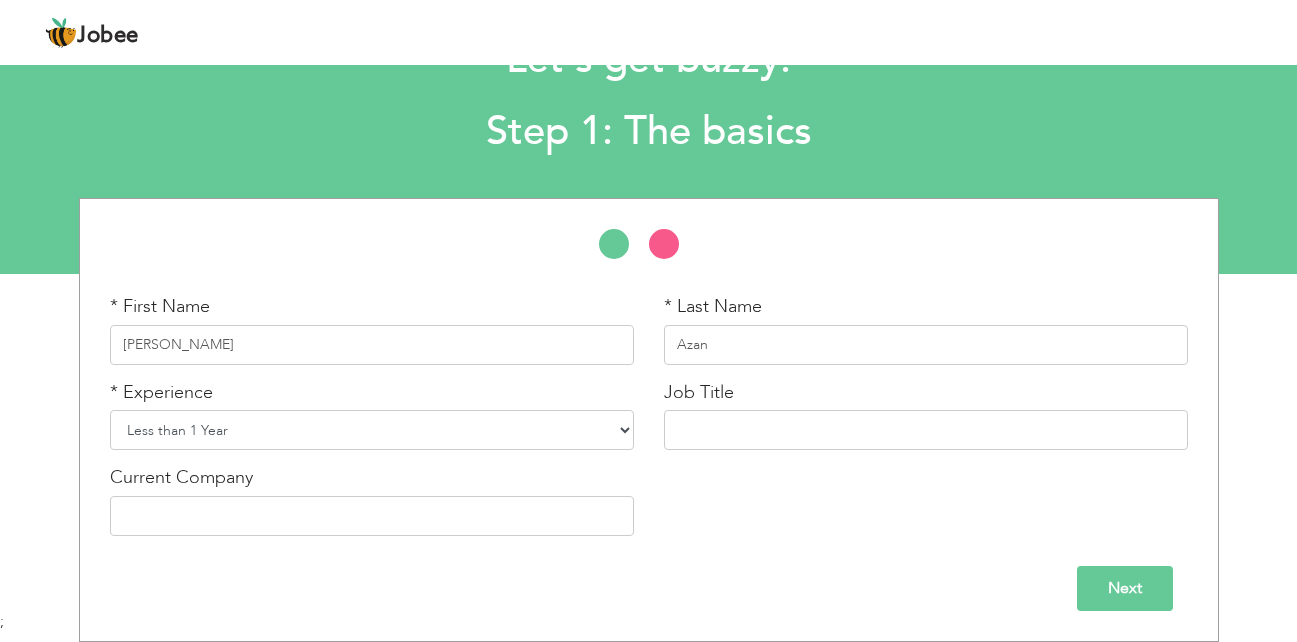 click on "Entry Level
Less than 1 Year
1 Year
2 Years
3 Years
4 Years
5 Years
6 Years
7 Years
8 Years
9 Years
10 Years
11 Years
12 Years
13 Years
14 Years
15 Years
16 Years
17 Years
18 Years
19 Years
20 Years
21 Years
22 Years
23 Years
24 Years
25 Years
26 Years
27 Years
28 Years
29 Years
30 Years
31 Years
32 Years
33 Years
34 Years
35 Years
More than 35 Years" at bounding box center [372, 430] 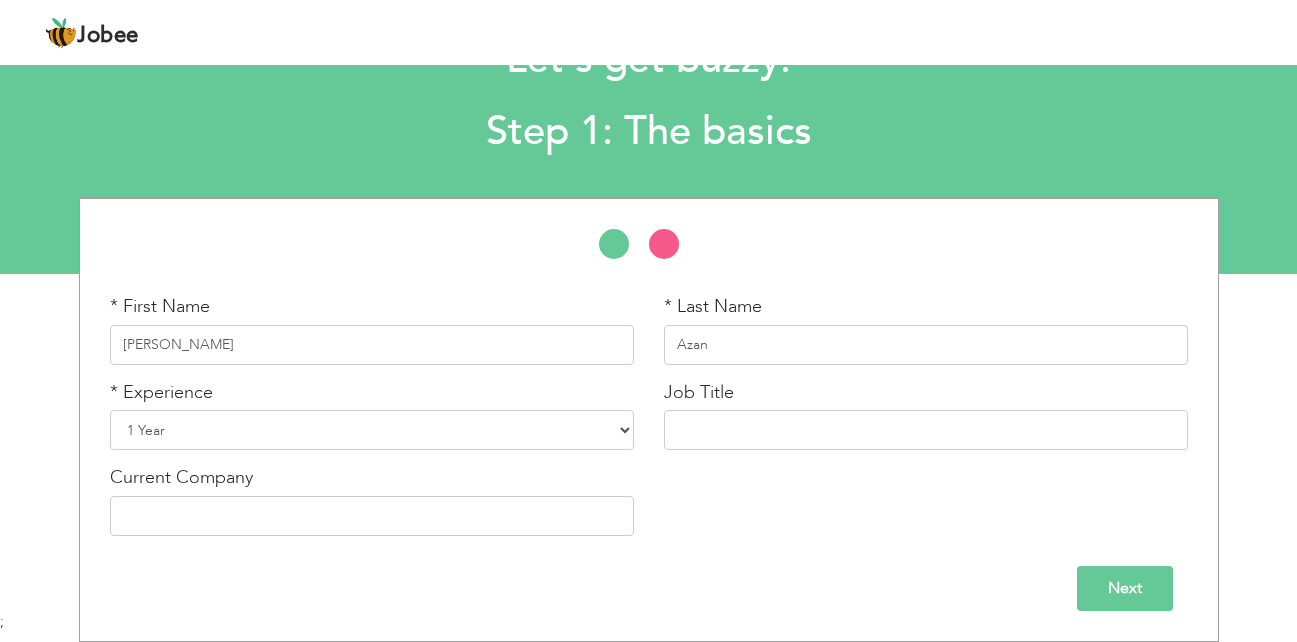 click on "Entry Level
Less than 1 Year
1 Year
2 Years
3 Years
4 Years
5 Years
6 Years
7 Years
8 Years
9 Years
10 Years
11 Years
12 Years
13 Years
14 Years
15 Years
16 Years
17 Years
18 Years
19 Years
20 Years
21 Years
22 Years
23 Years
24 Years
25 Years
26 Years
27 Years
28 Years
29 Years
30 Years
31 Years
32 Years
33 Years
34 Years
35 Years
More than 35 Years" at bounding box center (372, 430) 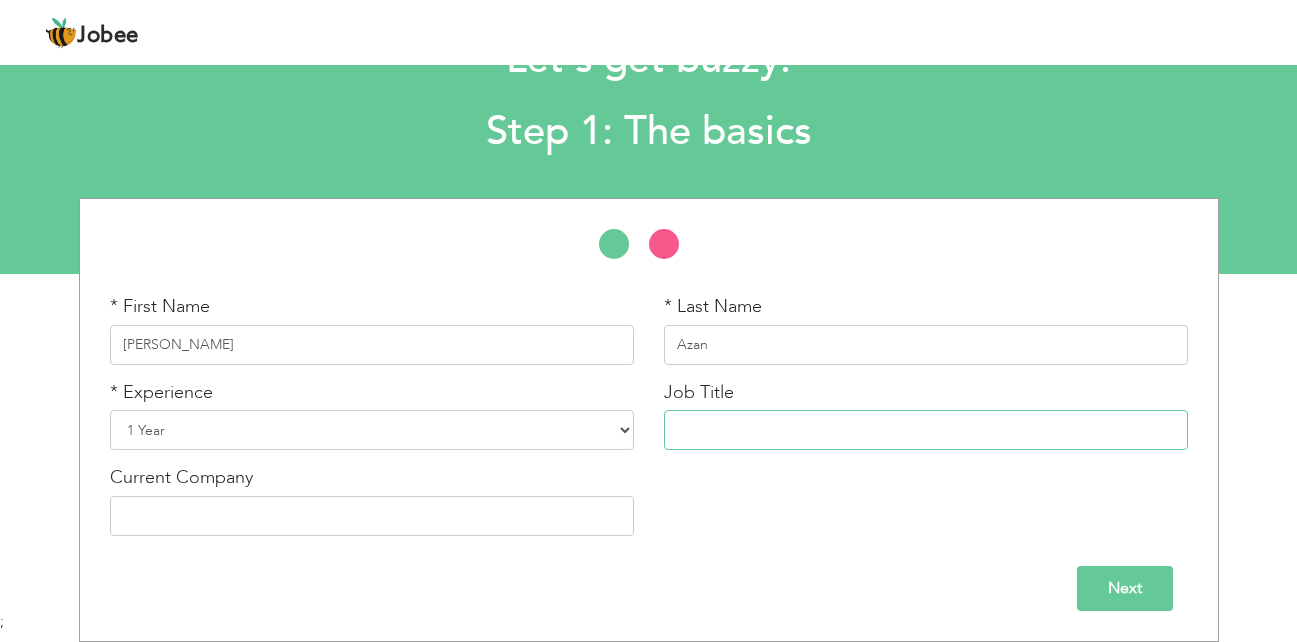 click at bounding box center [926, 430] 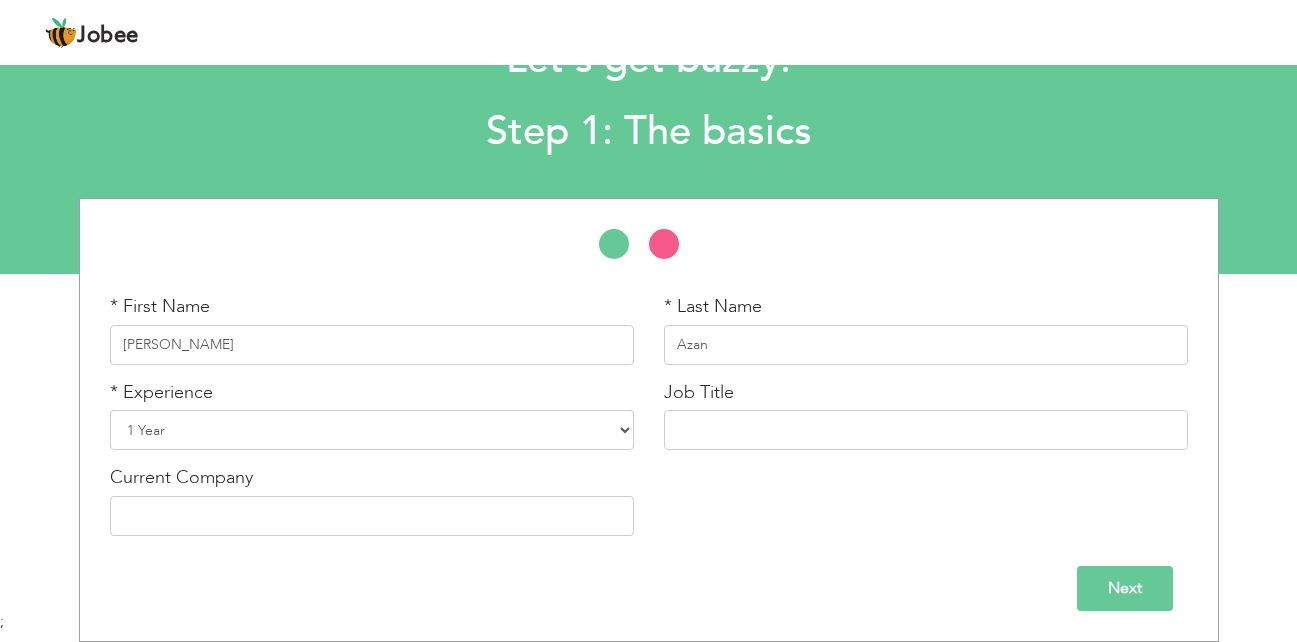 click on "Next" at bounding box center (1125, 588) 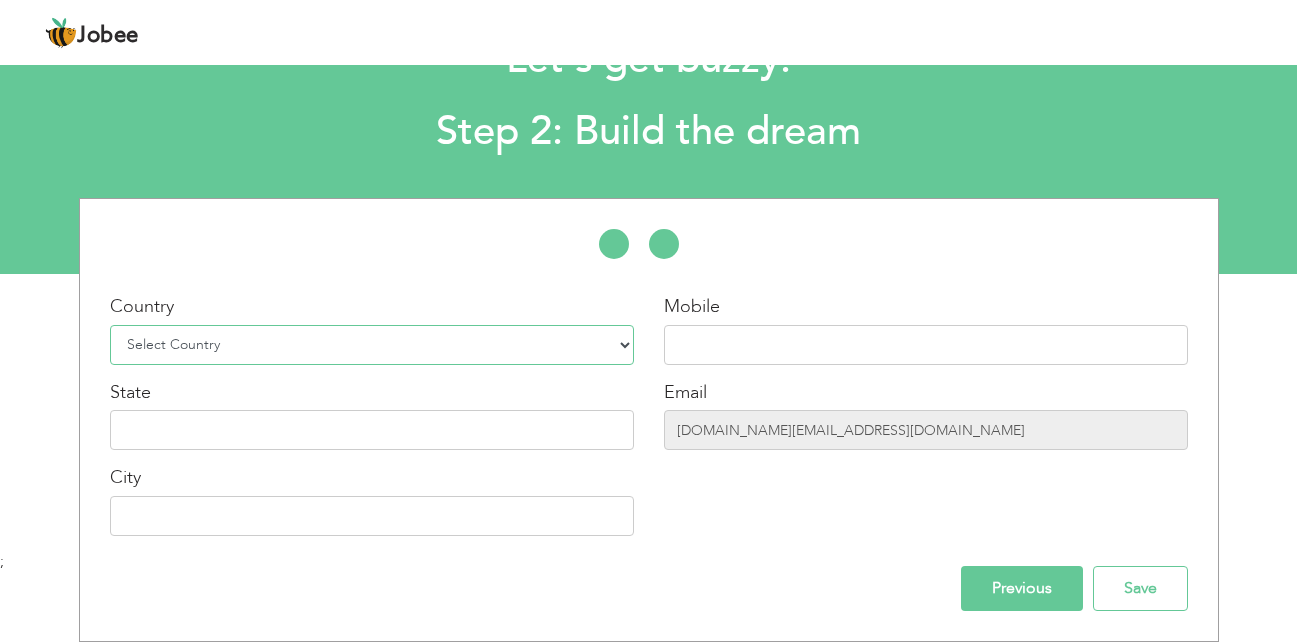 click on "Select Country
Afghanistan
Albania
Algeria
American Samoa
Andorra
Angola
Anguilla
Antarctica
Antigua and Barbuda
Argentina
Armenia
Aruba
Australia
Austria
Azerbaijan
Bahamas
Bahrain
Bangladesh
Barbados
Belarus
Belgium
Belize
Benin
Bermuda
Bhutan
Bolivia
Bosnia-Herzegovina
Botswana
Bouvet Island
Brazil
British Indian Ocean Territory
Brunei Darussalam
Bulgaria
Burkina Faso
Burundi
Cambodia
Cameroon
Canada
Cape Verde
Cayman Islands
Central African Republic
Chad
Chile
China
Christmas Island
Cocos (Keeling) Islands
Colombia
Comoros
Congo
Congo, Dem. Republic
Cook Islands
Costa Rica
Croatia
Cuba
Cyprus
Czech Rep
Denmark
Djibouti
Dominica
Dominican Republic
Ecuador
Egypt
El Salvador
Equatorial Guinea
Eritrea
Estonia
Ethiopia
European Union
Falkland Islands (Malvinas)
Faroe Islands
Fiji
Finland
France
French Guiana
French Southern Territories
Gabon
Gambia
Georgia" at bounding box center [372, 345] 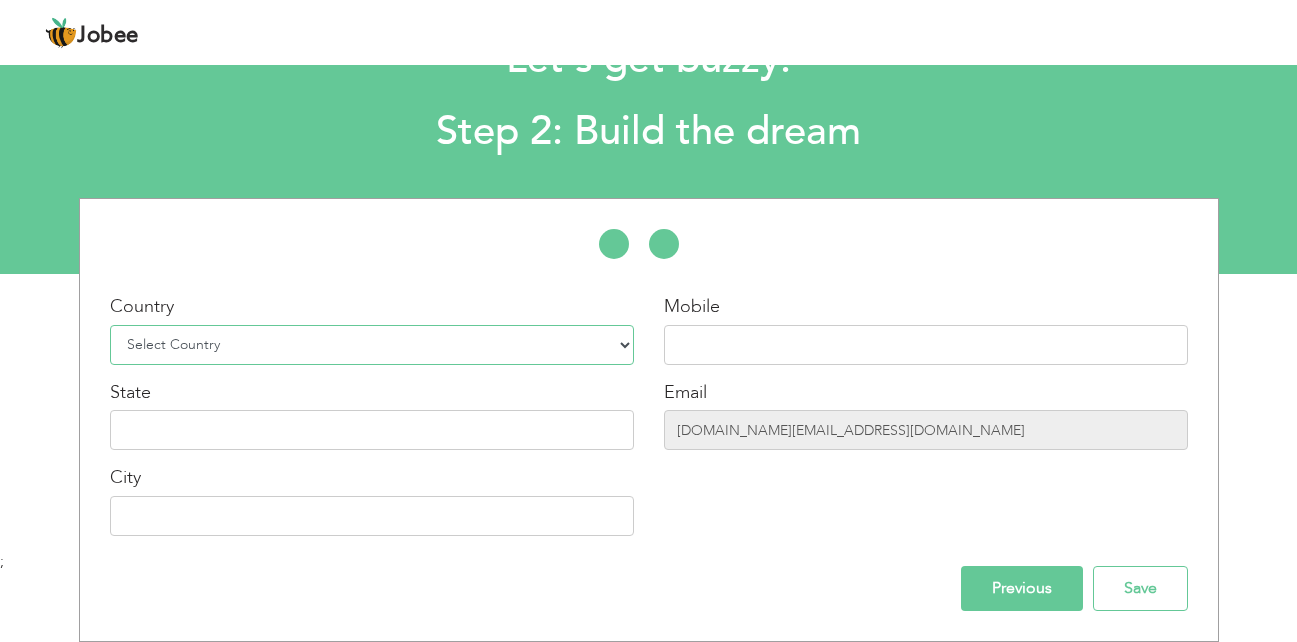 select on "166" 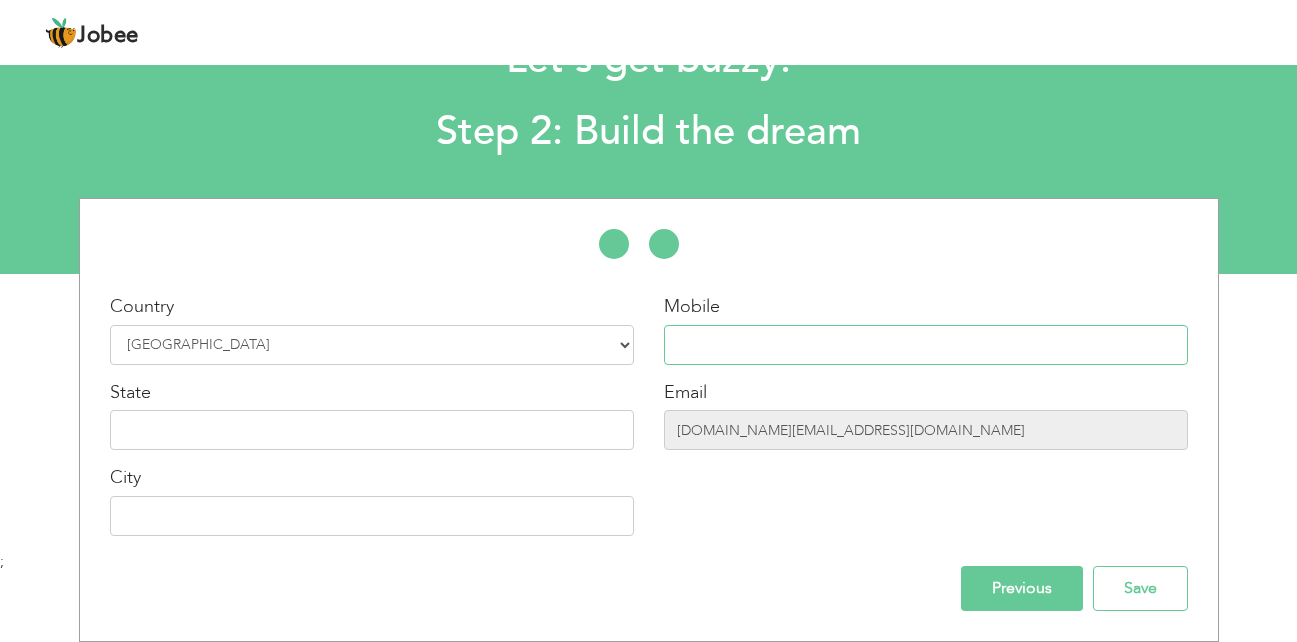 click at bounding box center [926, 345] 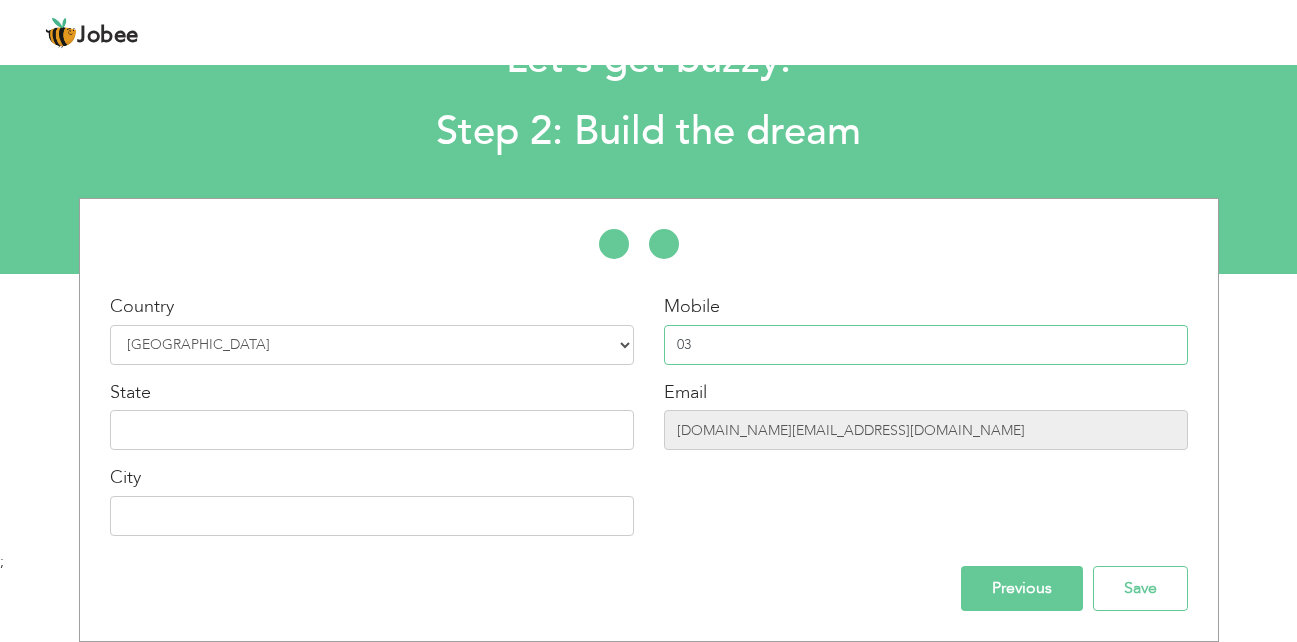 type on "0" 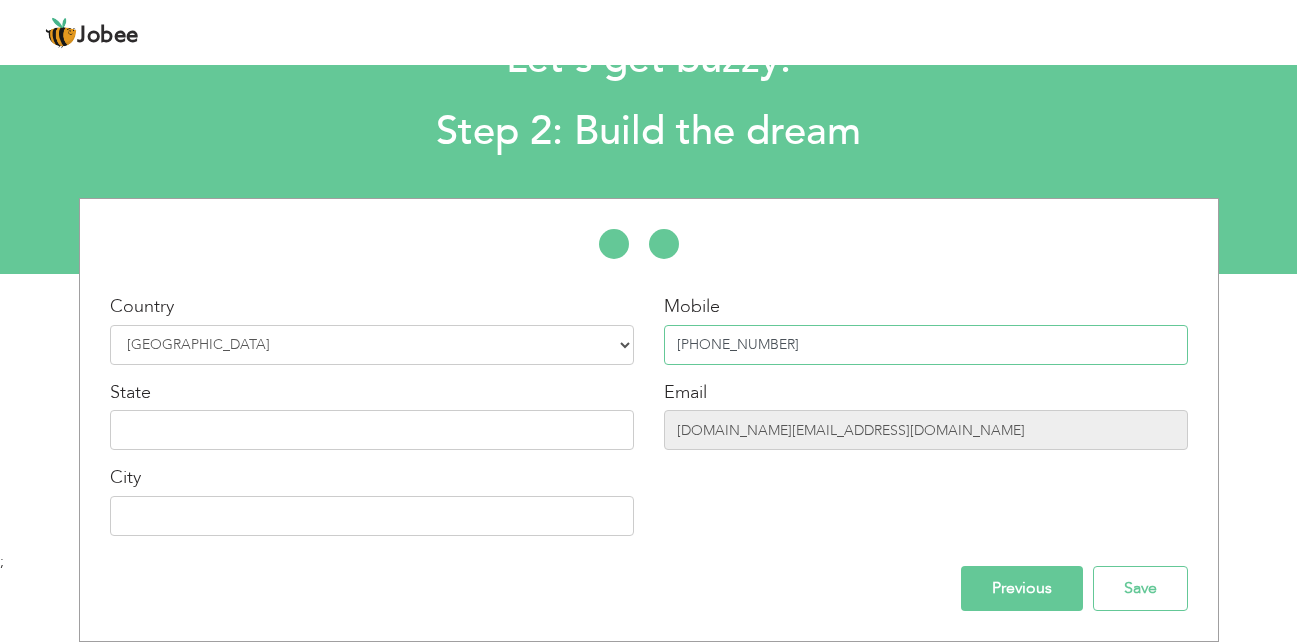 type on "+923240158848" 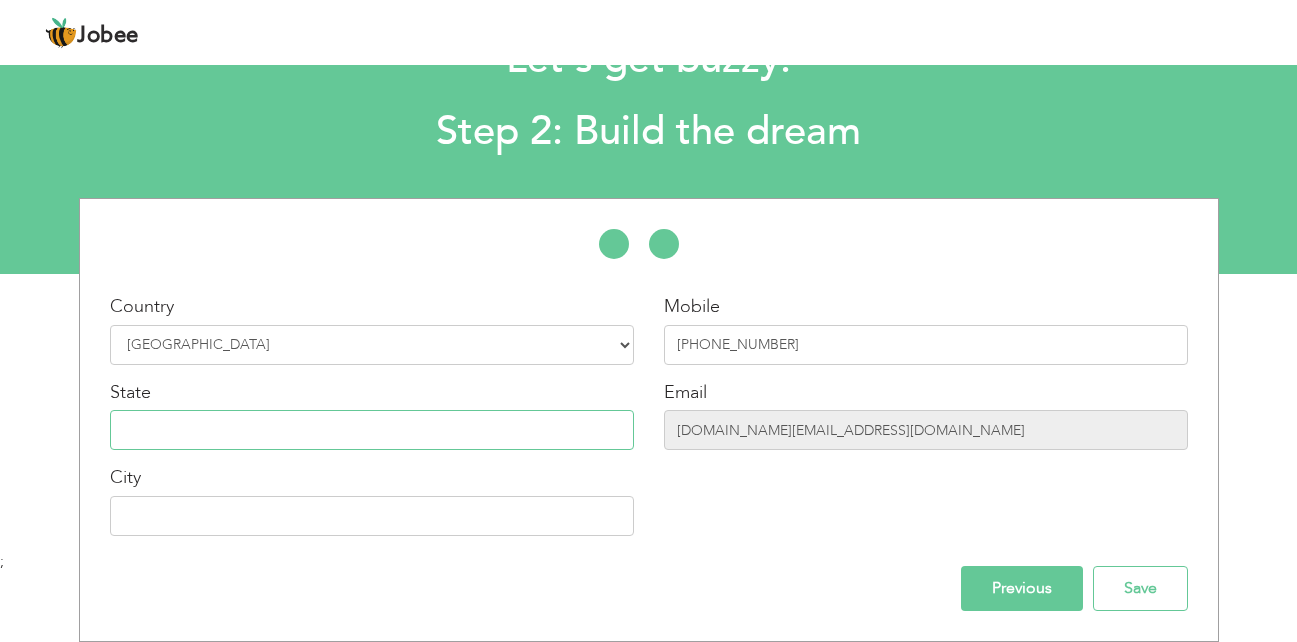 click at bounding box center (372, 430) 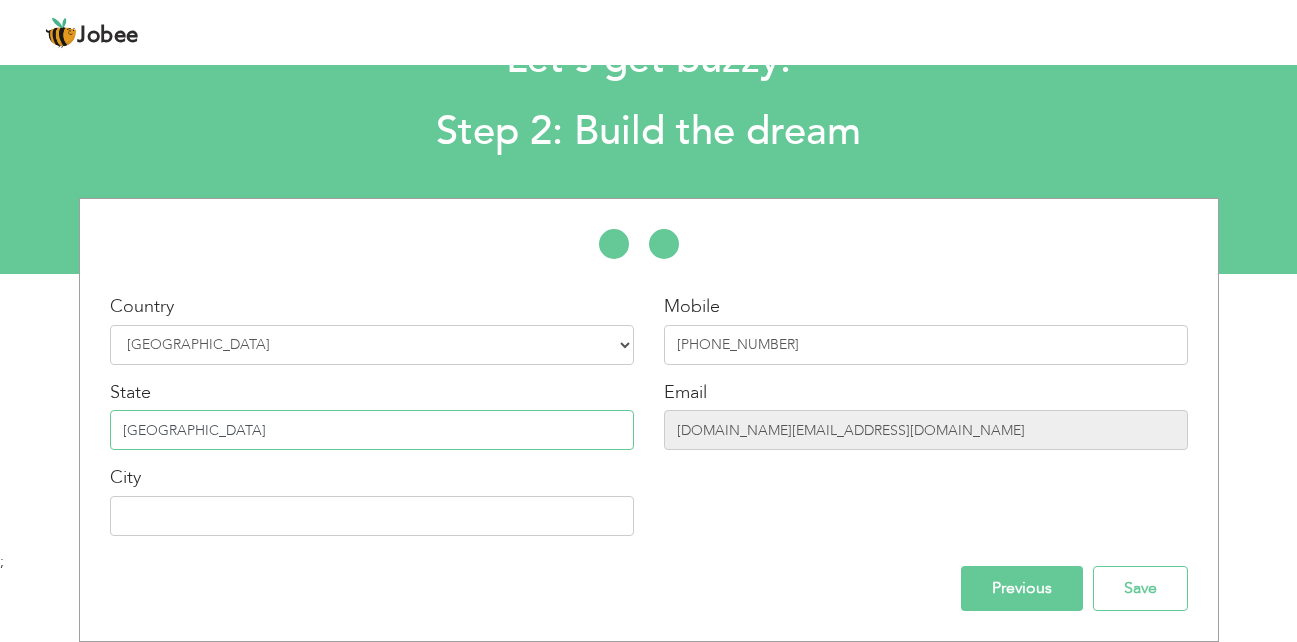 type on "Punjab" 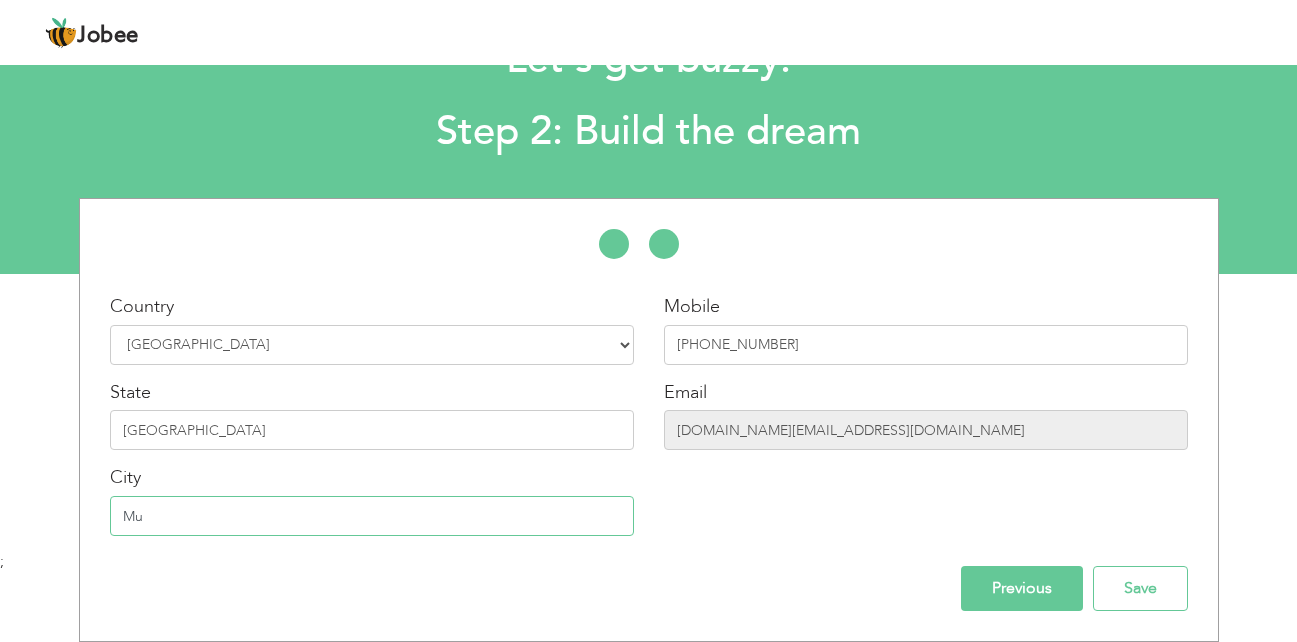 type on "M" 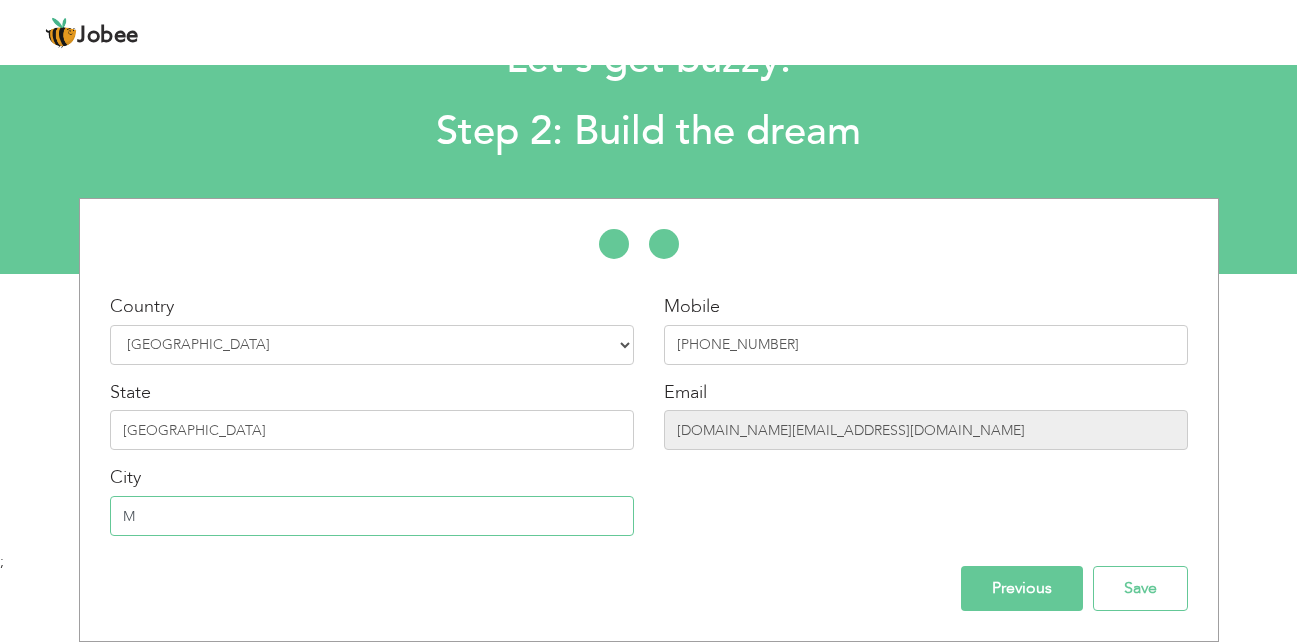 type 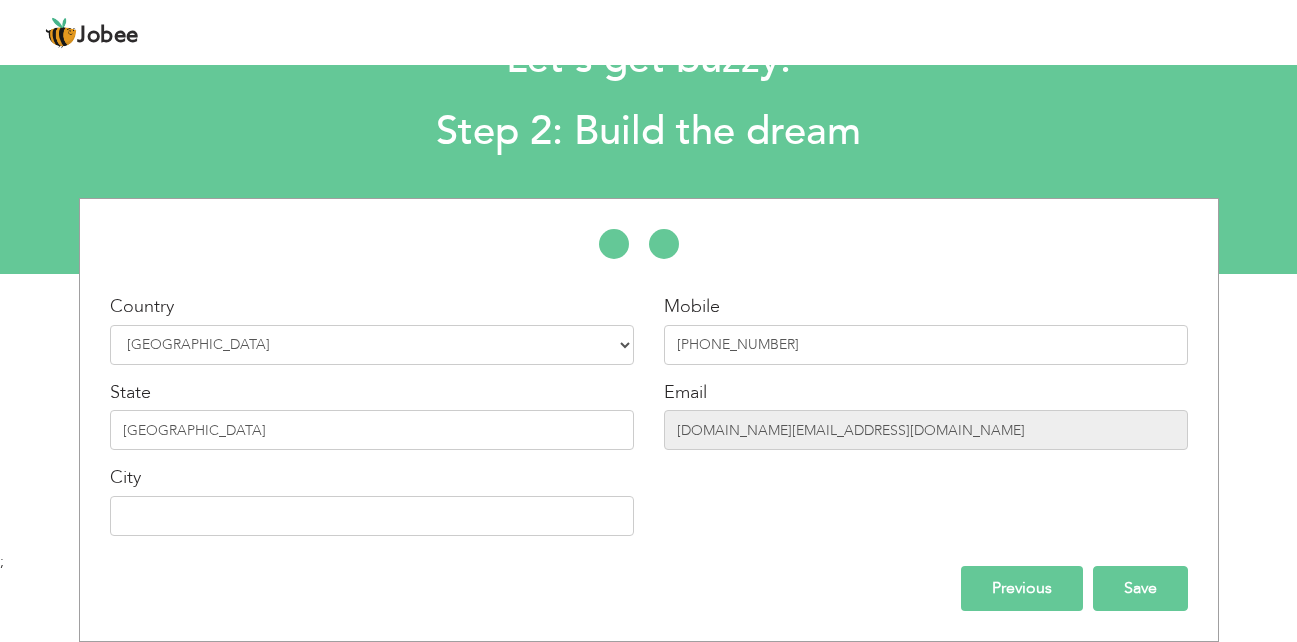 click on "Save" at bounding box center (1140, 588) 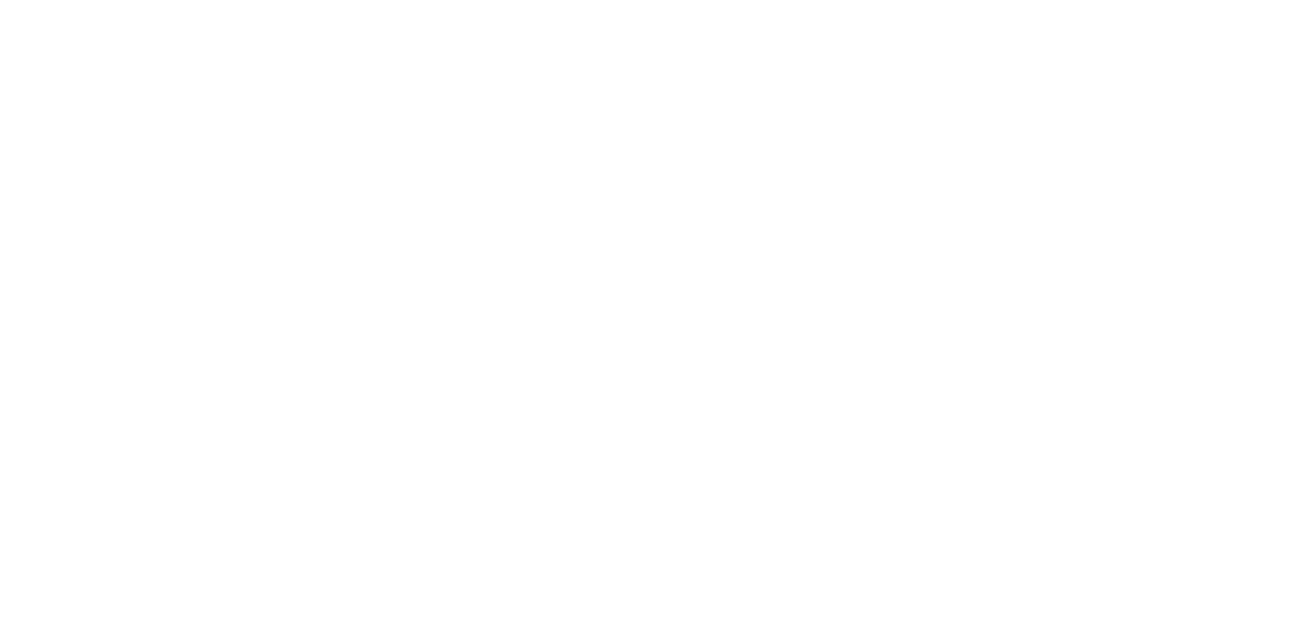 scroll, scrollTop: 0, scrollLeft: 0, axis: both 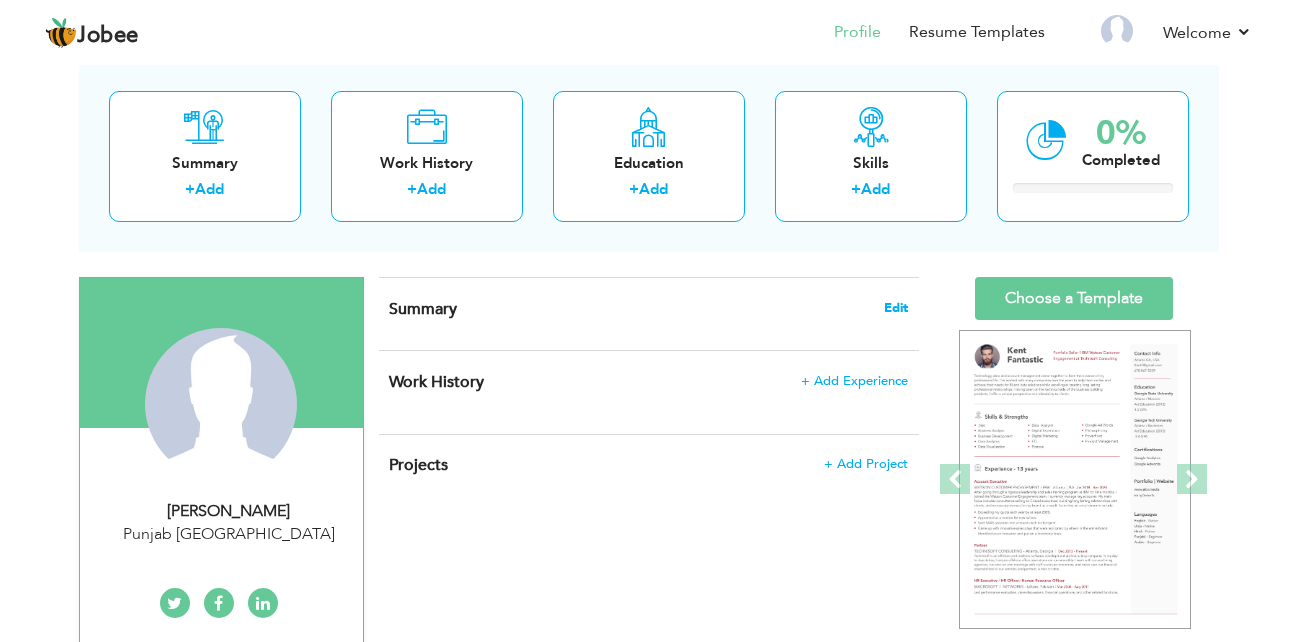 click on "Edit" at bounding box center [896, 308] 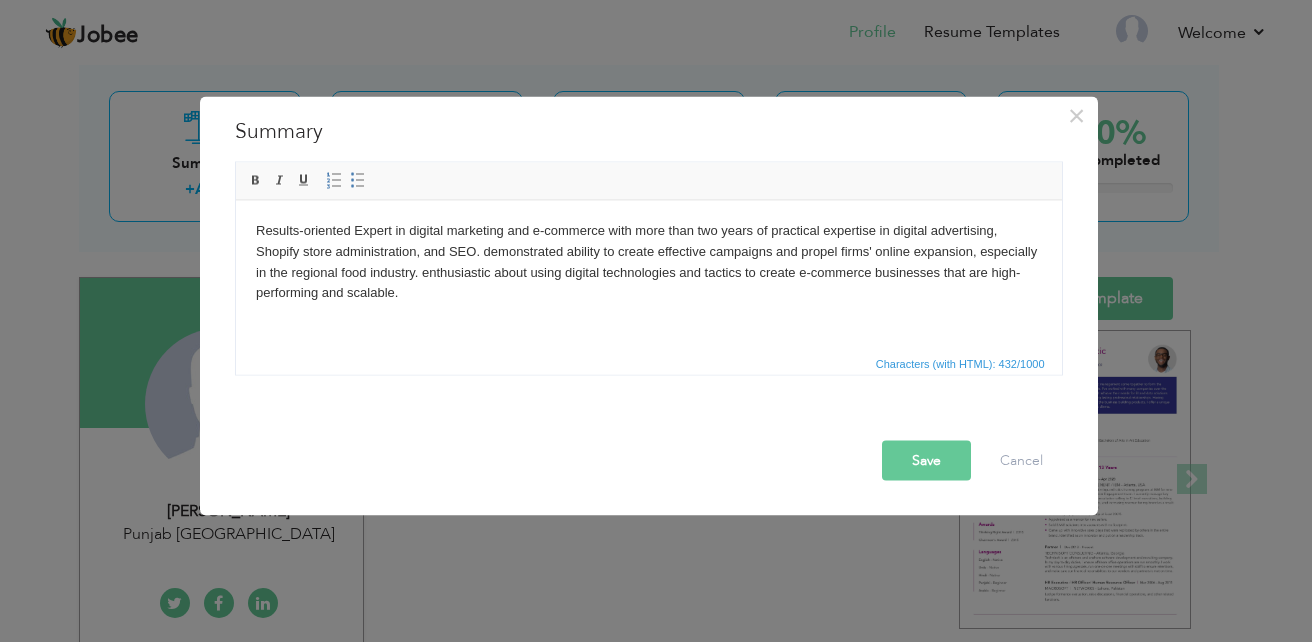 click on "Save" at bounding box center [926, 461] 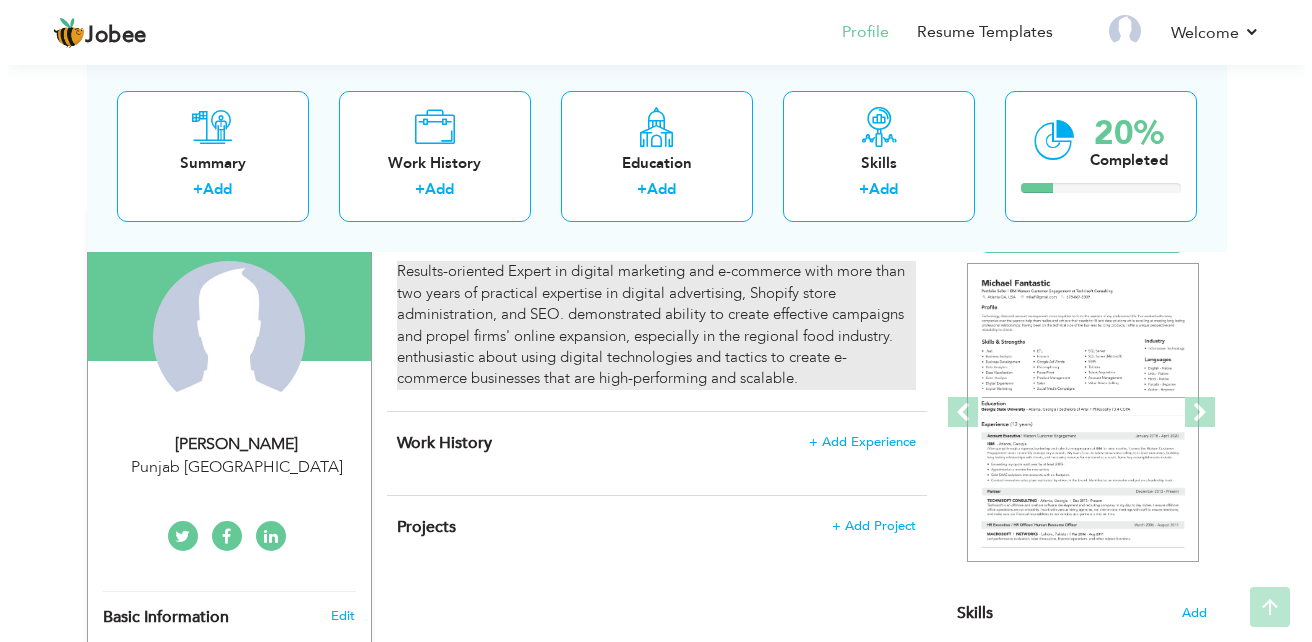 scroll, scrollTop: 200, scrollLeft: 0, axis: vertical 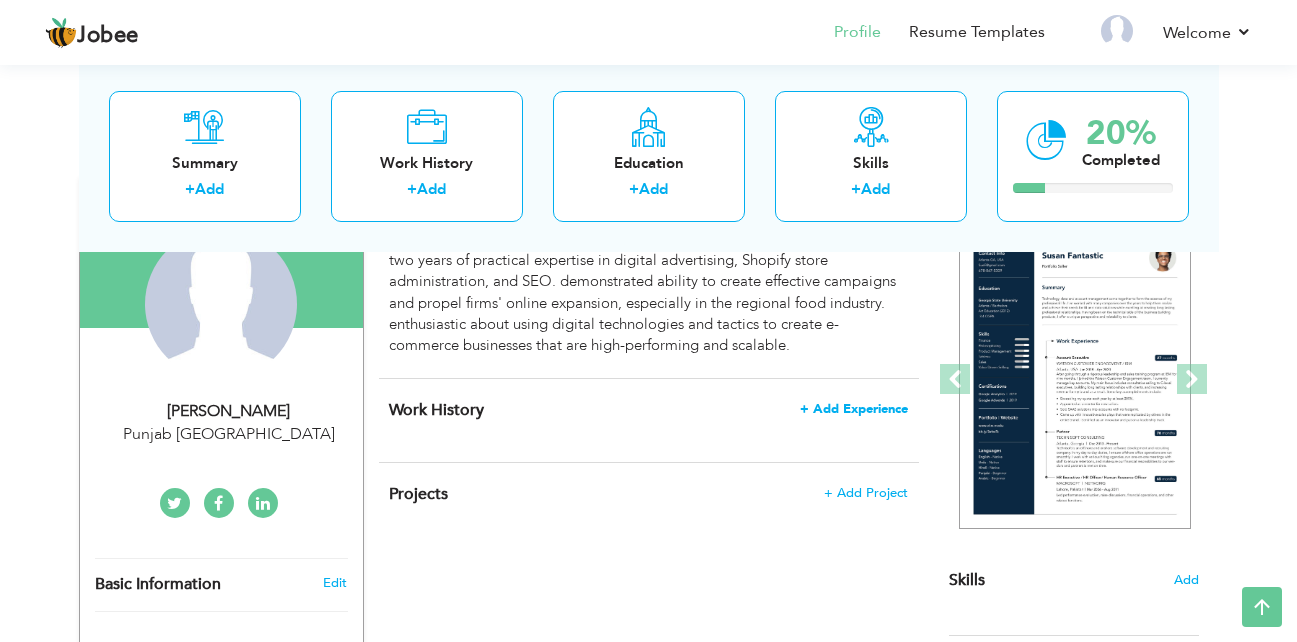 click on "+ Add Experience" at bounding box center [854, 409] 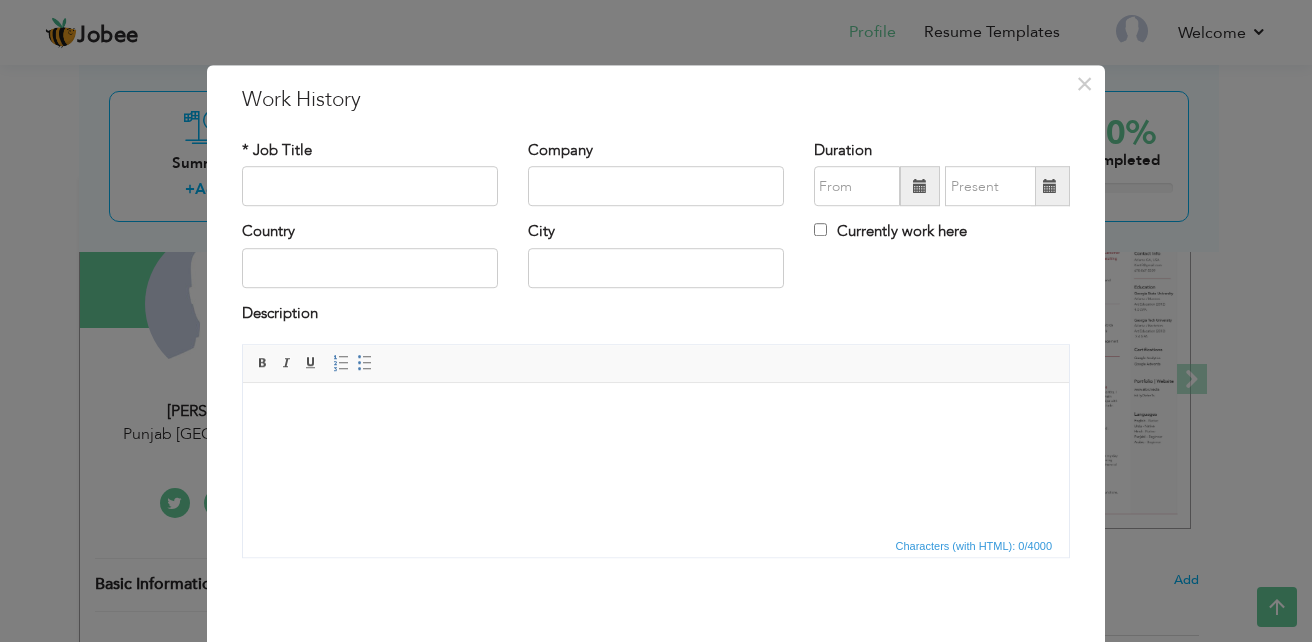 click at bounding box center (656, 413) 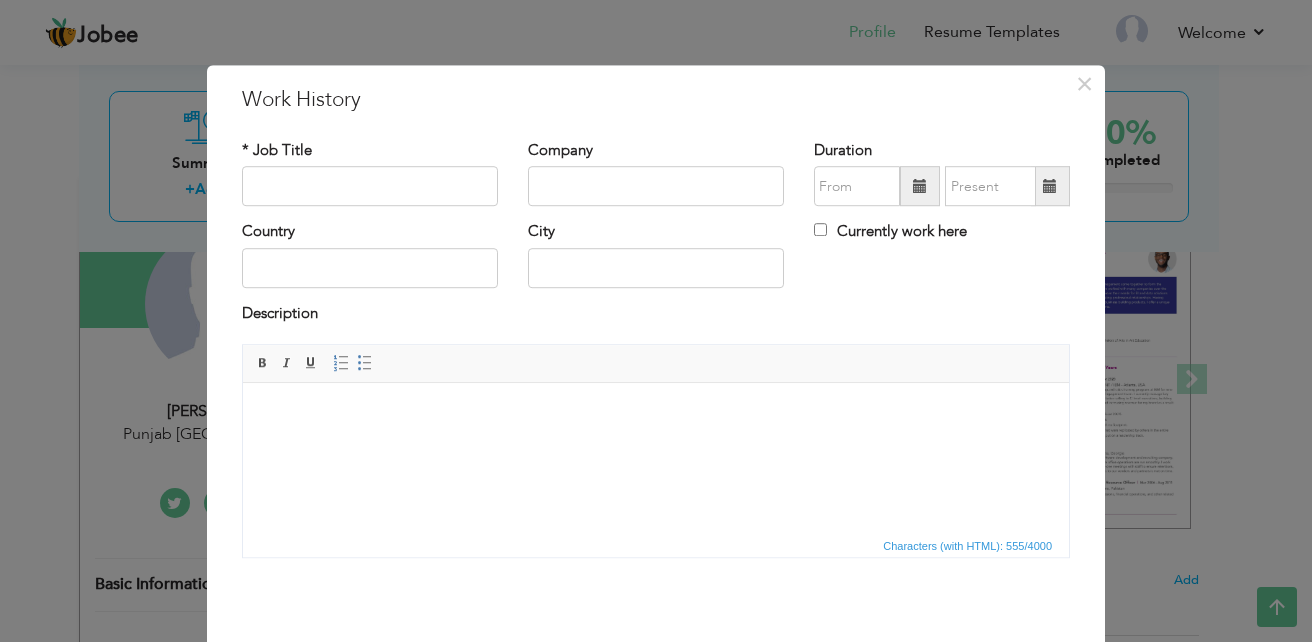 scroll, scrollTop: 53, scrollLeft: 0, axis: vertical 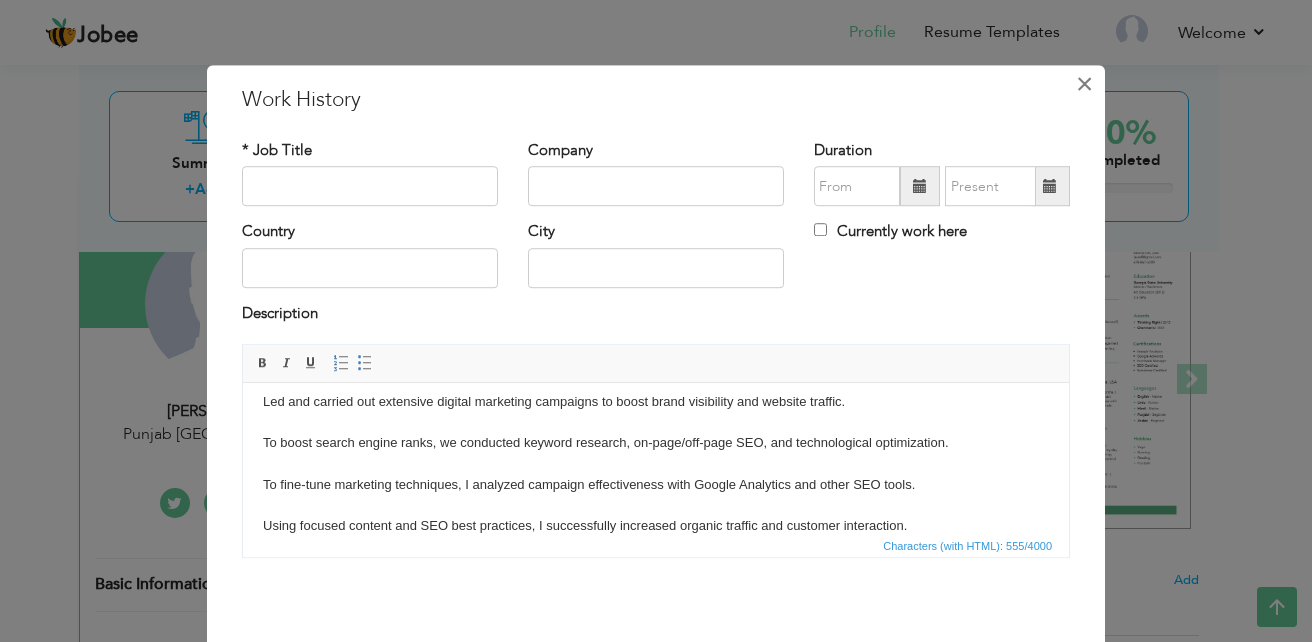 click on "×" at bounding box center (1084, 84) 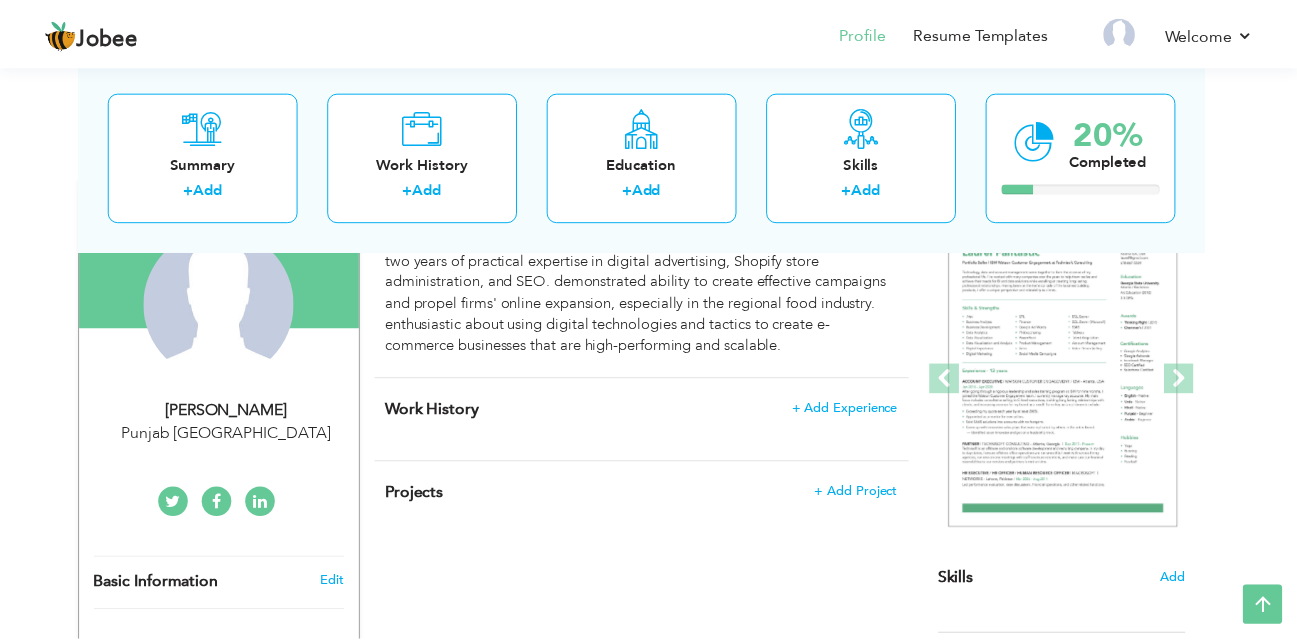 scroll, scrollTop: 0, scrollLeft: 0, axis: both 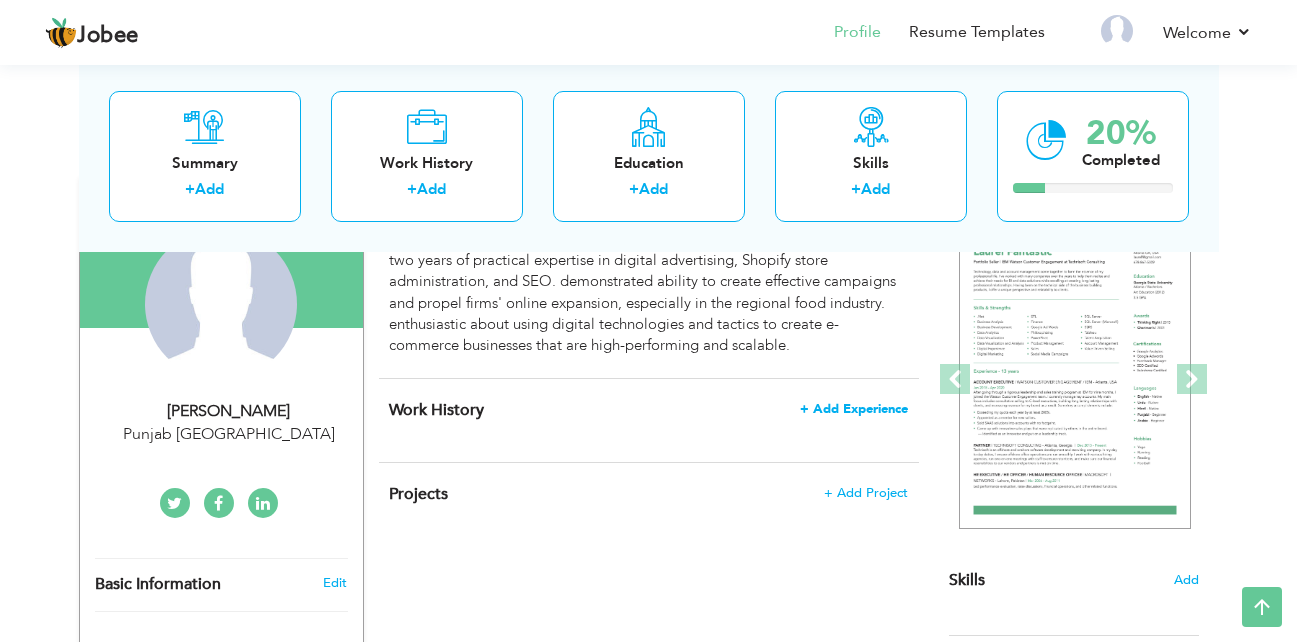 click on "+ Add Experience" at bounding box center [854, 409] 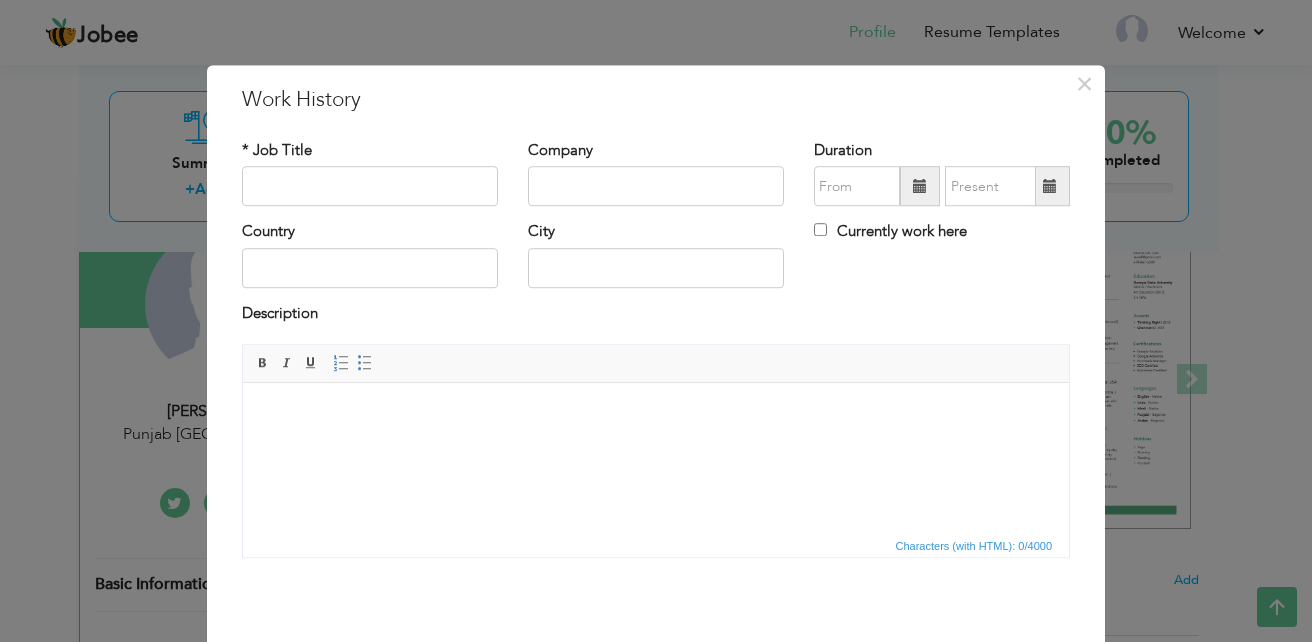 click at bounding box center [656, 413] 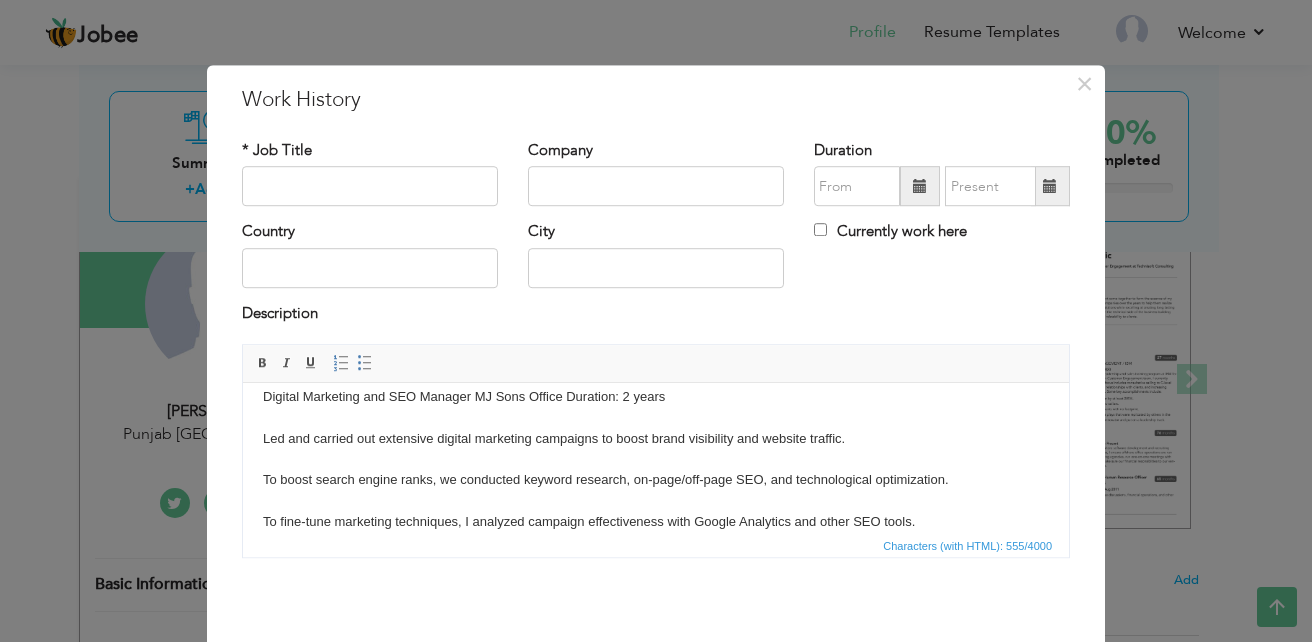 scroll, scrollTop: 0, scrollLeft: 0, axis: both 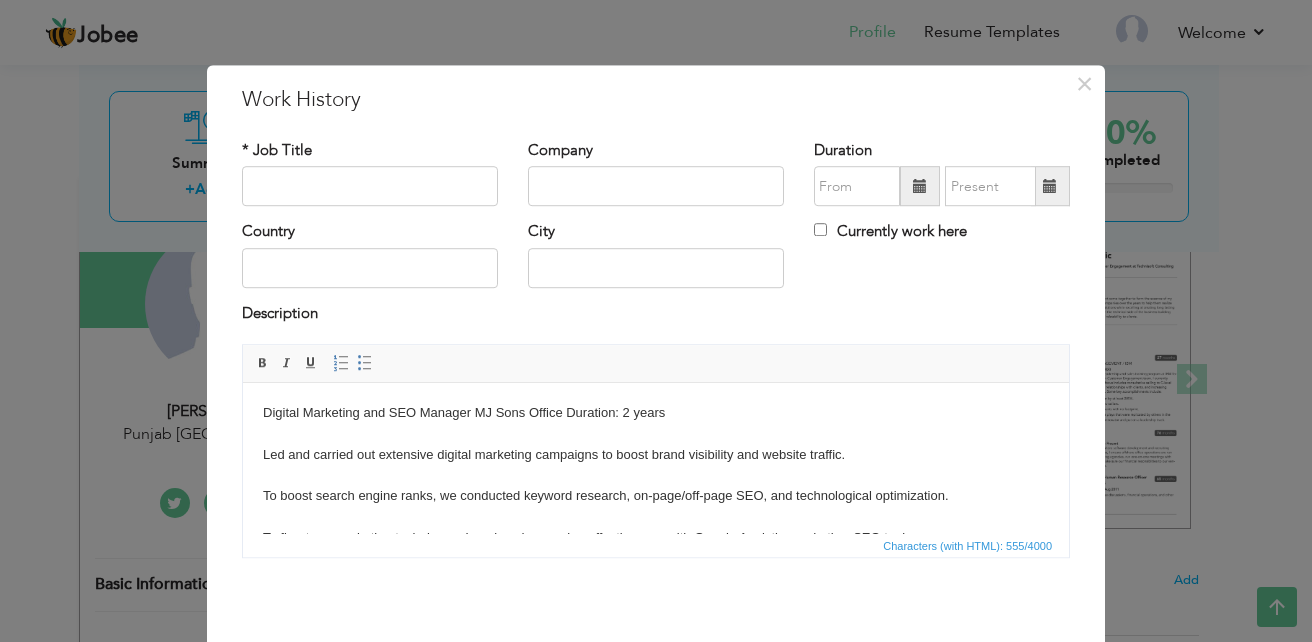 click on "Digital Marketing and SEO Manager MJ Sons Office Duration: 2 years Led and carried out extensive digital marketing campaigns to boost brand visibility and website traffic. To boost search engine ranks, we conducted keyword research, on-page/off-page SEO, and technological optimization. To fine-tune marketing techniques, I analyzed campaign effectiveness with Google Analytics and other SEO tools. Using focused content and SEO best practices, I successfully increased organic traffic and customer interaction." at bounding box center (656, 496) 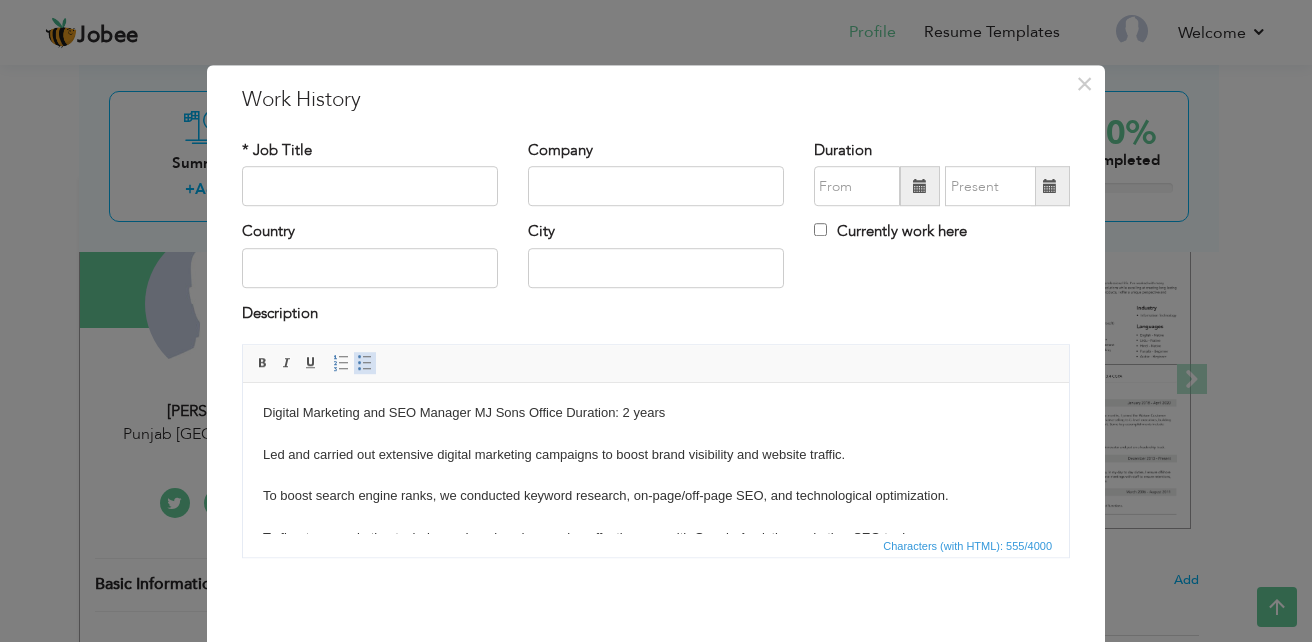 click at bounding box center (365, 363) 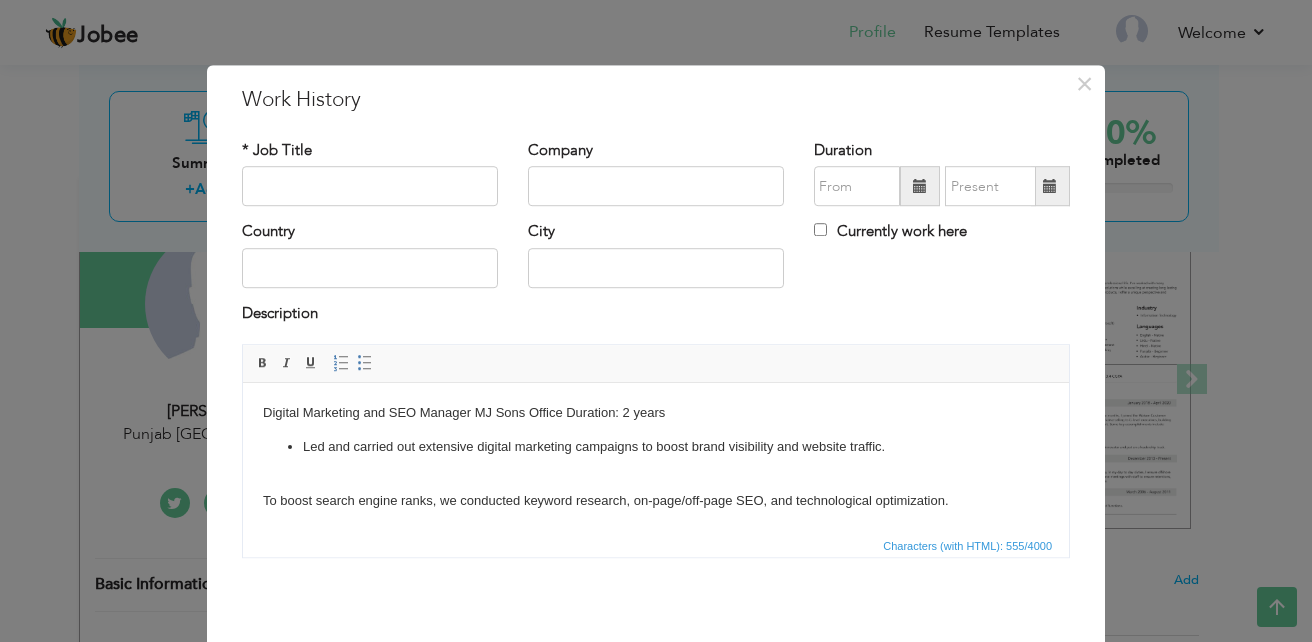 click on "Digital Marketing and SEO Manager MJ Sons Office Duration: 2 years Led and carried out extensive digital marketing campaigns to boost brand visibility and website traffic. To boost search engine ranks, we conducted keyword research, on-page/off-page SEO, and technological optimization. To fine-tune marketing techniques, I analyzed campaign effectiveness with Google Analytics and other SEO tools. Using focused content and SEO best practices, I successfully increased organic traffic and customer interaction." at bounding box center (656, 499) 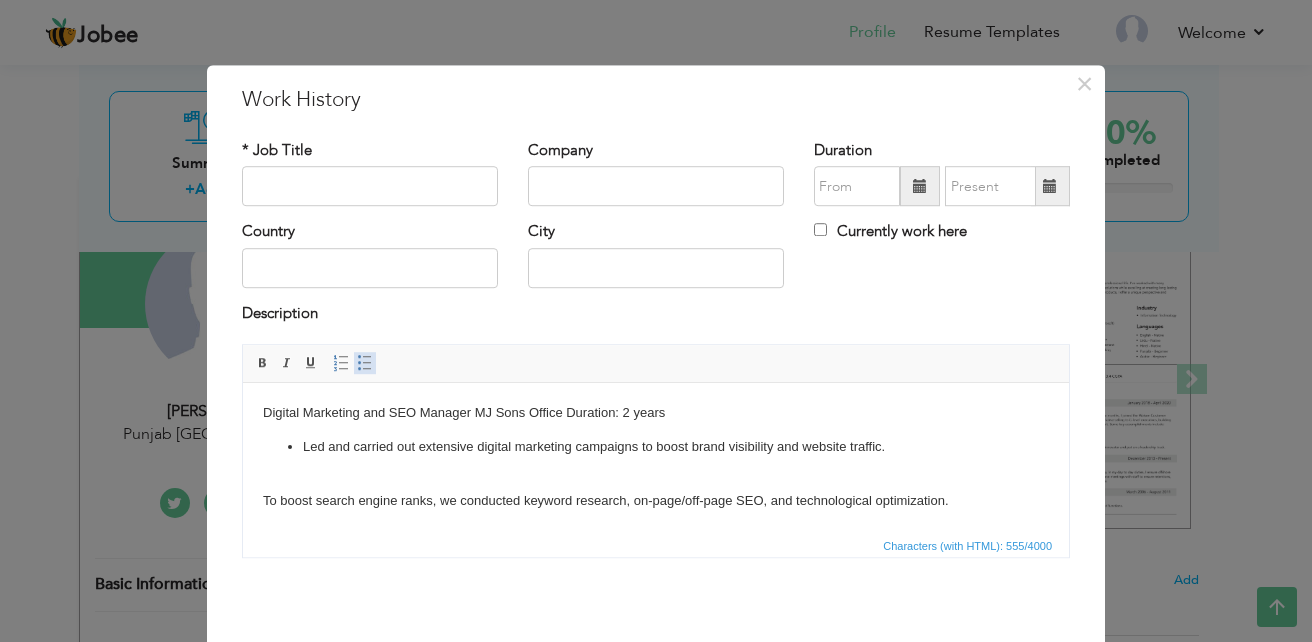 click at bounding box center (365, 363) 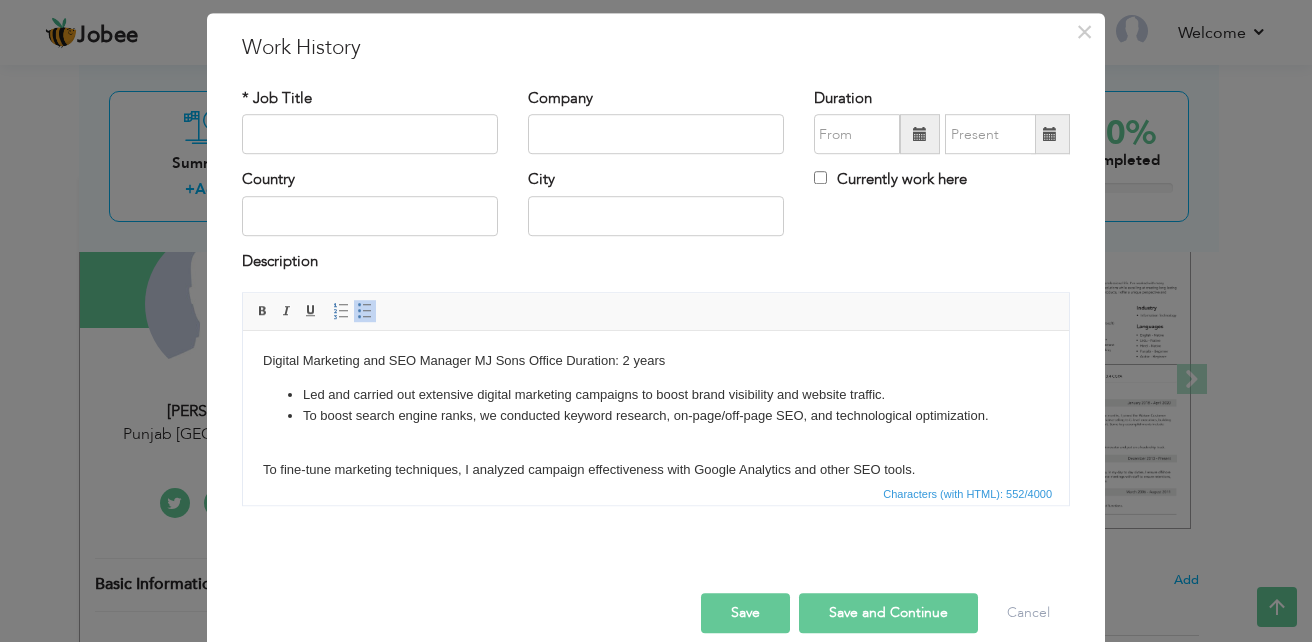 scroll, scrollTop: 78, scrollLeft: 0, axis: vertical 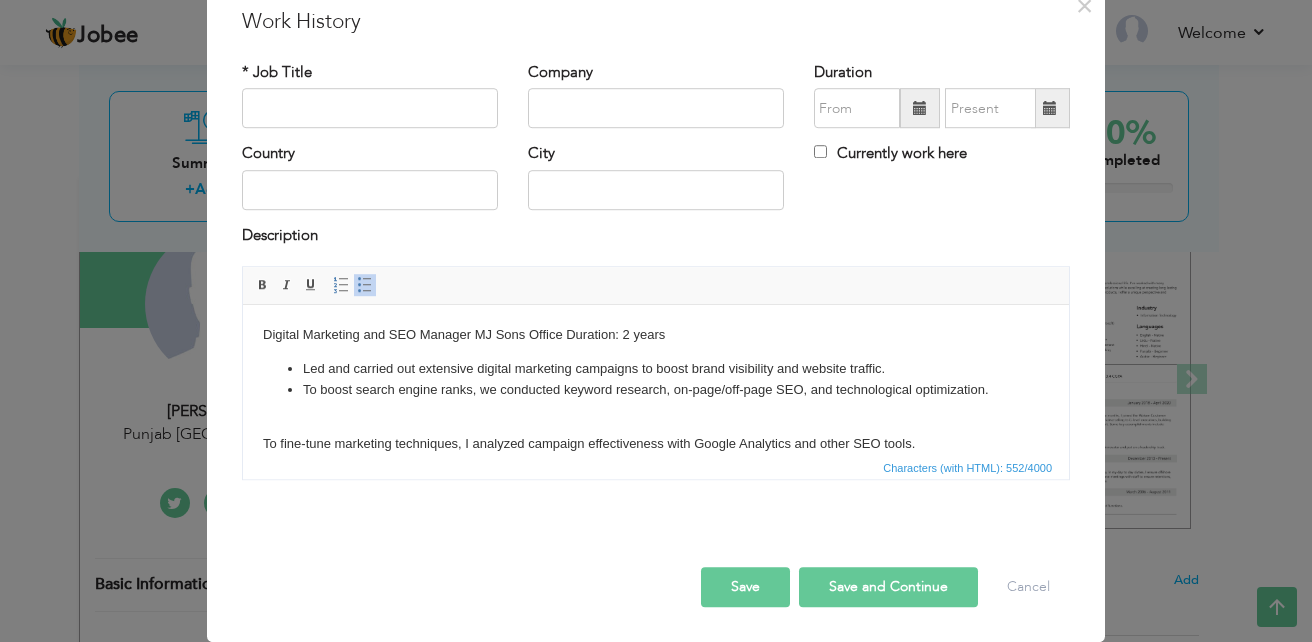 click on "Digital Marketing and SEO Manager MJ Sons Office Duration: 2 years Led and carried out extensive digital marketing campaigns to boost brand visibility and website traffic. To boost search engine ranks, we conducted keyword research, on-page/off-page SEO, and technological optimization. To fine-tune marketing techniques, I analyzed campaign effectiveness with Google Analytics and other SEO tools. Using focused content and SEO best practices, I successfully increased organic traffic and customer interaction." at bounding box center (656, 411) 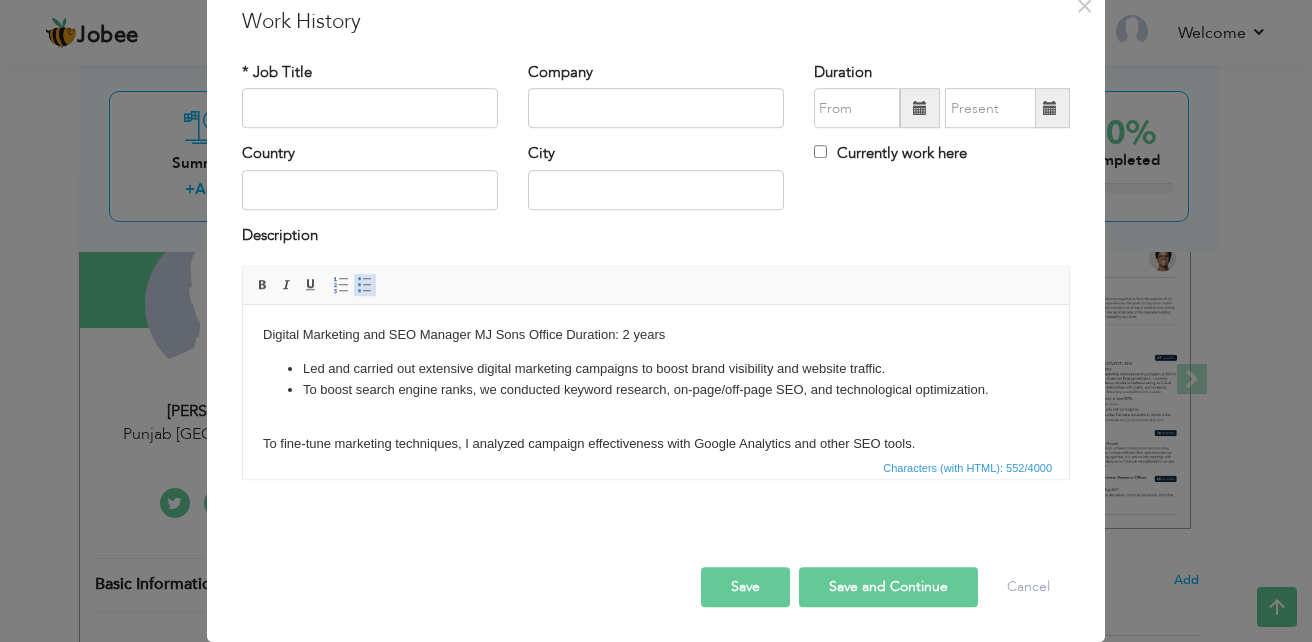 click on "Insert/Remove Bulleted List" at bounding box center (365, 285) 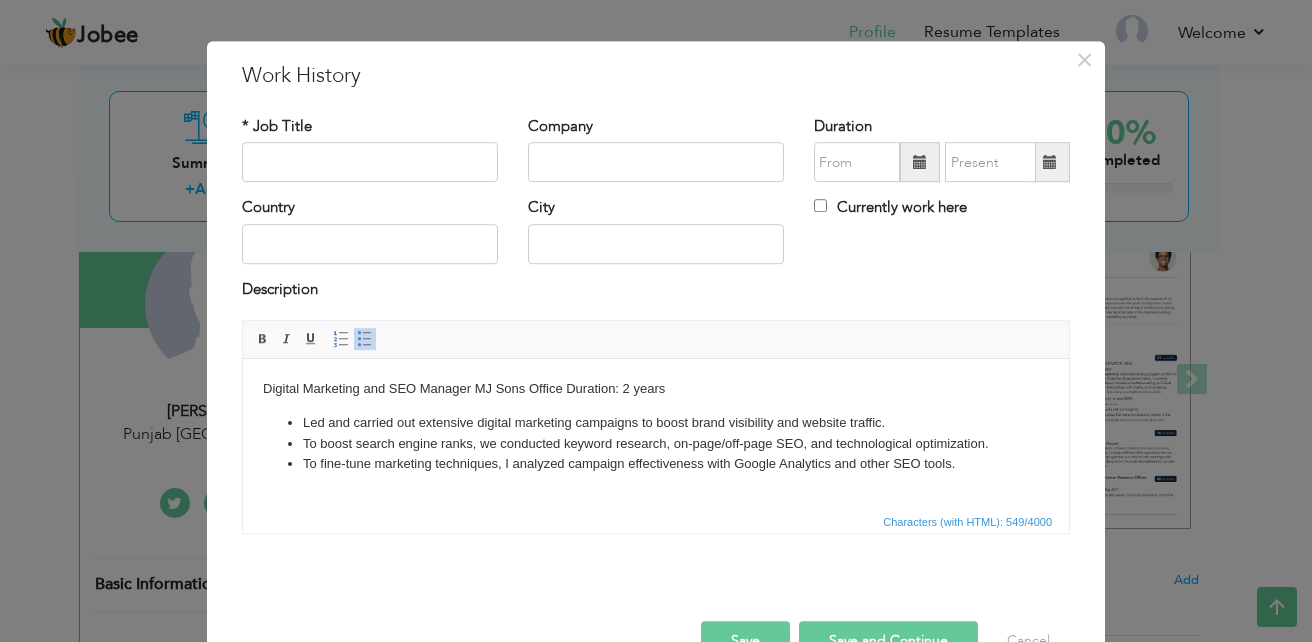 scroll, scrollTop: 0, scrollLeft: 0, axis: both 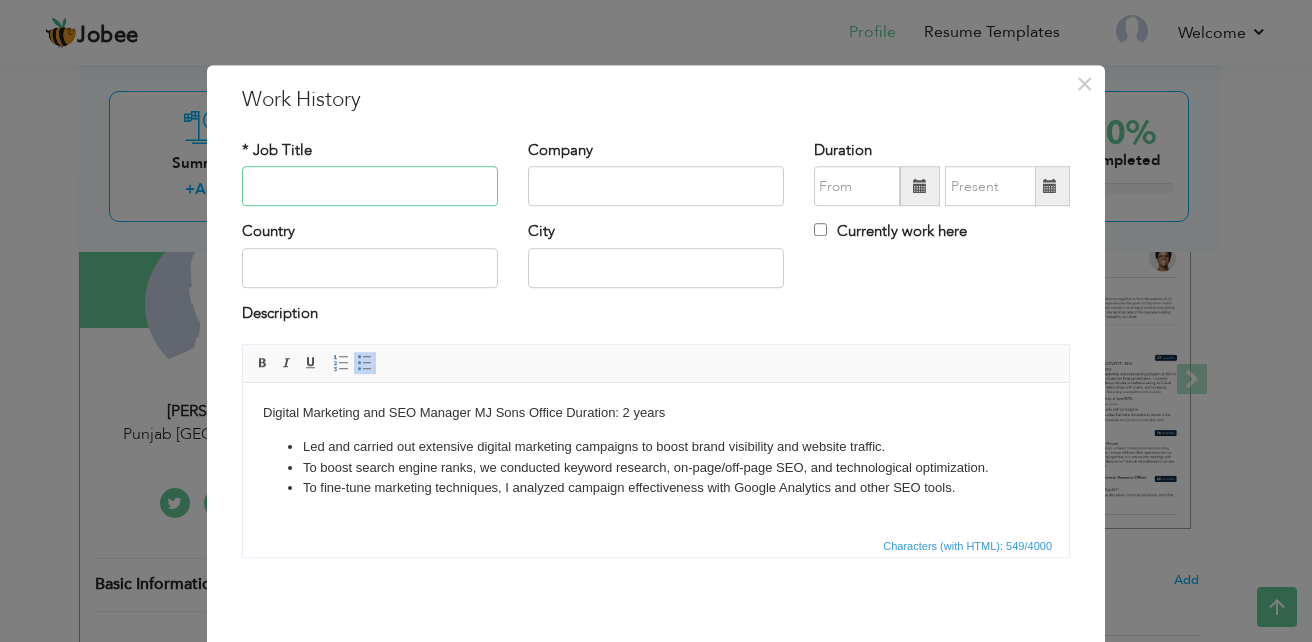 click at bounding box center [370, 187] 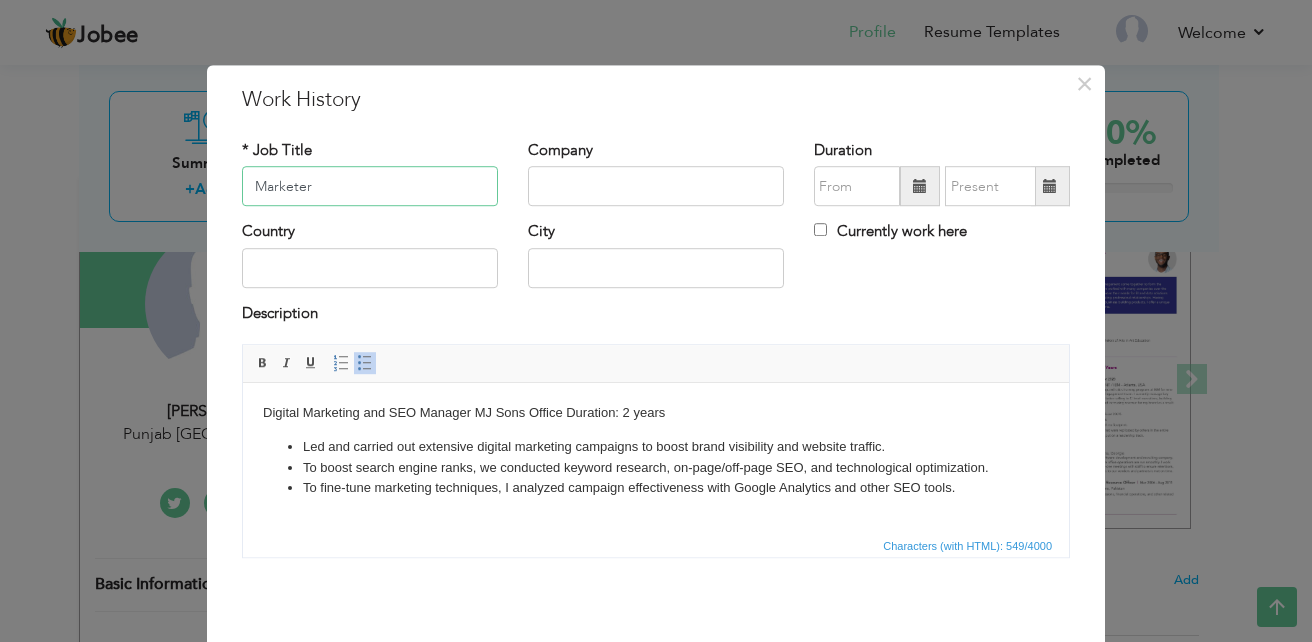 type on "Marketer" 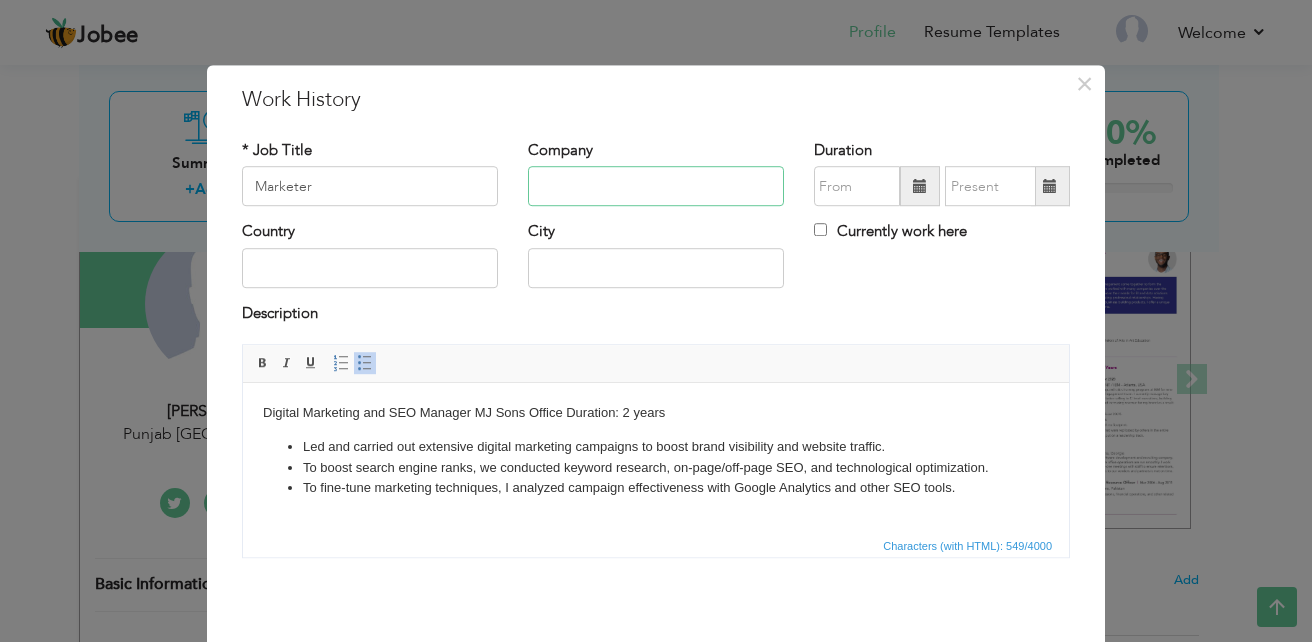 click at bounding box center [656, 187] 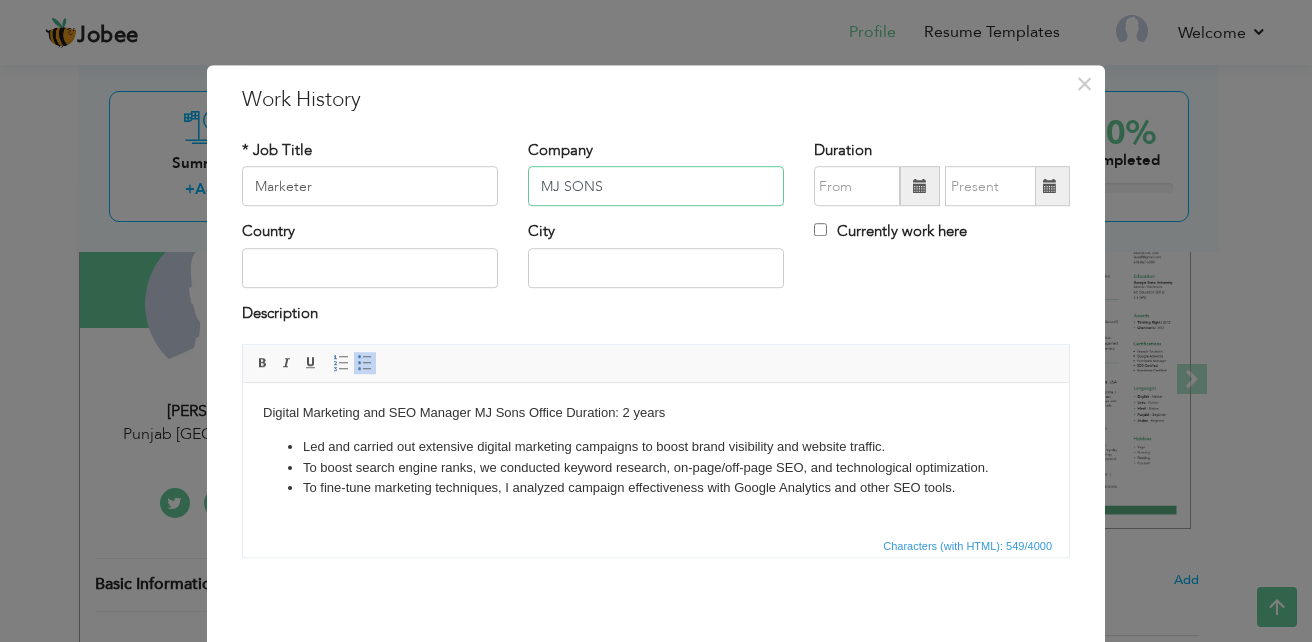 type on "MJ SONS" 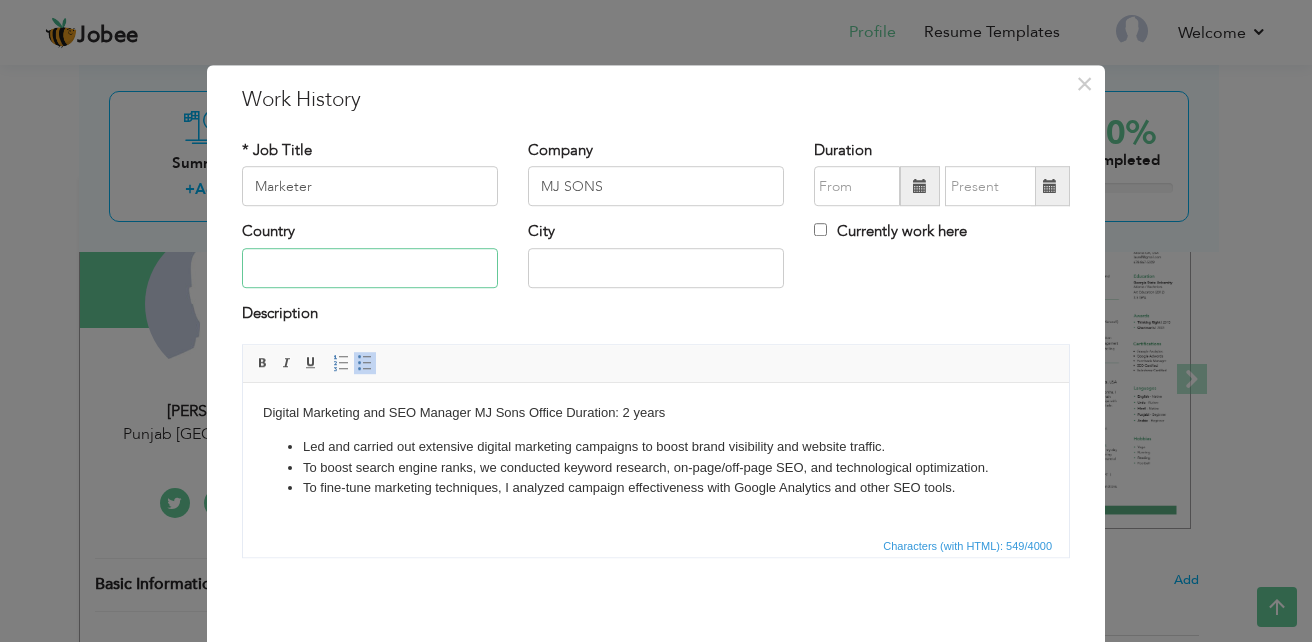 click at bounding box center (370, 268) 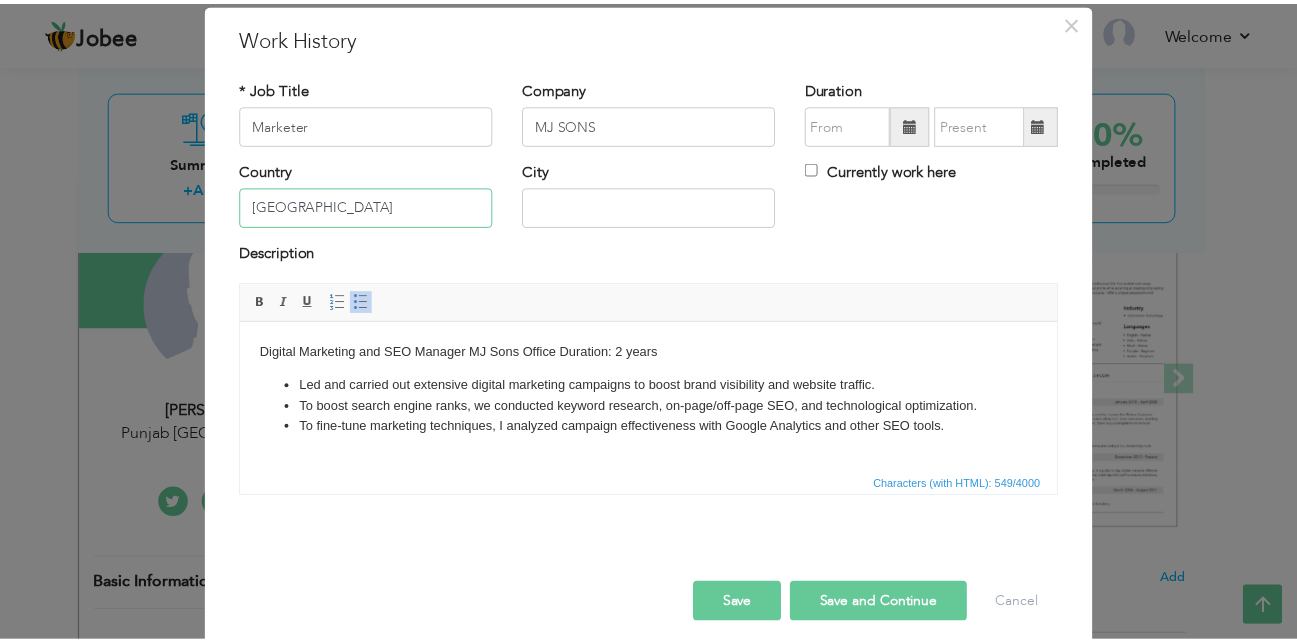 scroll, scrollTop: 78, scrollLeft: 0, axis: vertical 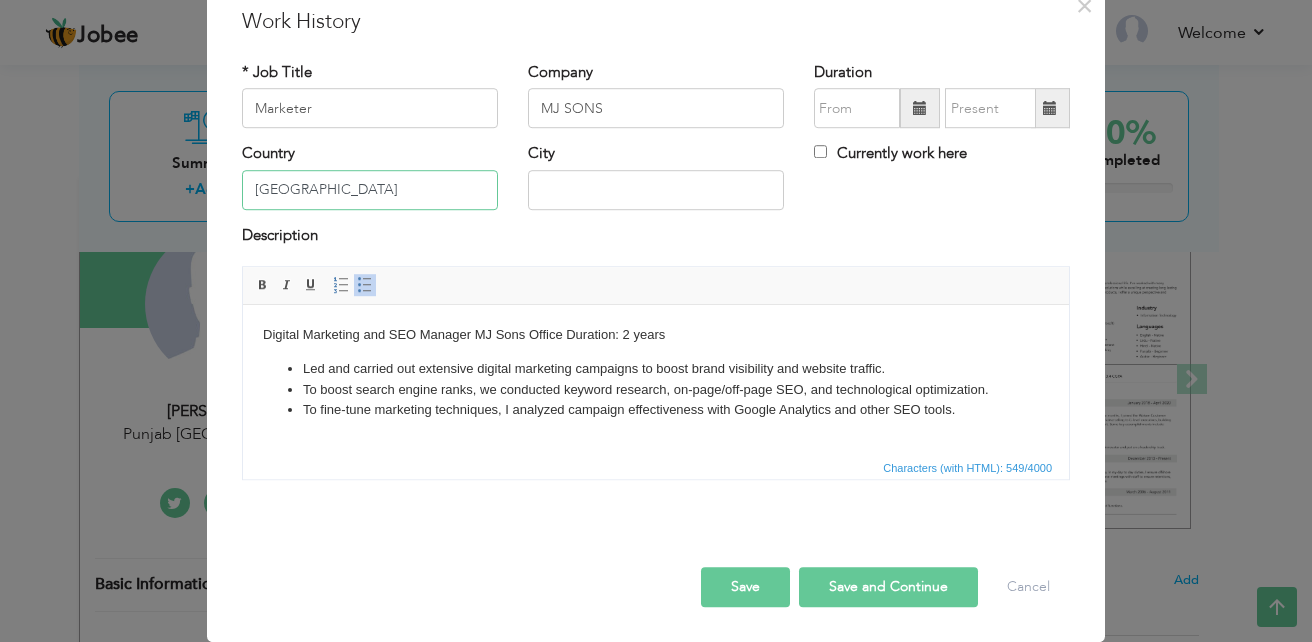 type on "pakistan" 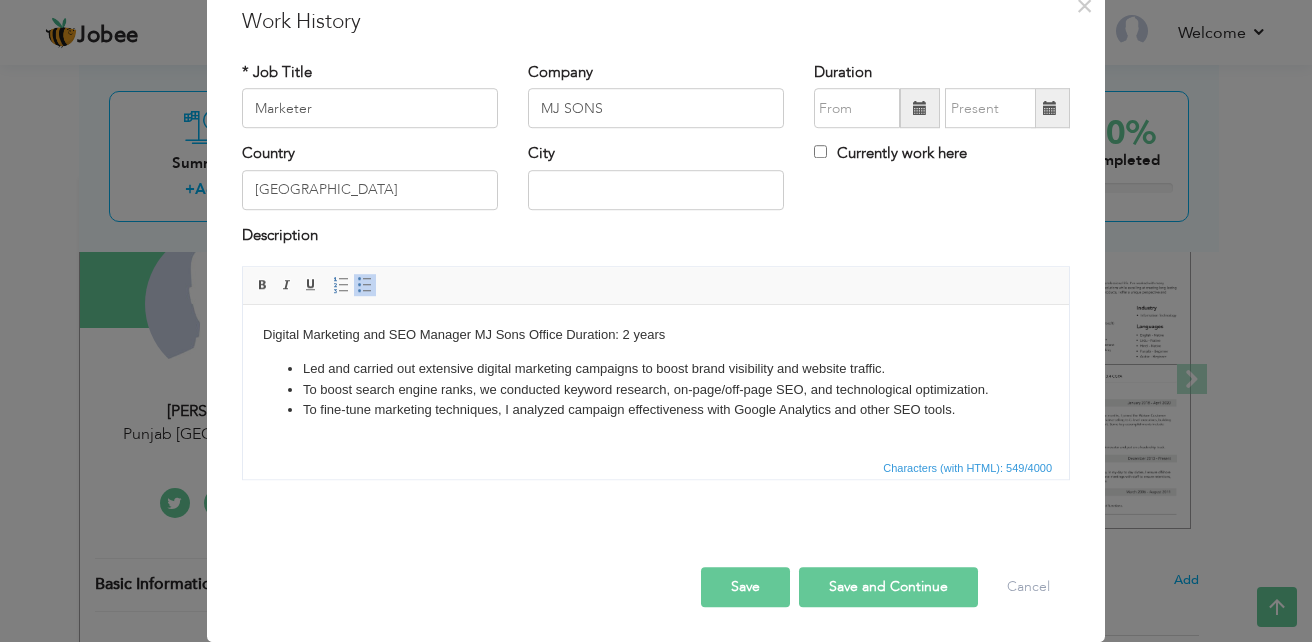 click on "Save" at bounding box center (745, 587) 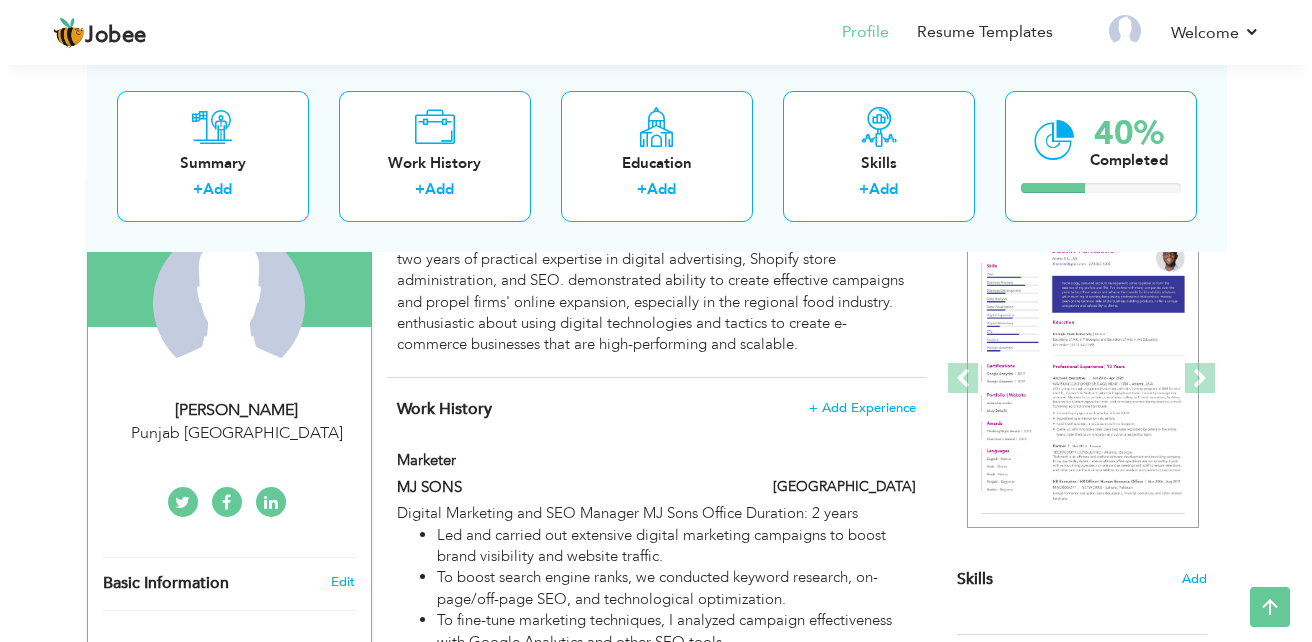 scroll, scrollTop: 100, scrollLeft: 0, axis: vertical 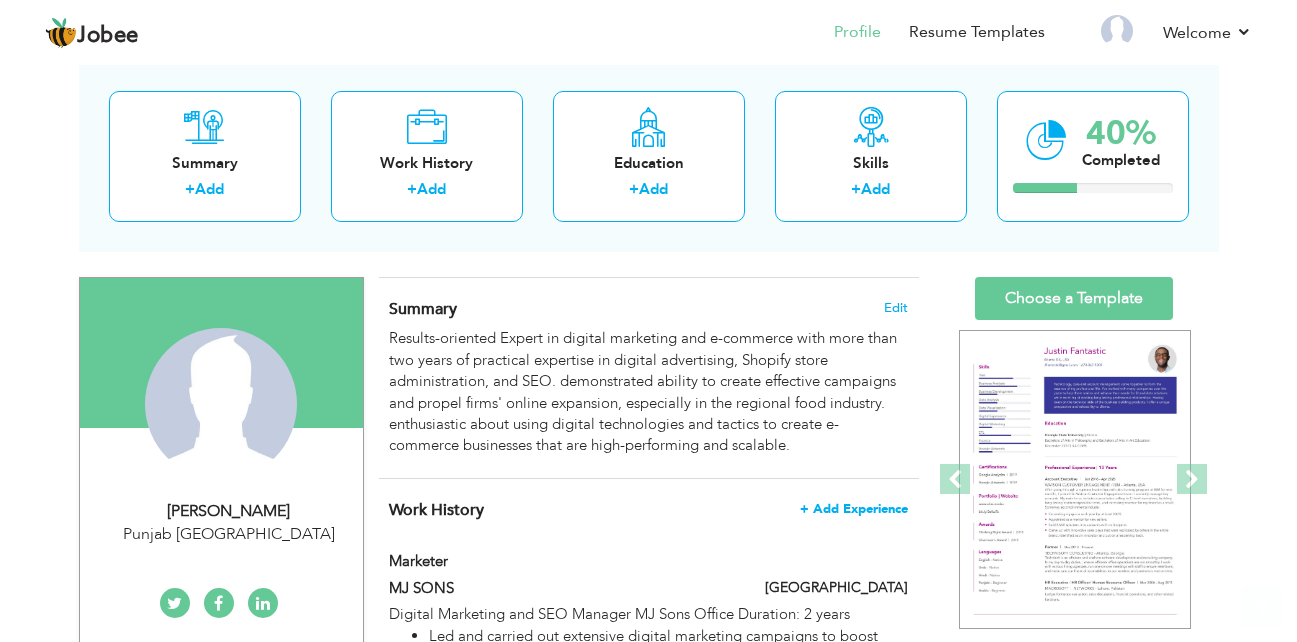 click on "+ Add Experience" at bounding box center (854, 509) 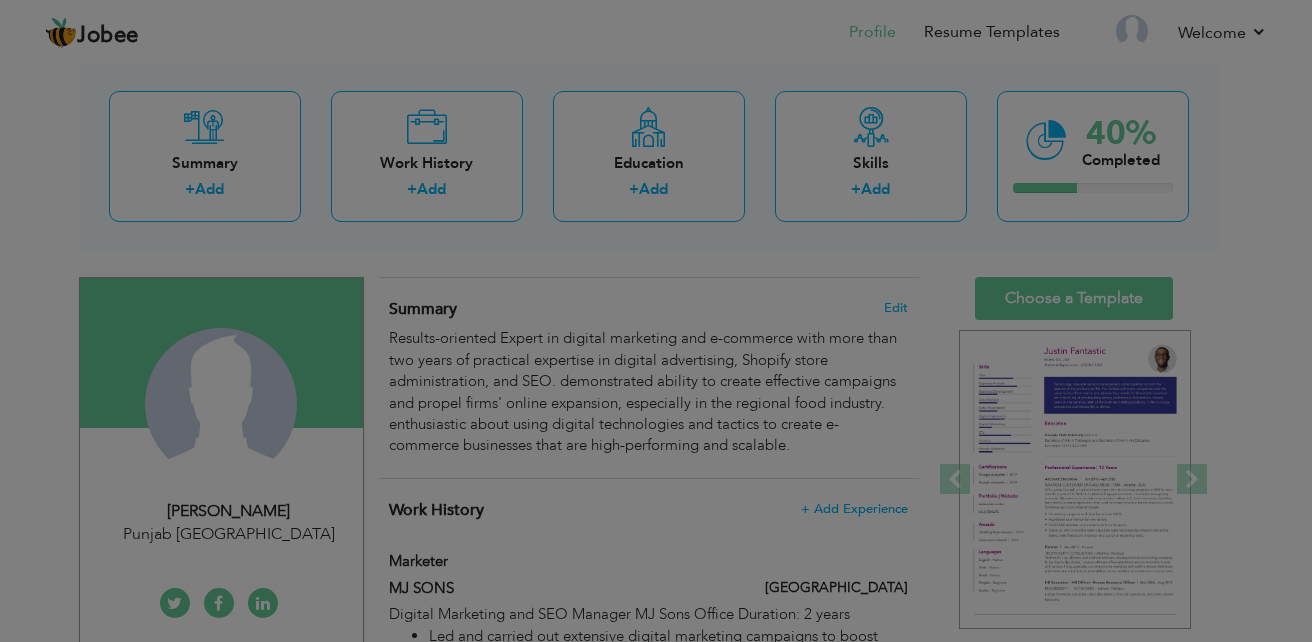 scroll, scrollTop: 0, scrollLeft: 0, axis: both 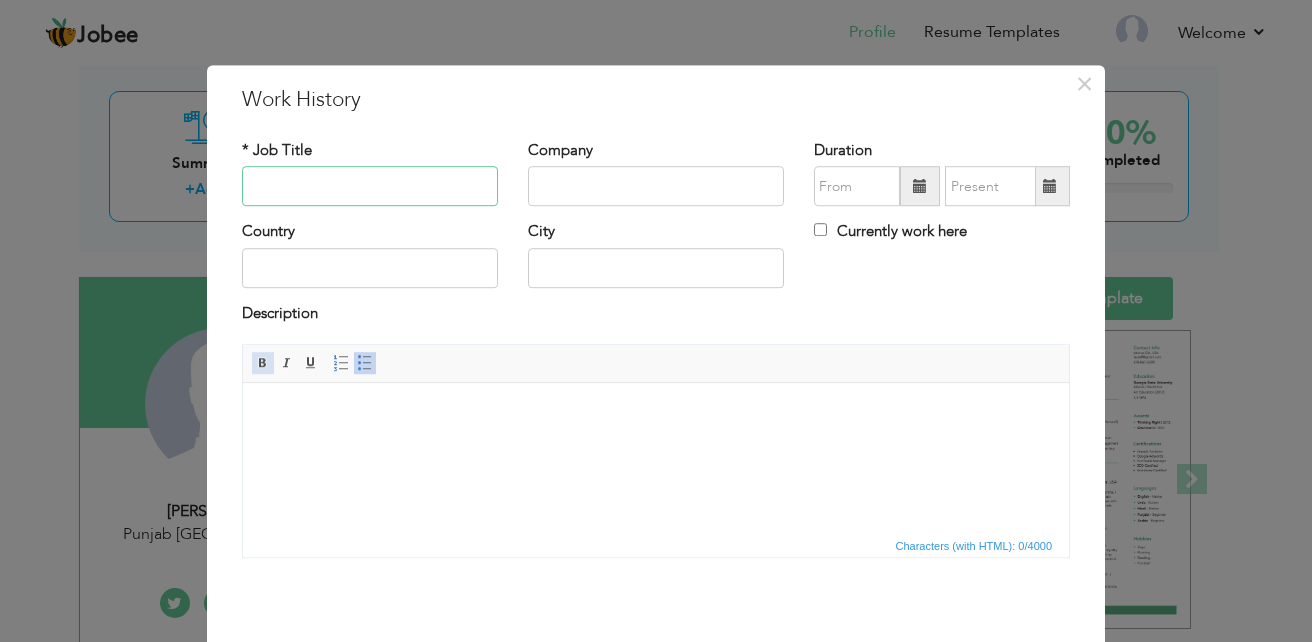 click at bounding box center (263, 363) 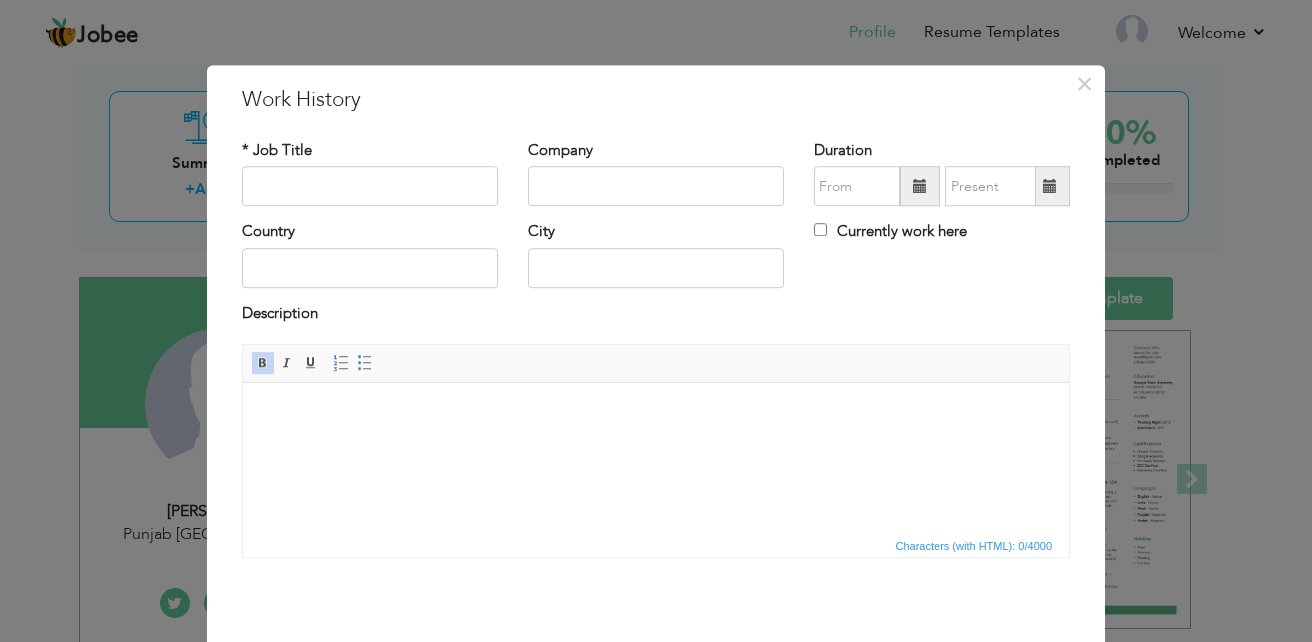 click on "​​​​​​​" at bounding box center (656, 413) 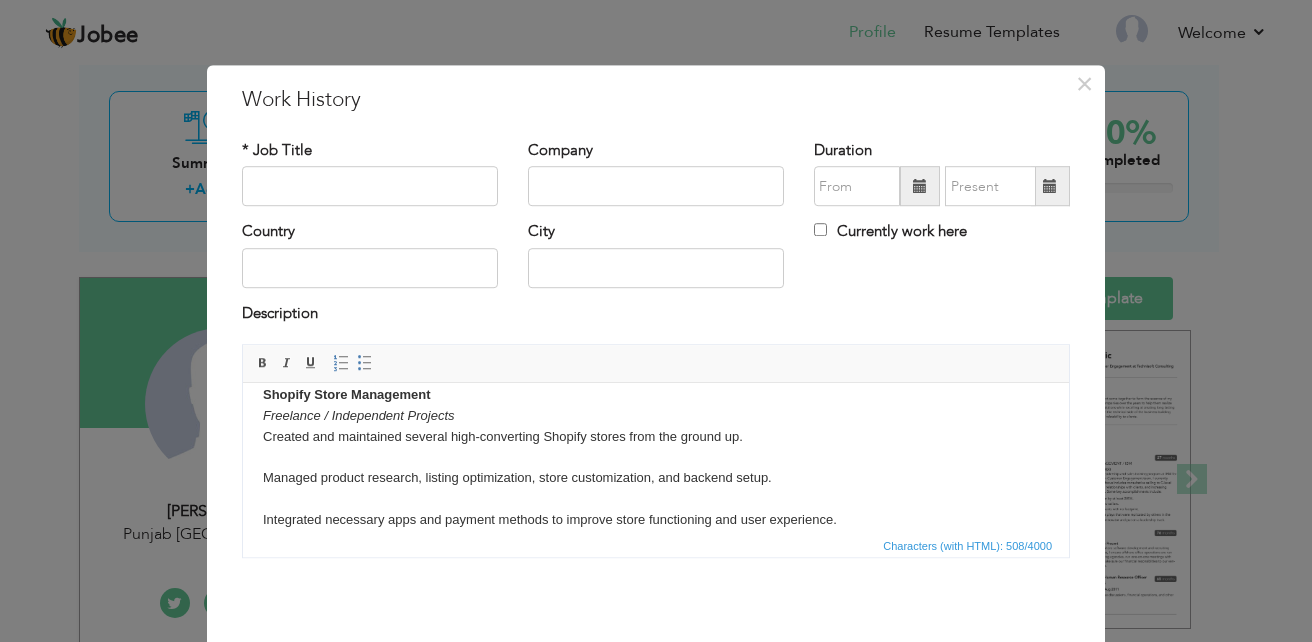 scroll, scrollTop: 0, scrollLeft: 0, axis: both 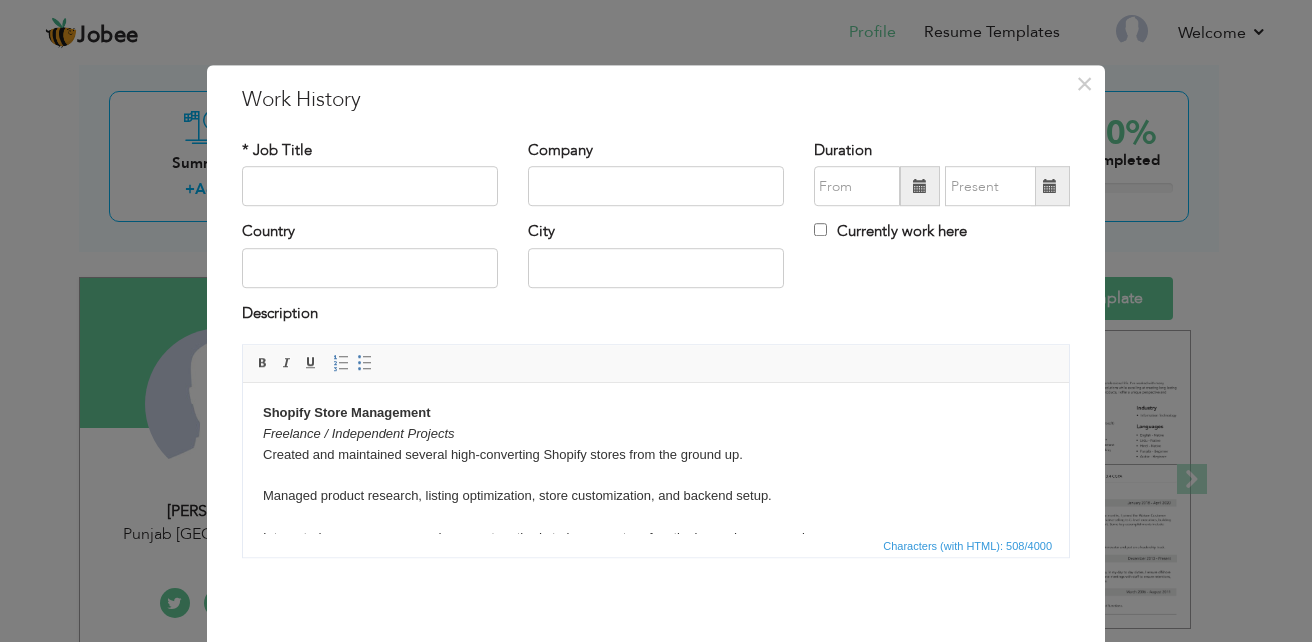 click on "Shopify Store Management Freelance / Independent Projects Created and maintained several high-converting Shopify stores from the ground up. Managed product research, listing optimization, store customization, and backend setup. Integrated necessary apps and payment methods to improve store functioning and user experience. Monitored sales performance and implemented data-driven tactics to improve conversion rates and customer retention. ​​​​​​​" at bounding box center (656, 496) 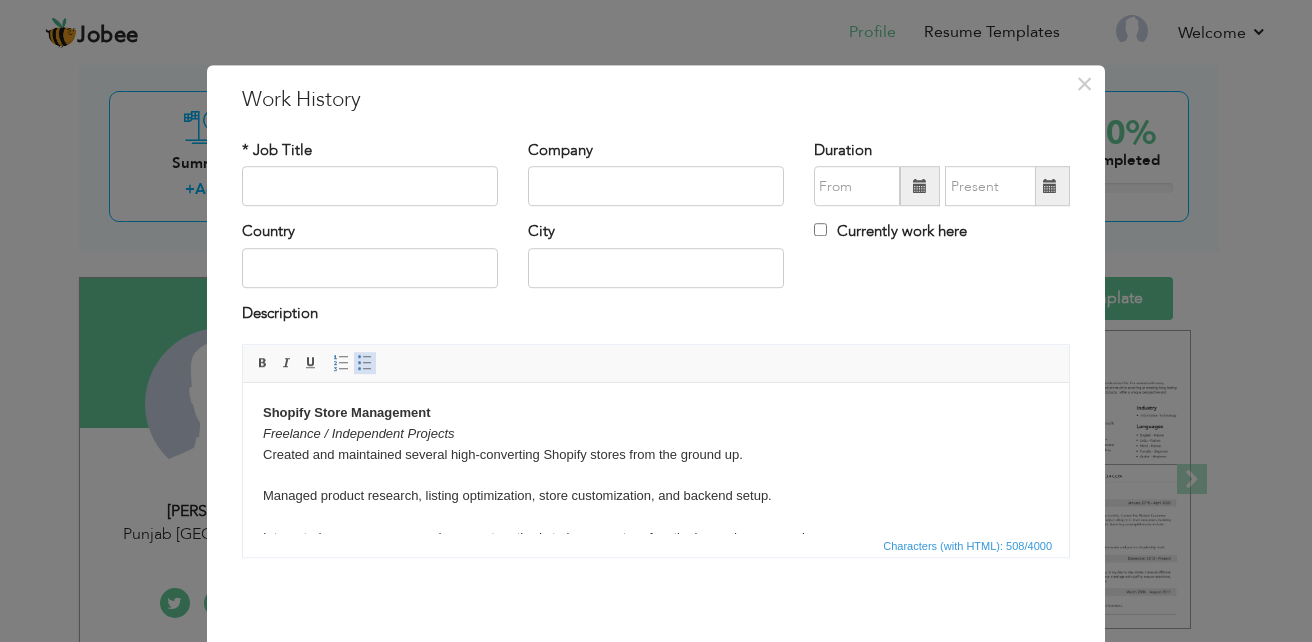 click at bounding box center (365, 363) 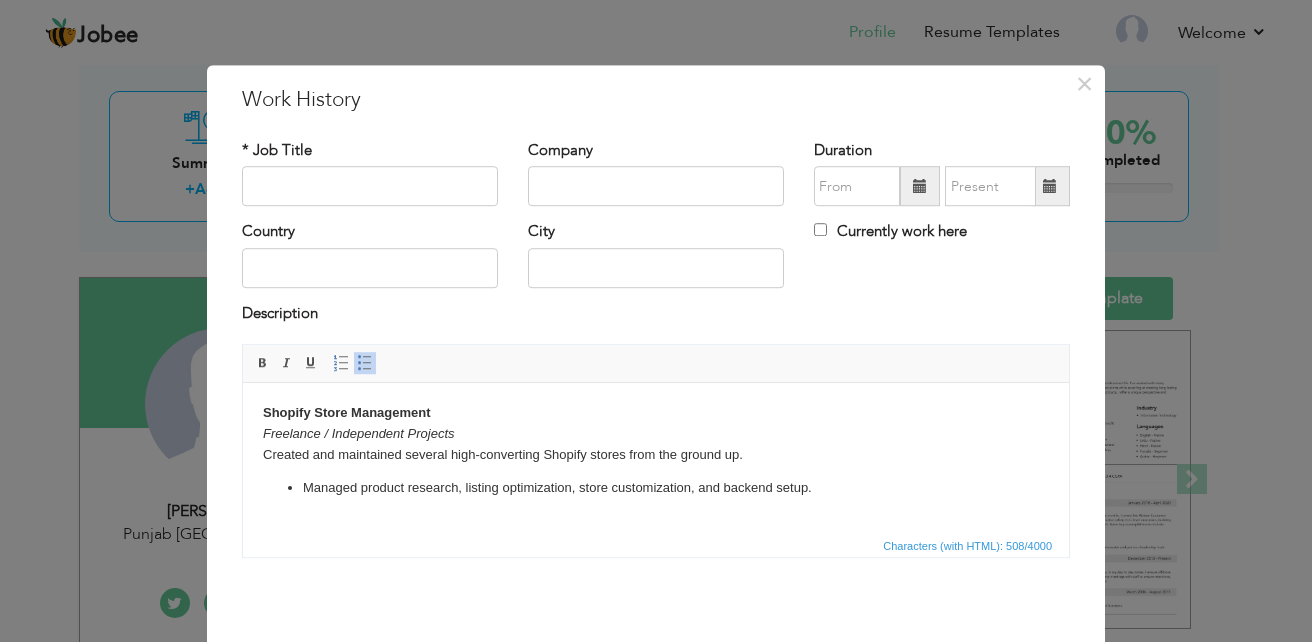 scroll, scrollTop: 82, scrollLeft: 0, axis: vertical 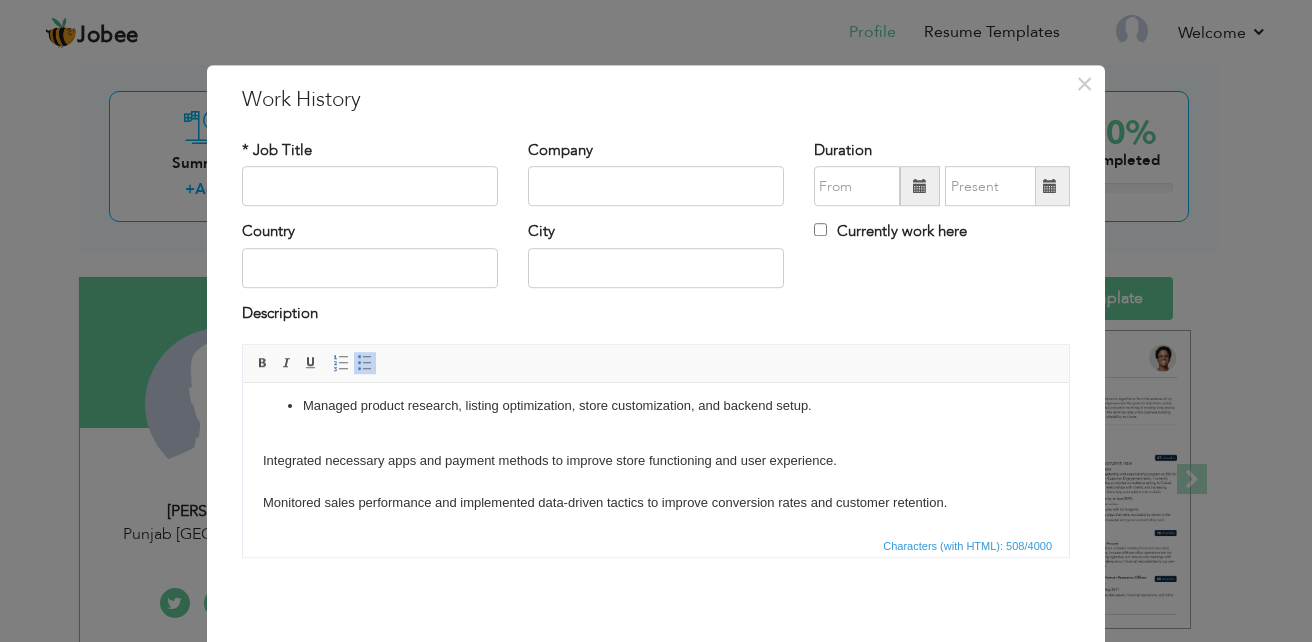 click on "Shopify Store Management Freelance / Independent Projects Created and maintained several high-converting Shopify stores from the ground up. Managed product research, listing optimization, store customization, and backend setup. Integrated necessary apps and payment methods to improve store functioning and user experience. Monitored sales performance and implemented data-driven tactics to improve conversion rates and customer retention." at bounding box center [656, 417] 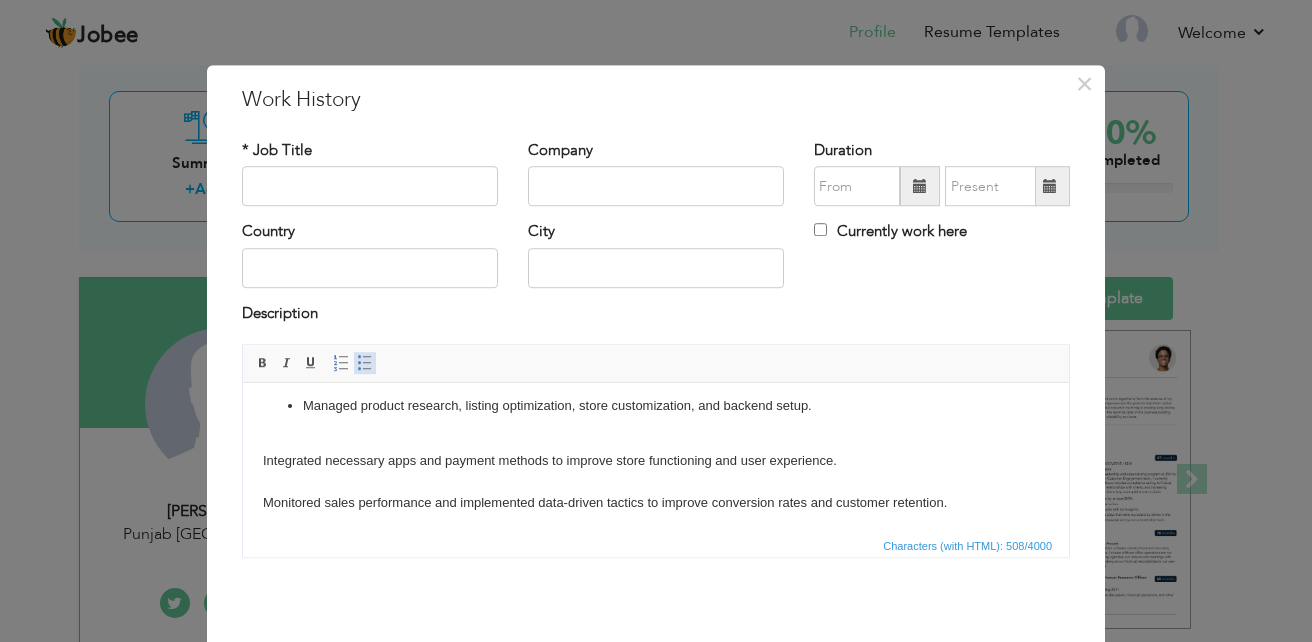 click at bounding box center [365, 363] 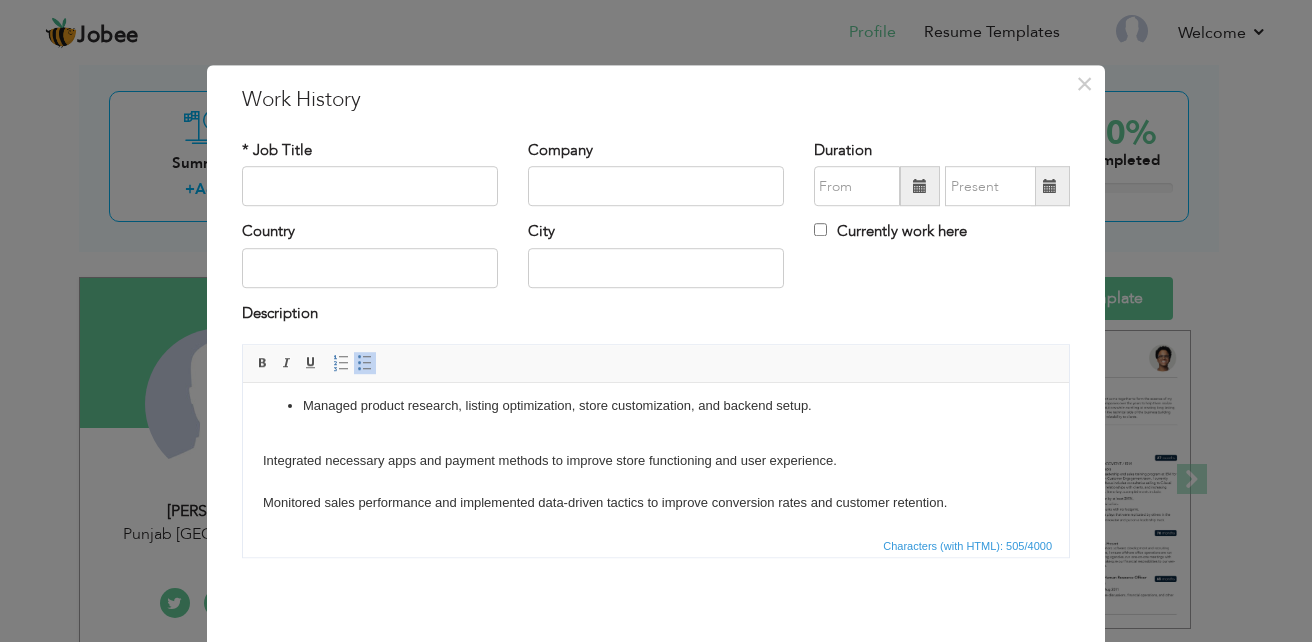 scroll, scrollTop: 62, scrollLeft: 0, axis: vertical 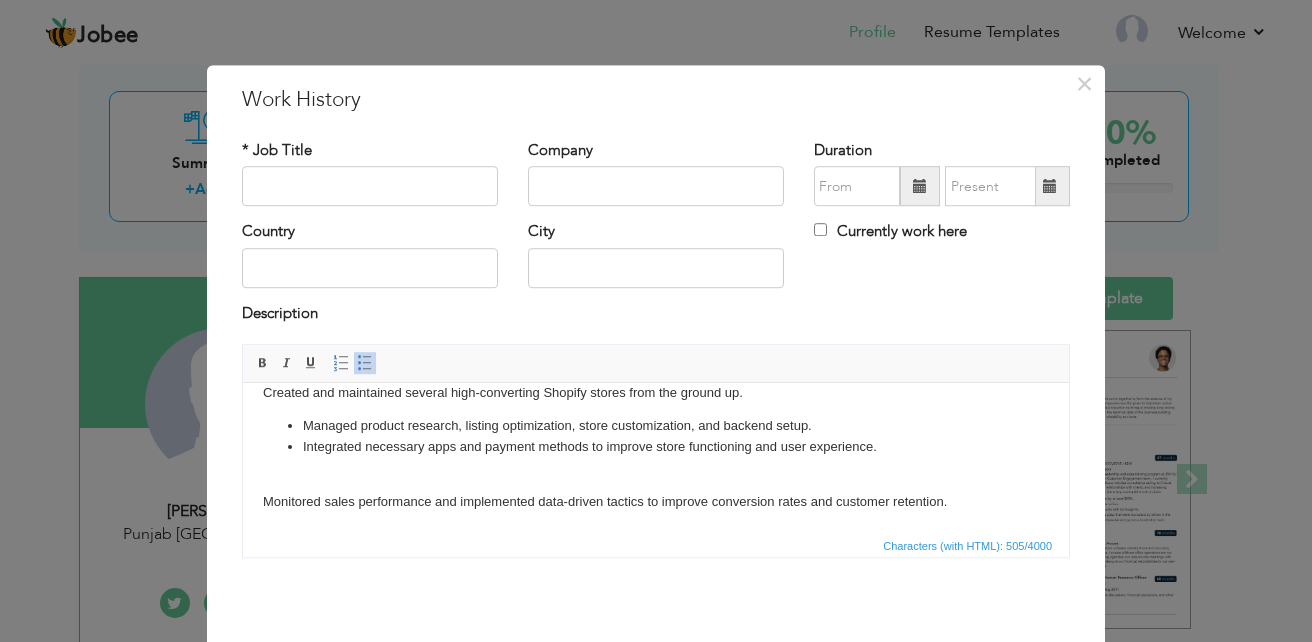 click on "Shopify Store Management Freelance / Independent Projects Created and maintained several high-converting Shopify stores from the ground up. Managed product research, listing optimization, store customization, and backend setup. Integrated necessary apps and payment methods to improve store functioning and user experience. Monitored sales performance and implemented data-driven tactics to improve conversion rates and customer retention." at bounding box center (656, 427) 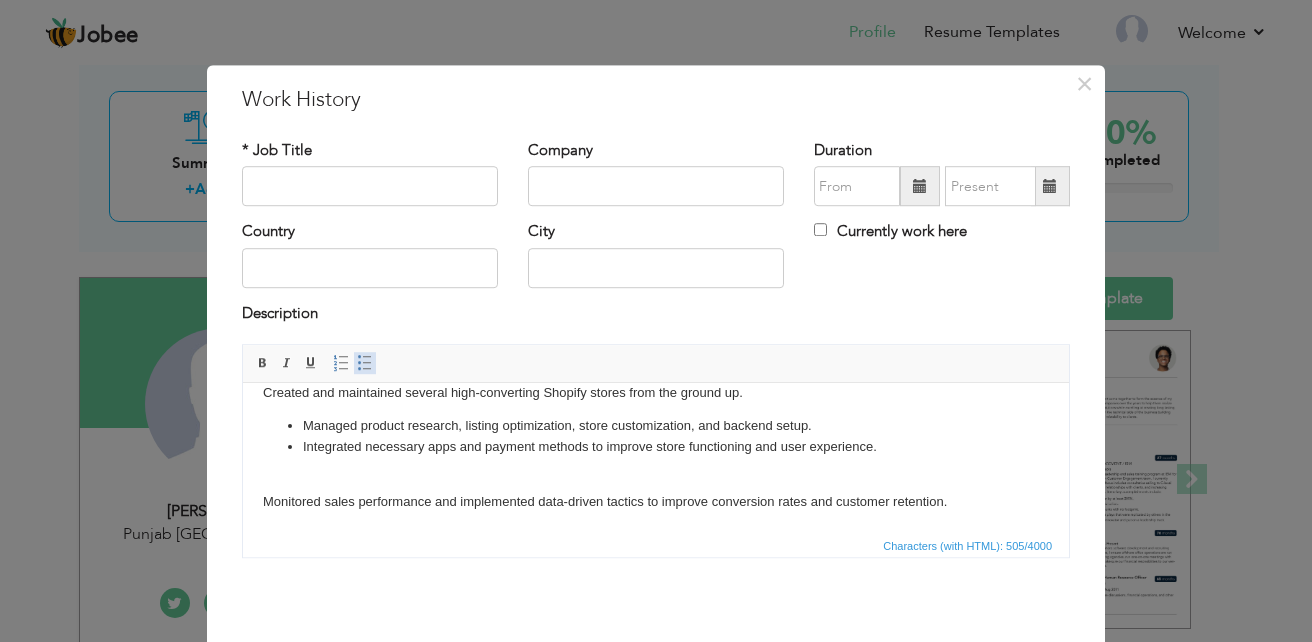 click at bounding box center [365, 363] 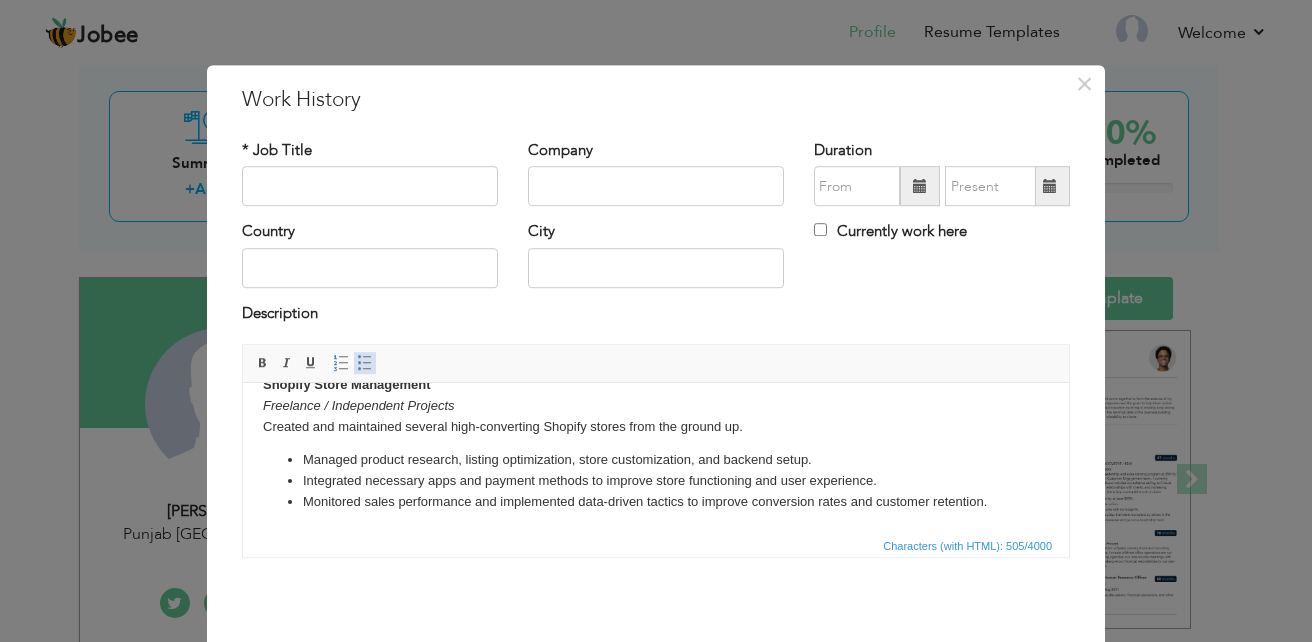 scroll, scrollTop: 28, scrollLeft: 0, axis: vertical 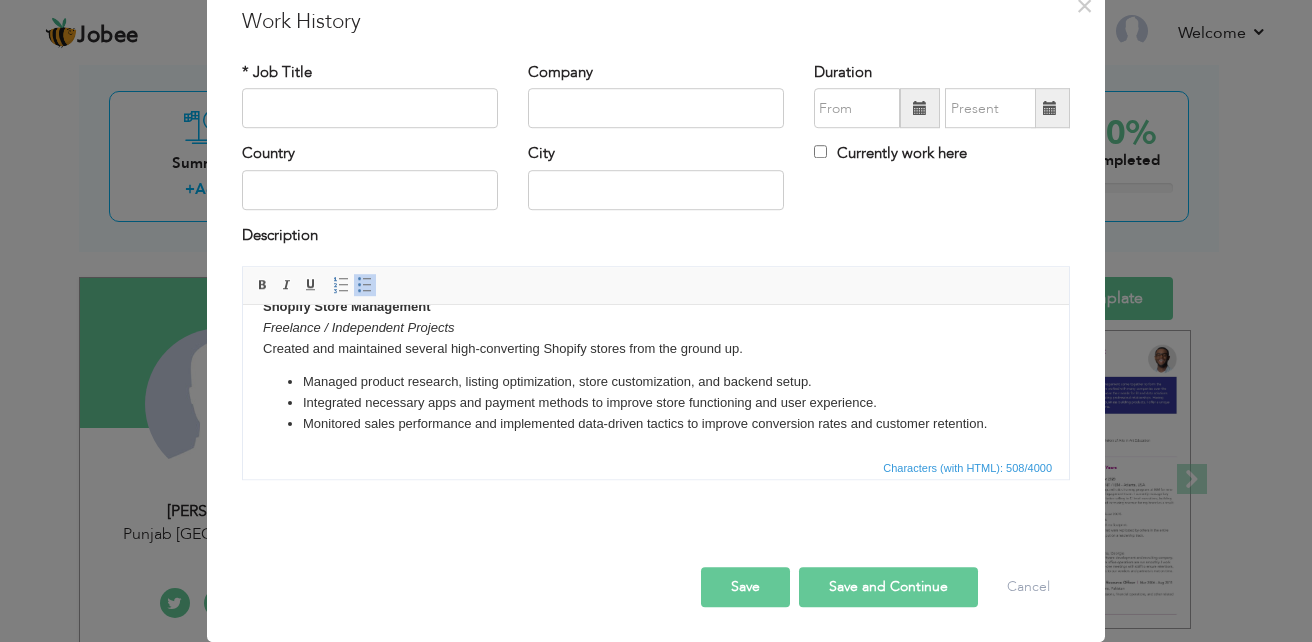 click on "Save" at bounding box center [745, 587] 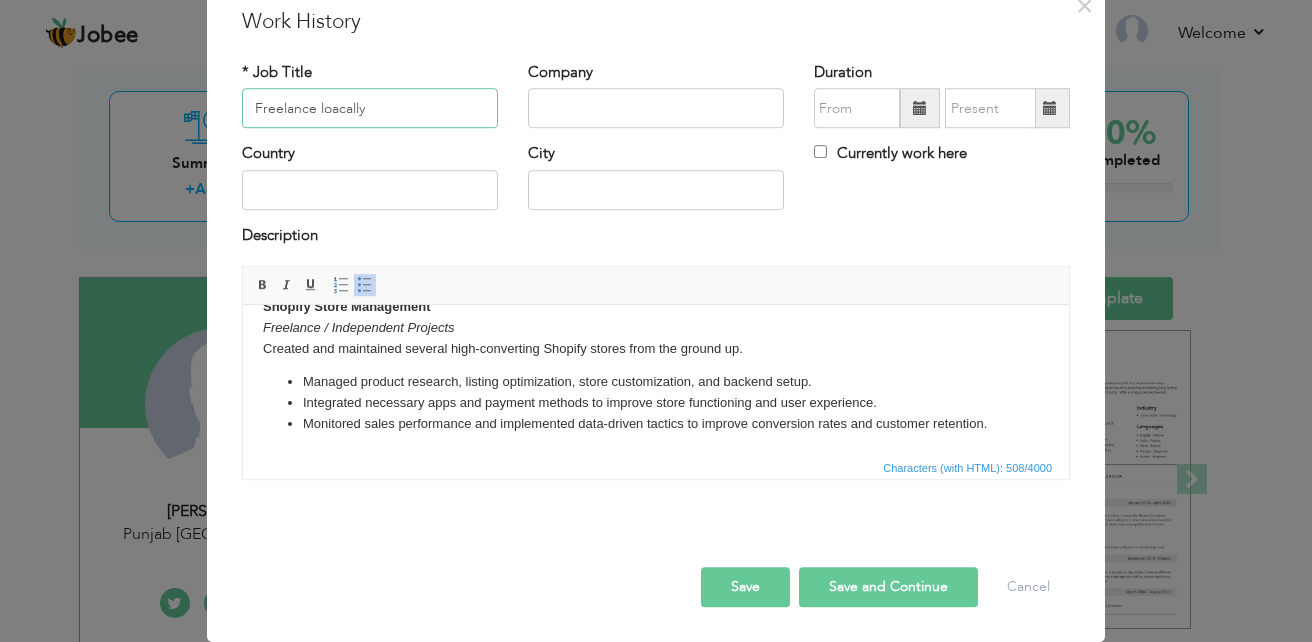 type on "Freelance loacally" 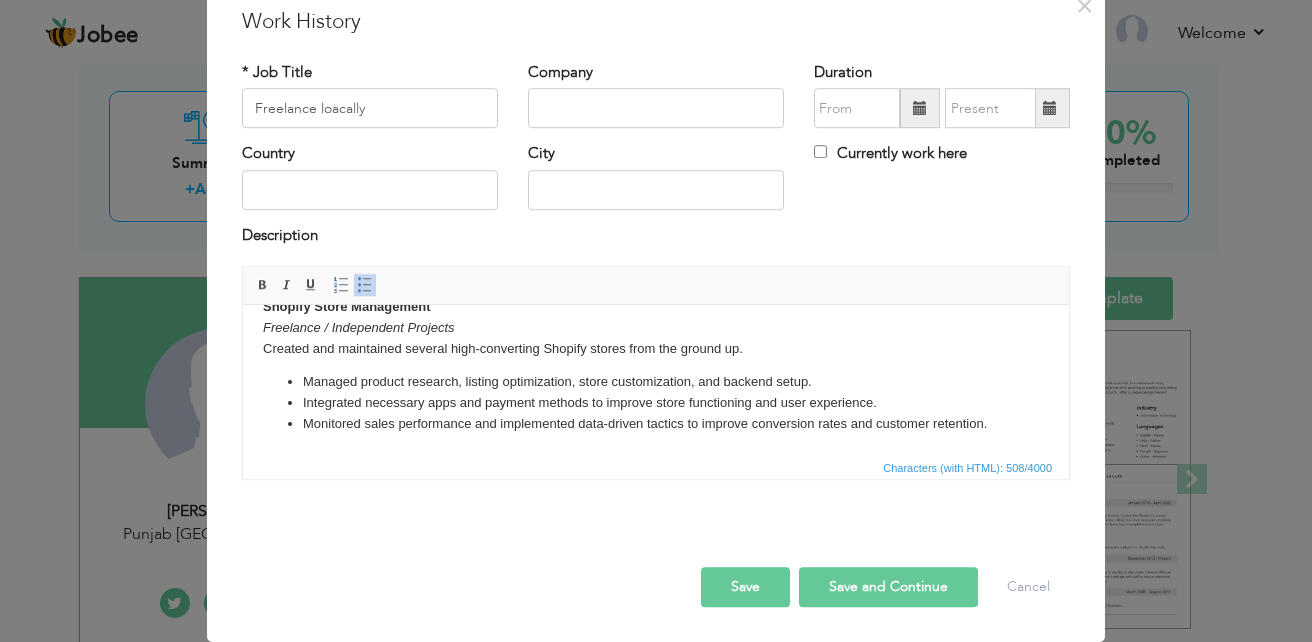 click on "Save" at bounding box center [745, 587] 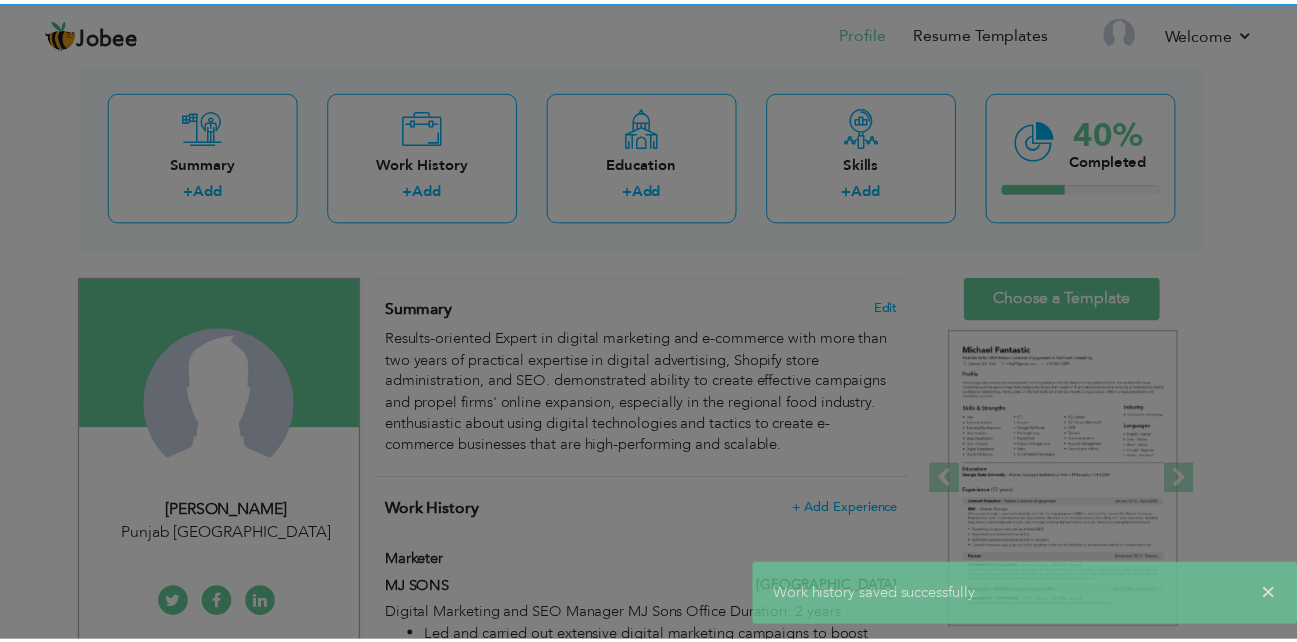 scroll, scrollTop: 0, scrollLeft: 0, axis: both 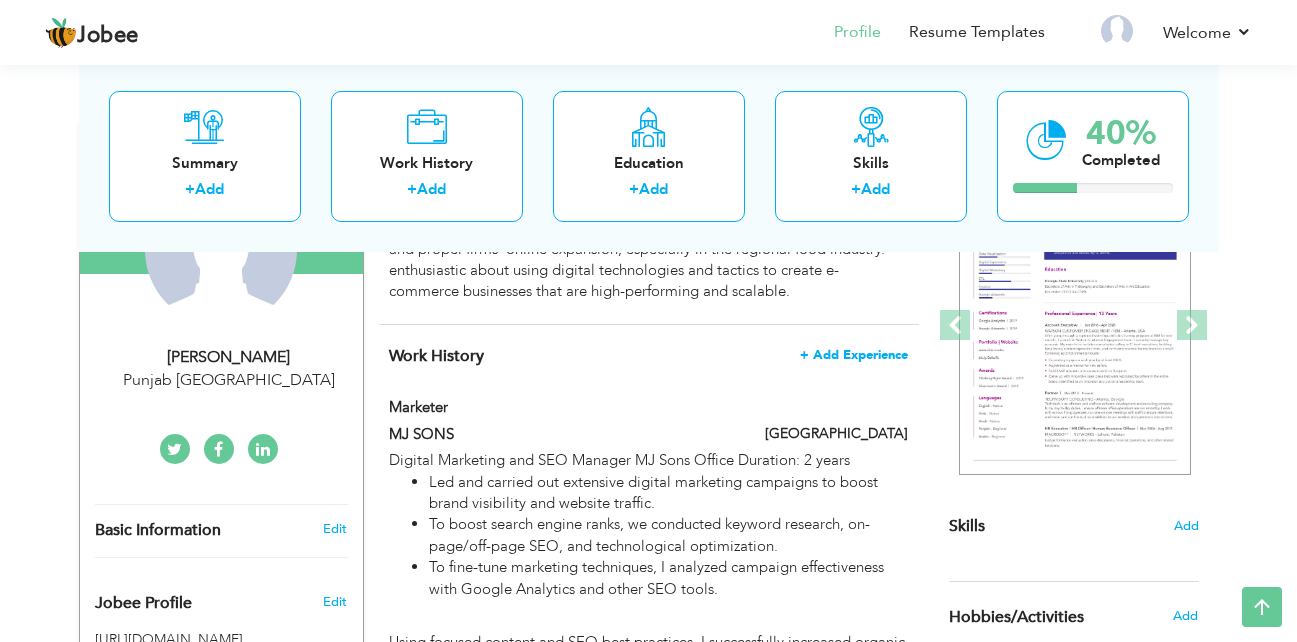 click on "+ Add Experience" at bounding box center [854, 355] 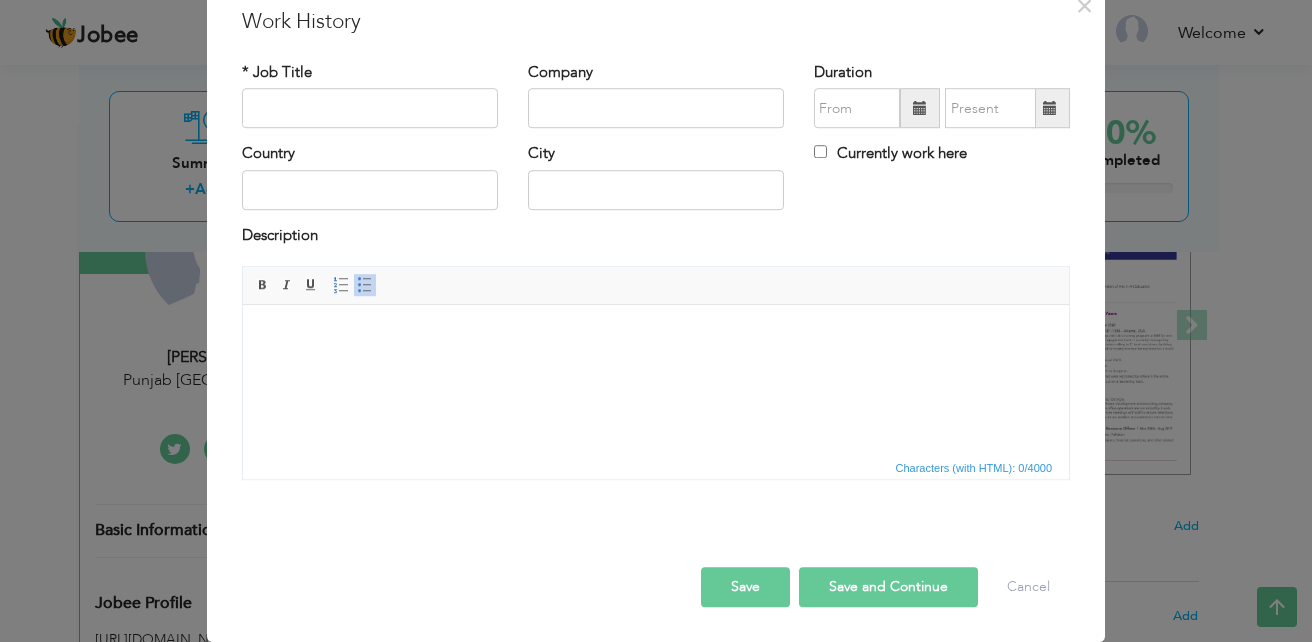 scroll, scrollTop: 0, scrollLeft: 0, axis: both 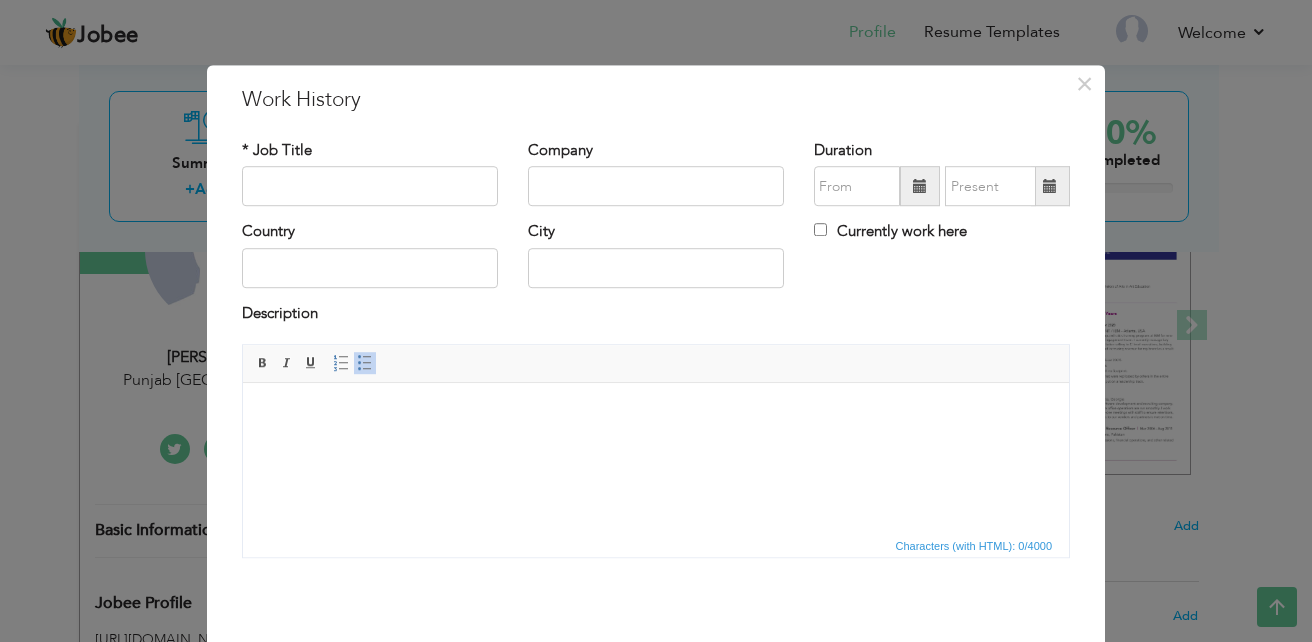 click at bounding box center (656, 413) 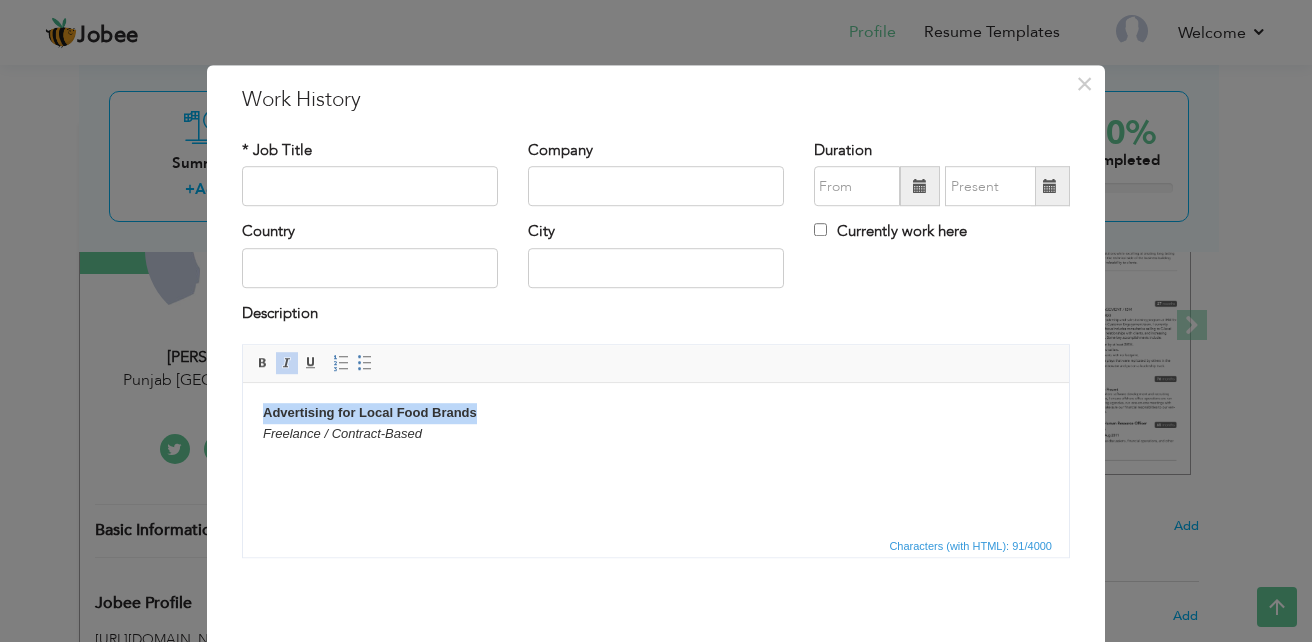 drag, startPoint x: 265, startPoint y: 411, endPoint x: 516, endPoint y: 418, distance: 251.0976 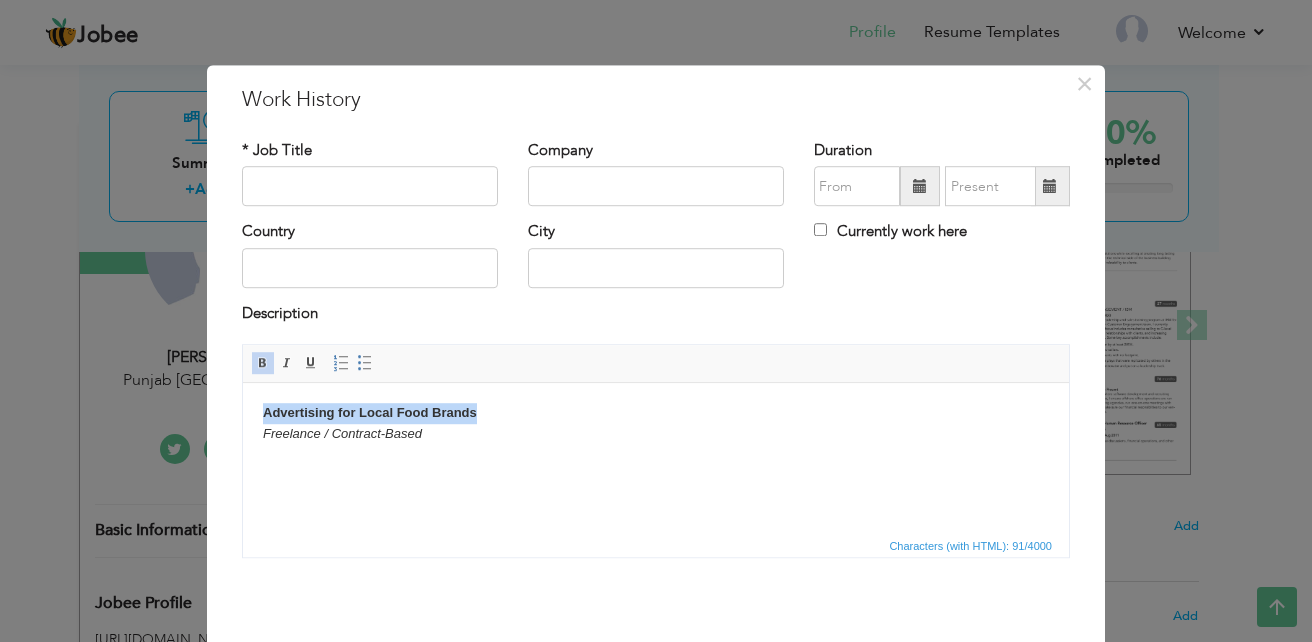 copy on "Advertising for Local Food Brands" 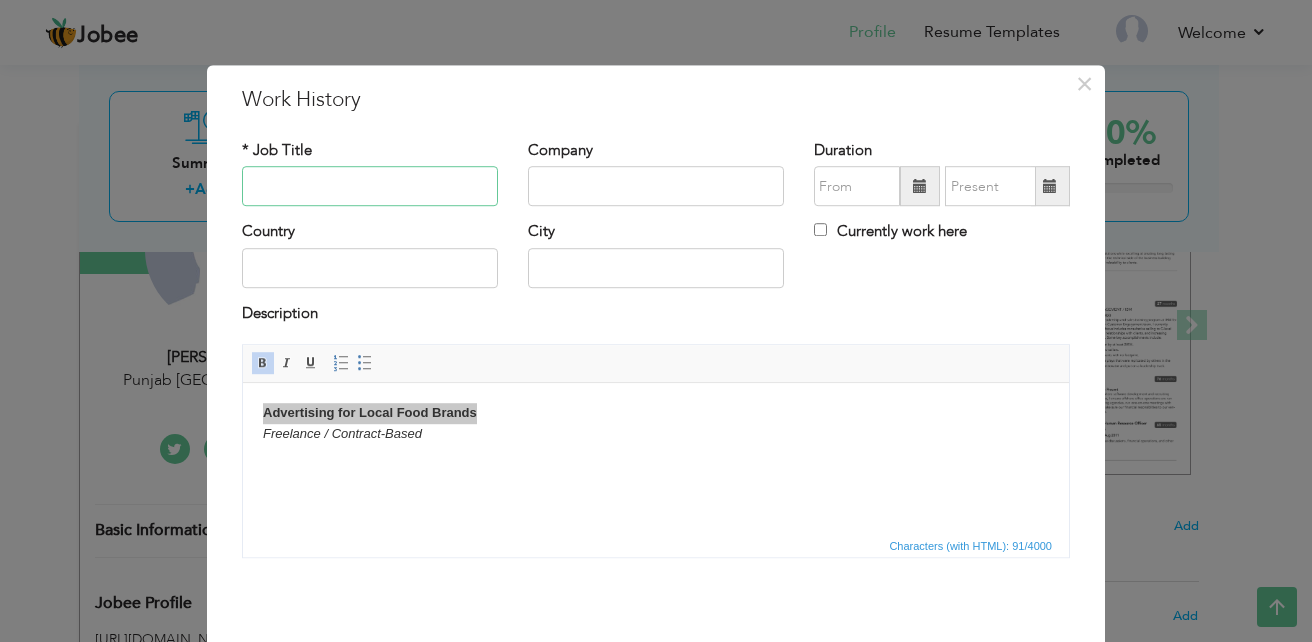 click at bounding box center (370, 187) 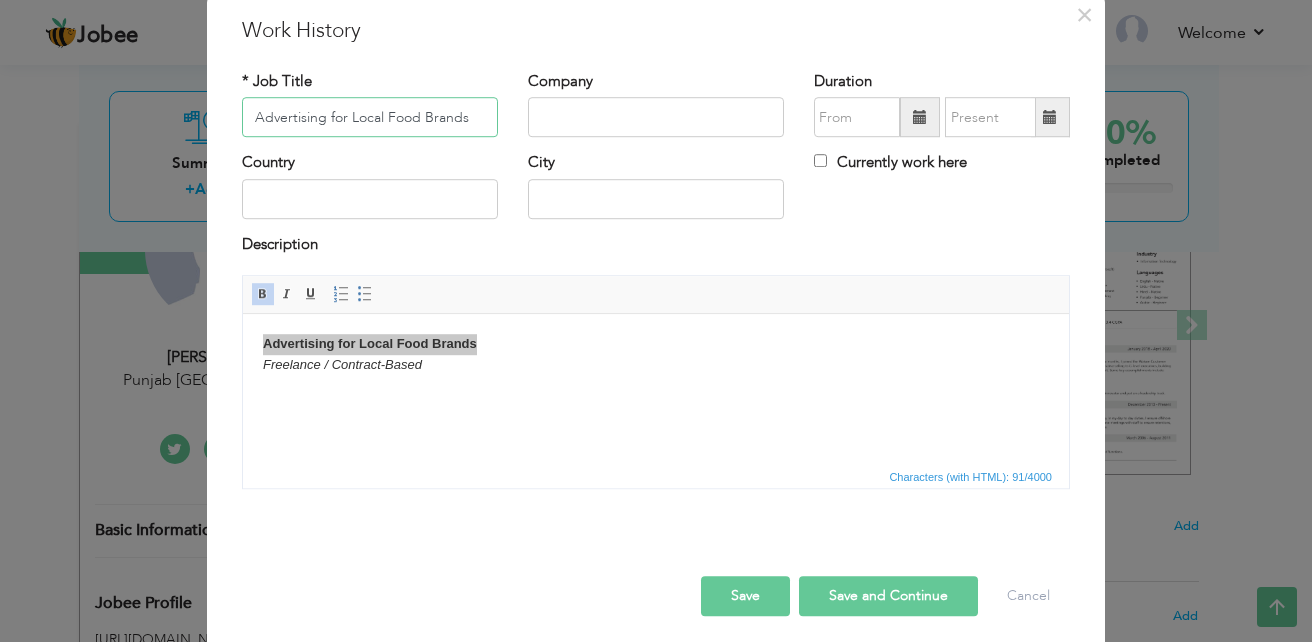 scroll, scrollTop: 78, scrollLeft: 0, axis: vertical 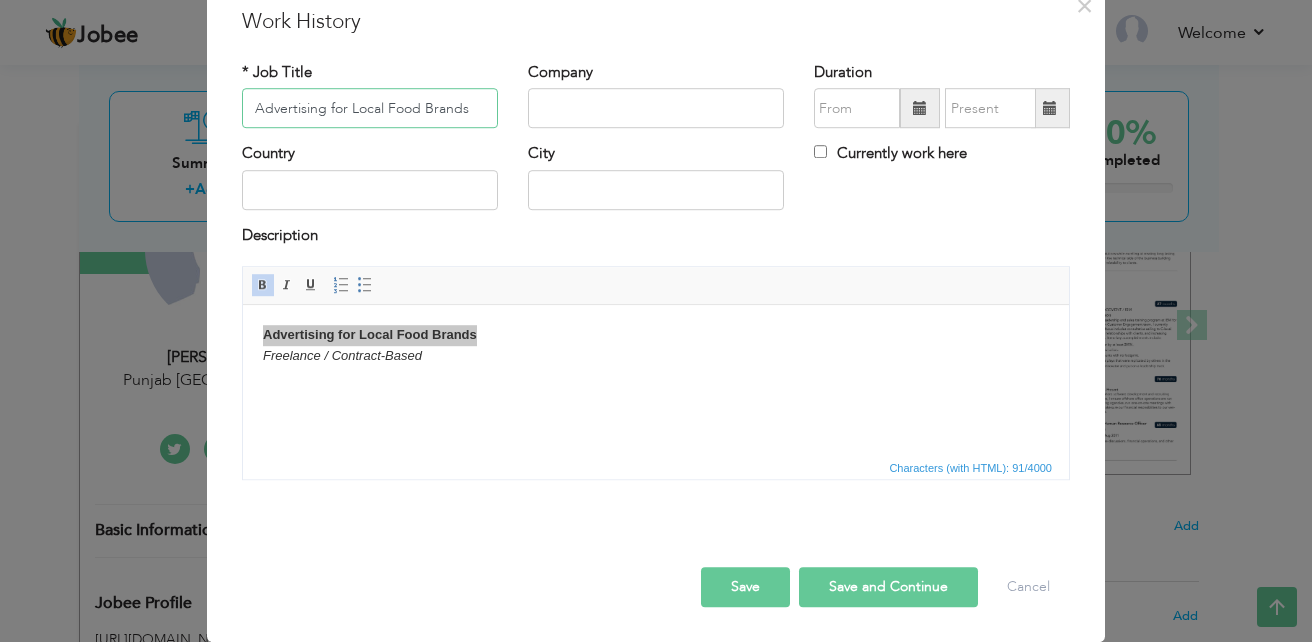 type on "Advertising for Local Food Brands" 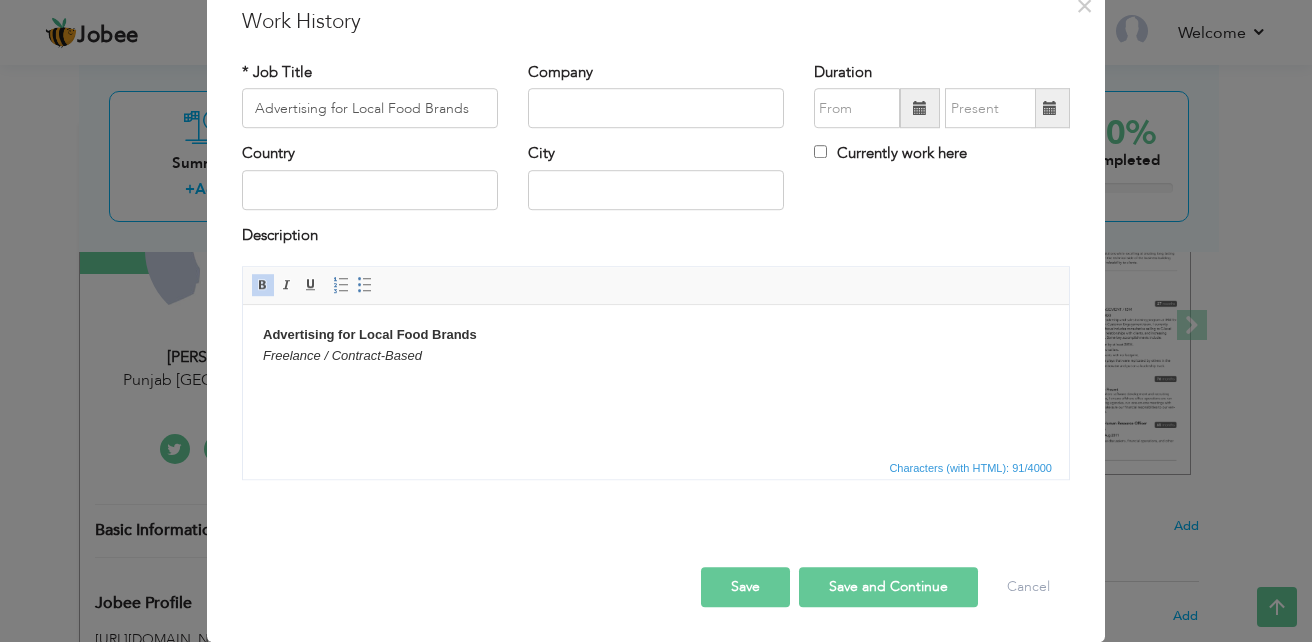 click on "Advertising for Local Food Brands Freelance / Contract-Based" at bounding box center [656, 346] 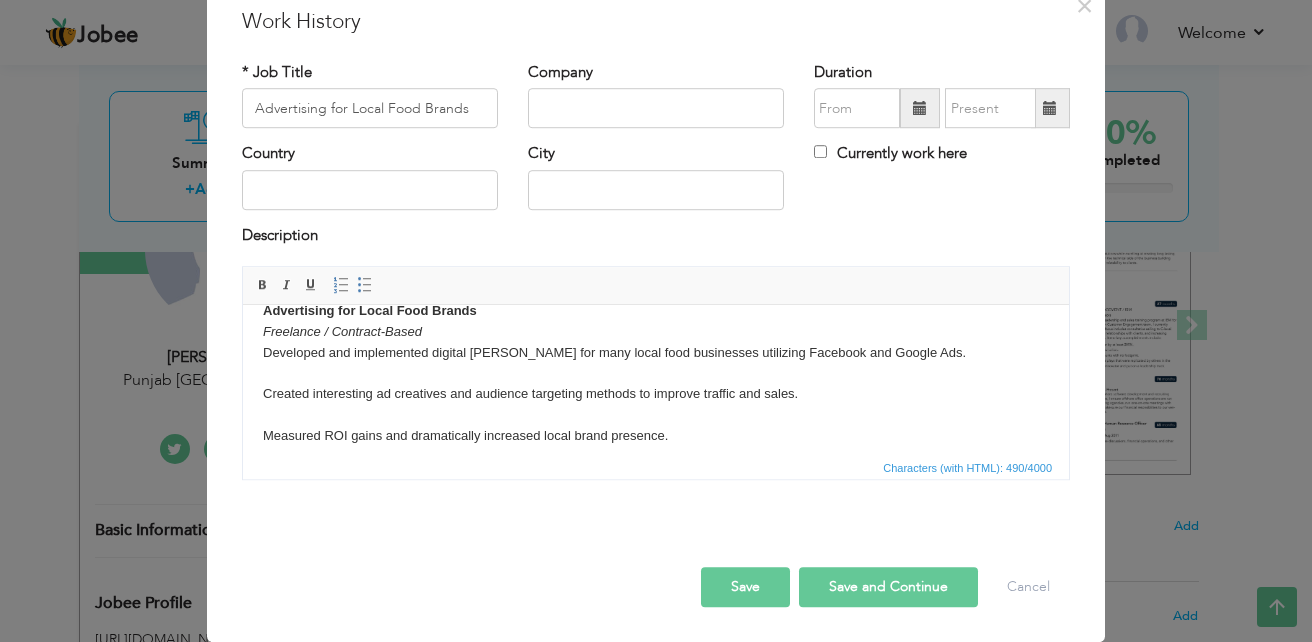scroll, scrollTop: 0, scrollLeft: 0, axis: both 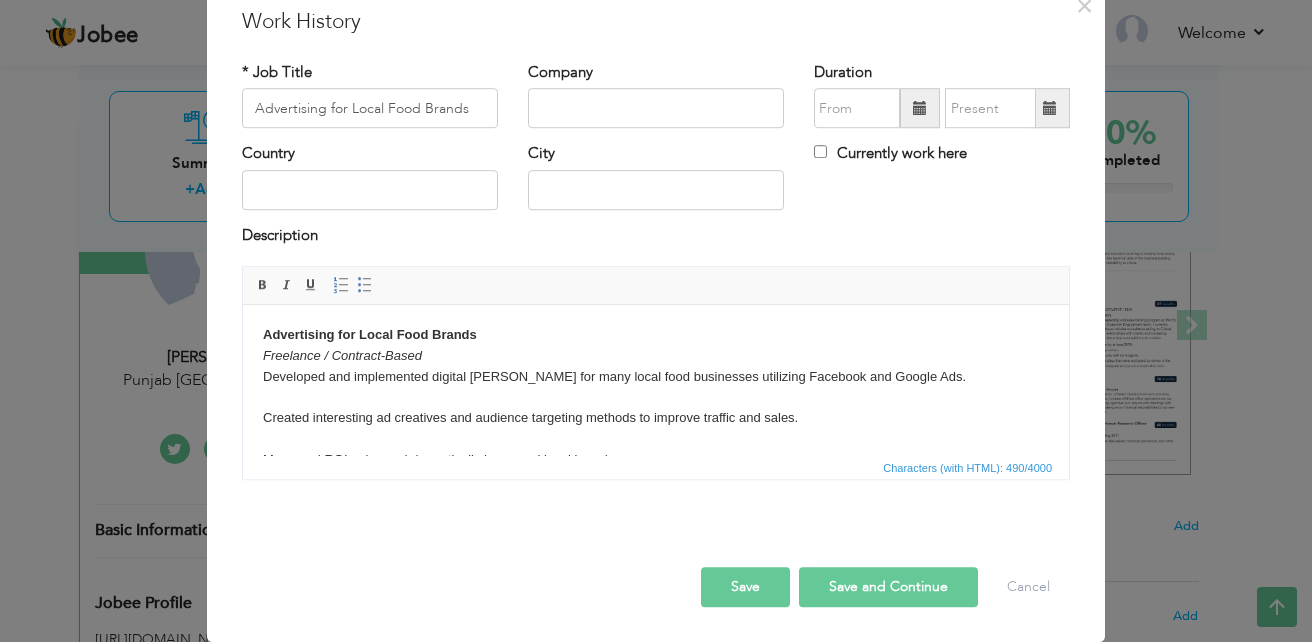 click on "Advertising for Local Food Brands Freelance / Contract-Based Developed and implemented digital ad campaigns for many local food businesses utilizing Facebook and Google Ads. Created interesting ad creatives and audience targeting methods to improve traffic and sales. Measured ROI gains and dramatically increased local brand presence. Managed campaign funds effectively, resulting in cost-effective customer acquisition. ​​​​​​​" at bounding box center [656, 418] 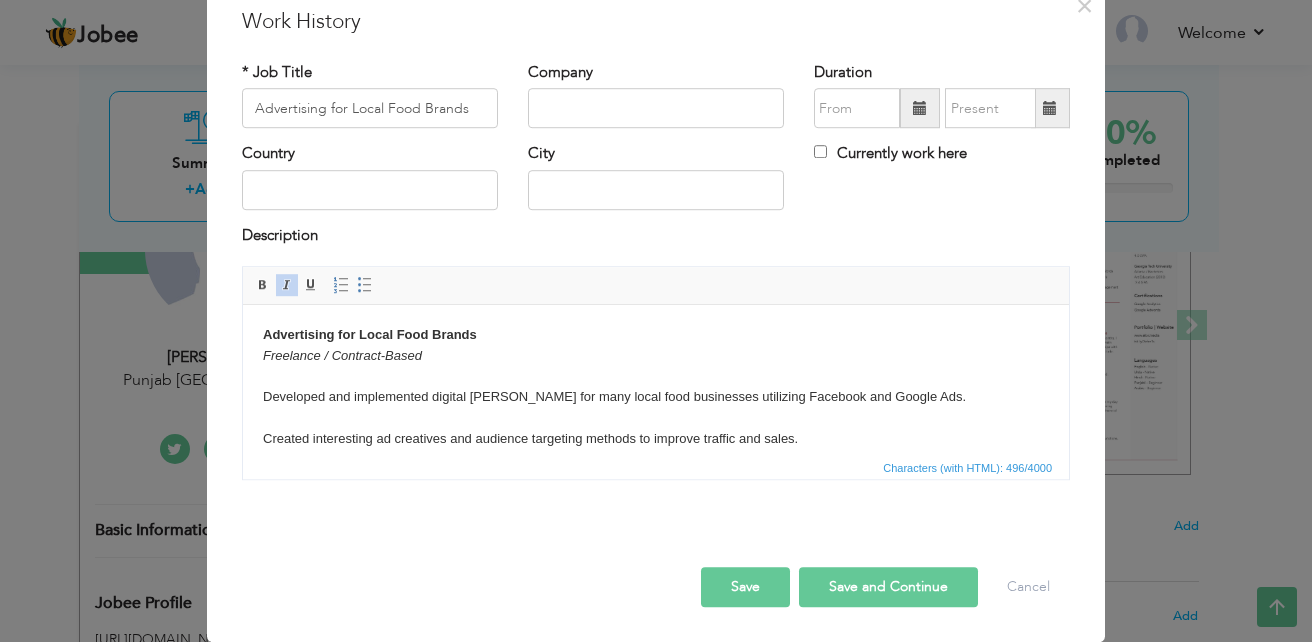 click on "Advertising for Local Food Brands Freelance / Contract-Based ​​​​​​​ Developed and implemented digital ad campaigns for many local food businesses utilizing Facebook and Google Ads. Created interesting ad creatives and audience targeting methods to improve traffic and sales. Measured ROI gains and dramatically increased local brand presence. Managed campaign funds effectively, resulting in cost-effective customer acquisition." at bounding box center [656, 429] 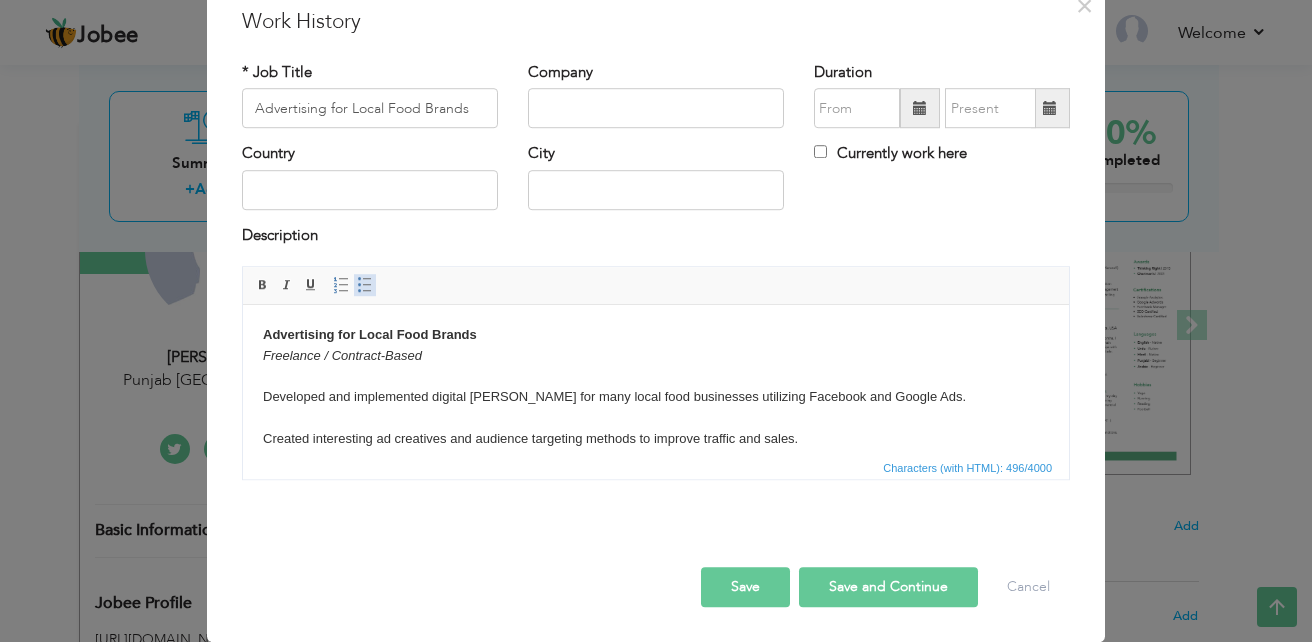 click on "Insert/Remove Bulleted List" at bounding box center [365, 285] 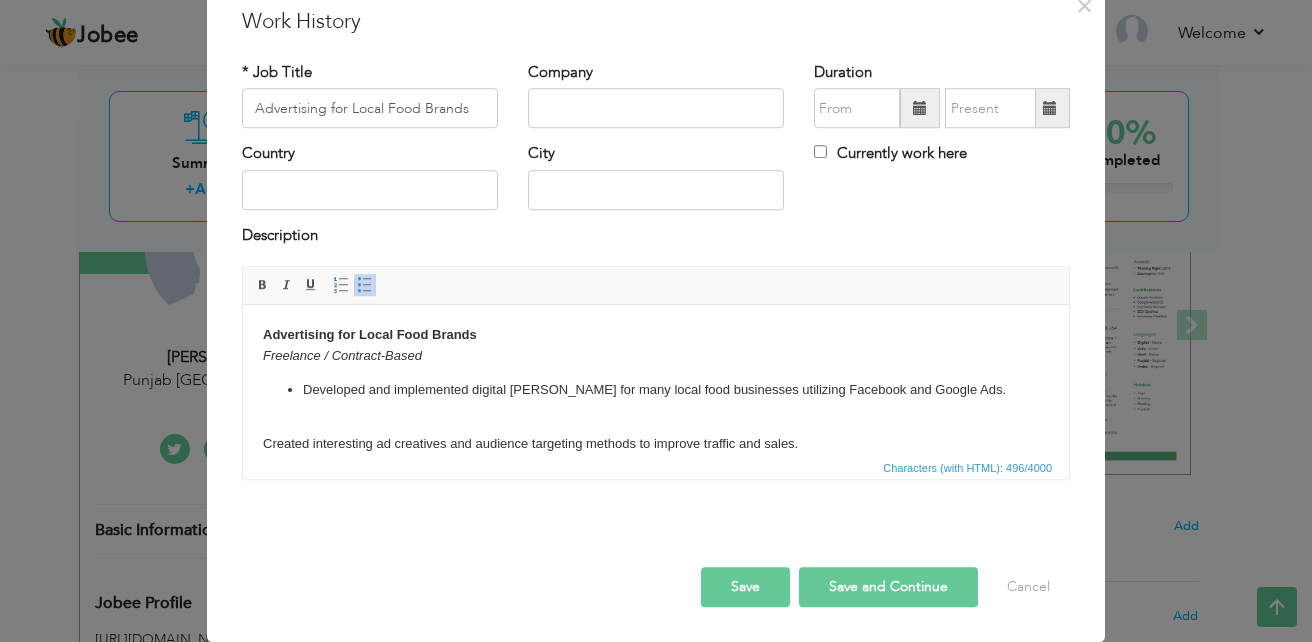 click on "Advertising for Local Food Brands Freelance / Contract-Based ​​​​​​​ Developed and implemented digital ad campaigns for many local food businesses utilizing Facebook and Google Ads. Created interesting ad creatives and audience targeting methods to improve traffic and sales. Measured ROI gains and dramatically increased local brand presence. Managed campaign funds effectively, resulting in cost-effective customer acquisition." at bounding box center [656, 431] 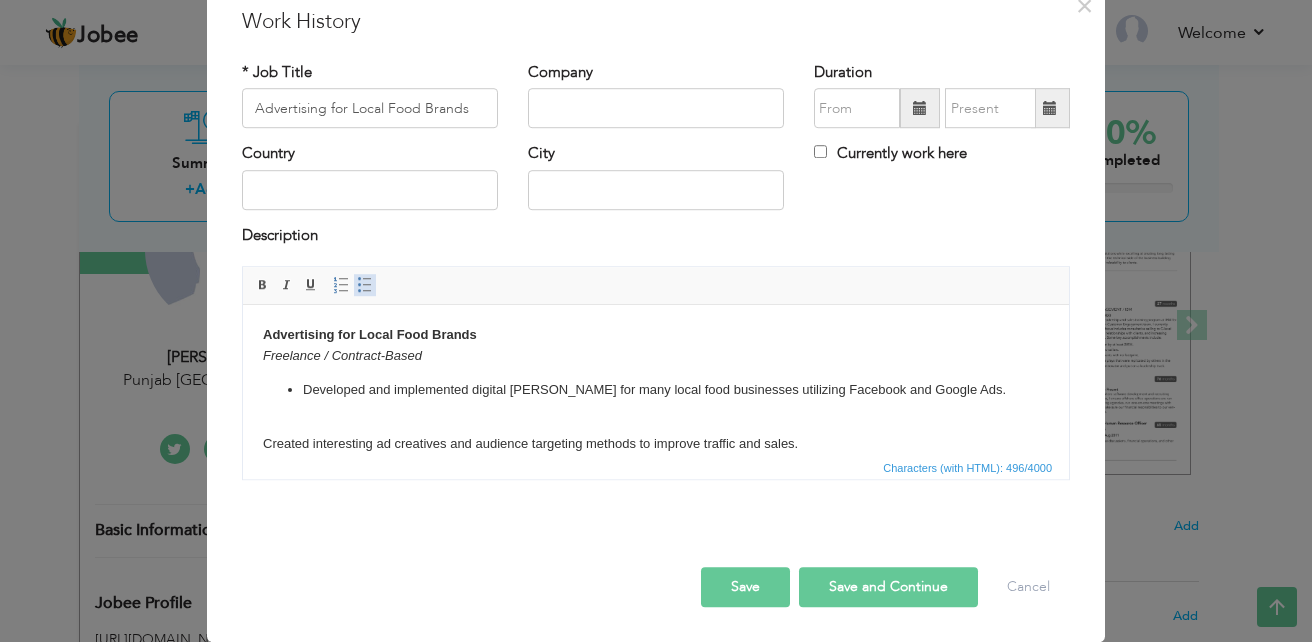 click on "Insert/Remove Bulleted List" at bounding box center [365, 285] 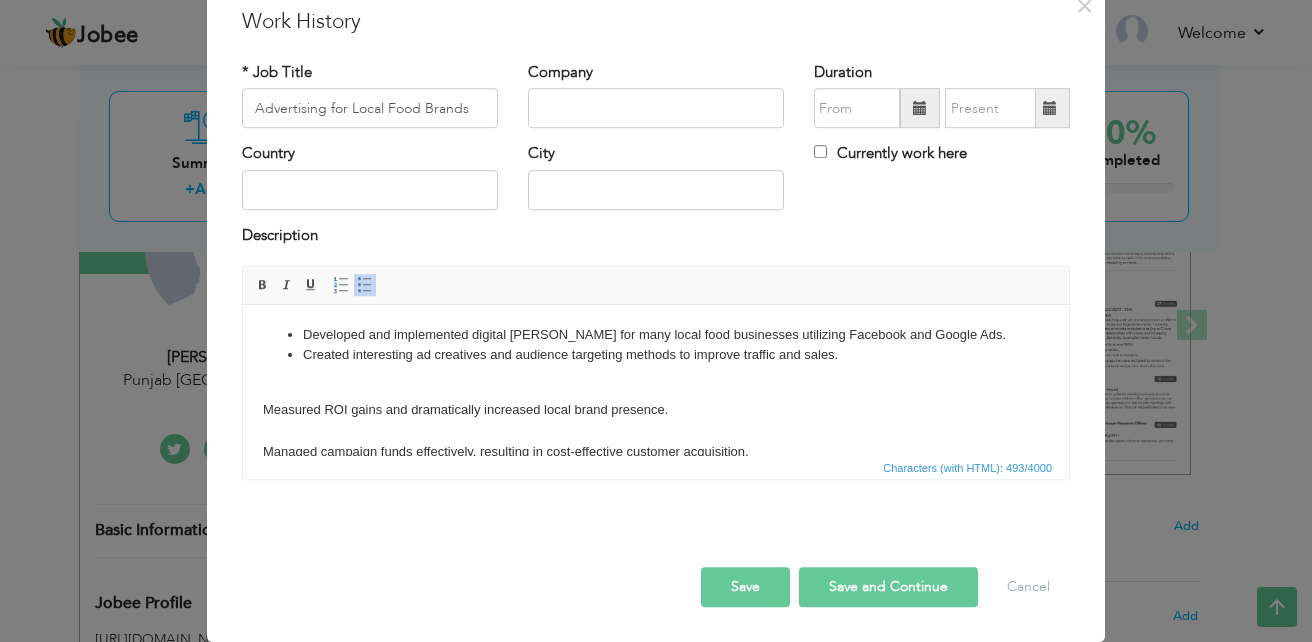 scroll, scrollTop: 82, scrollLeft: 0, axis: vertical 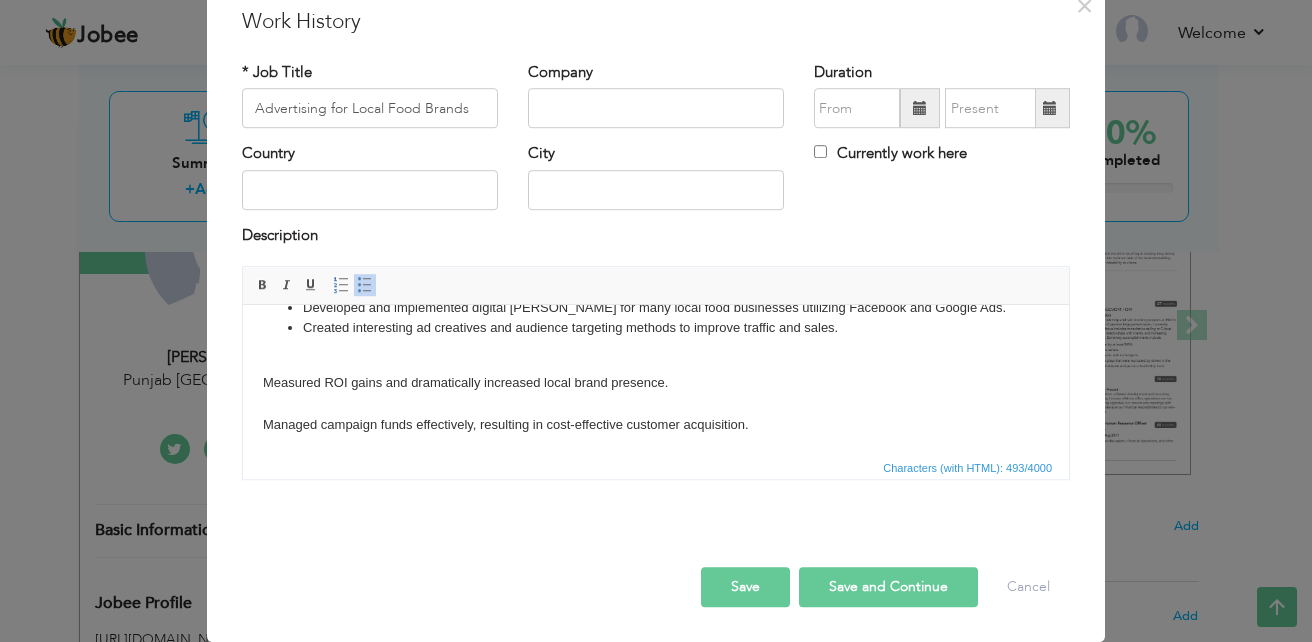click on "Advertising for Local Food Brands Freelance / Contract-Based Developed and implemented digital ad campaigns for many local food businesses utilizing Facebook and Google Ads. Created interesting ad creatives and audience targeting methods to improve traffic and sales. Measured ROI gains and dramatically increased local brand presence. Managed campaign funds effectively, resulting in cost-effective customer acquisition." at bounding box center [656, 339] 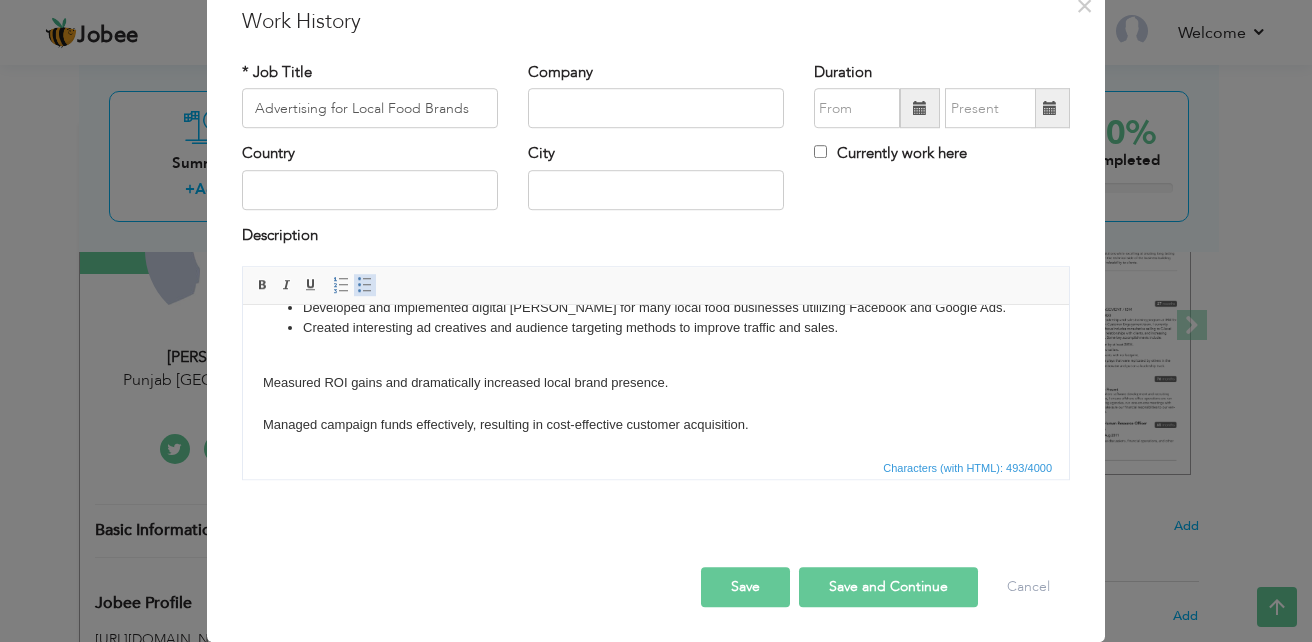 click at bounding box center [365, 285] 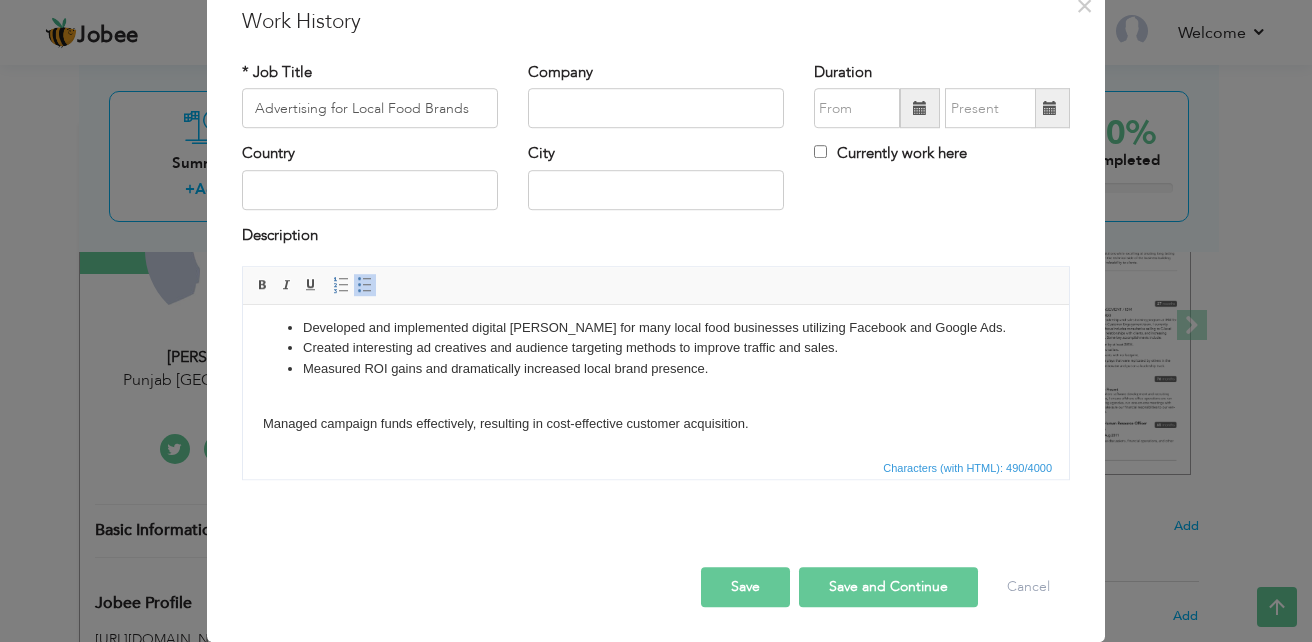 click on "Advertising for Local Food Brands Freelance / Contract-Based Developed and implemented digital ad campaigns for many local food businesses utilizing Facebook and Google Ads. Created interesting ad creatives and audience targeting methods to improve traffic and sales. Measured ROI gains and dramatically increased local brand presence. Managed campaign funds effectively, resulting in cost-effective customer acquisition." at bounding box center [656, 349] 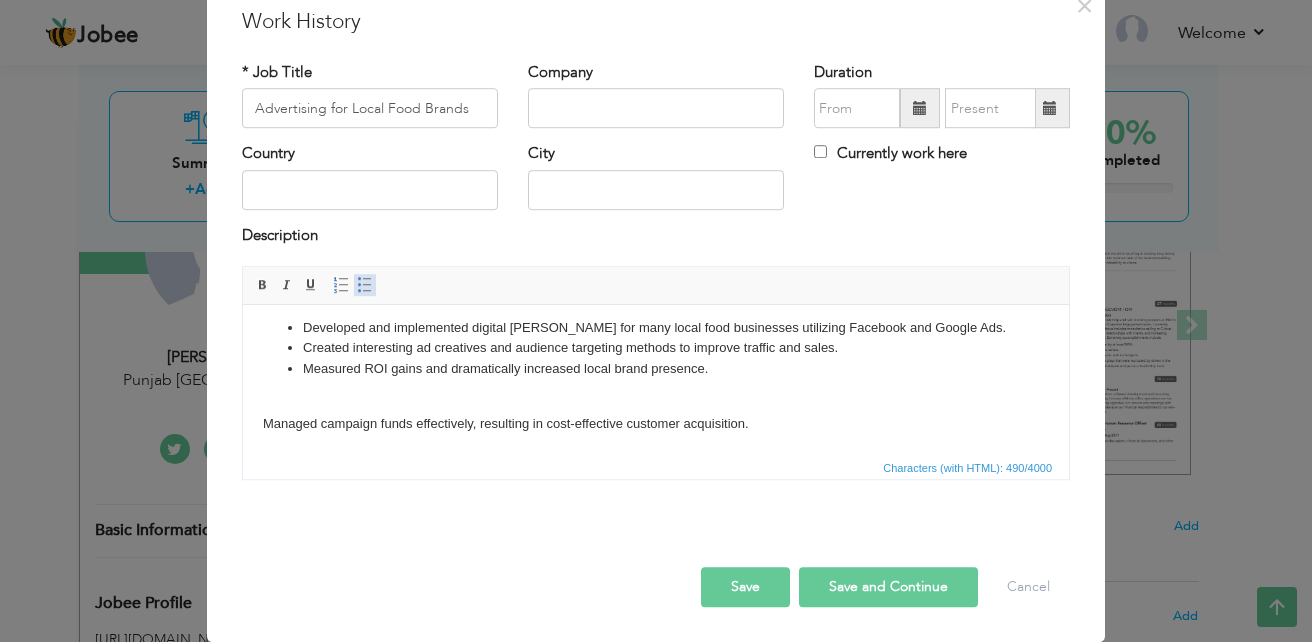click at bounding box center [365, 285] 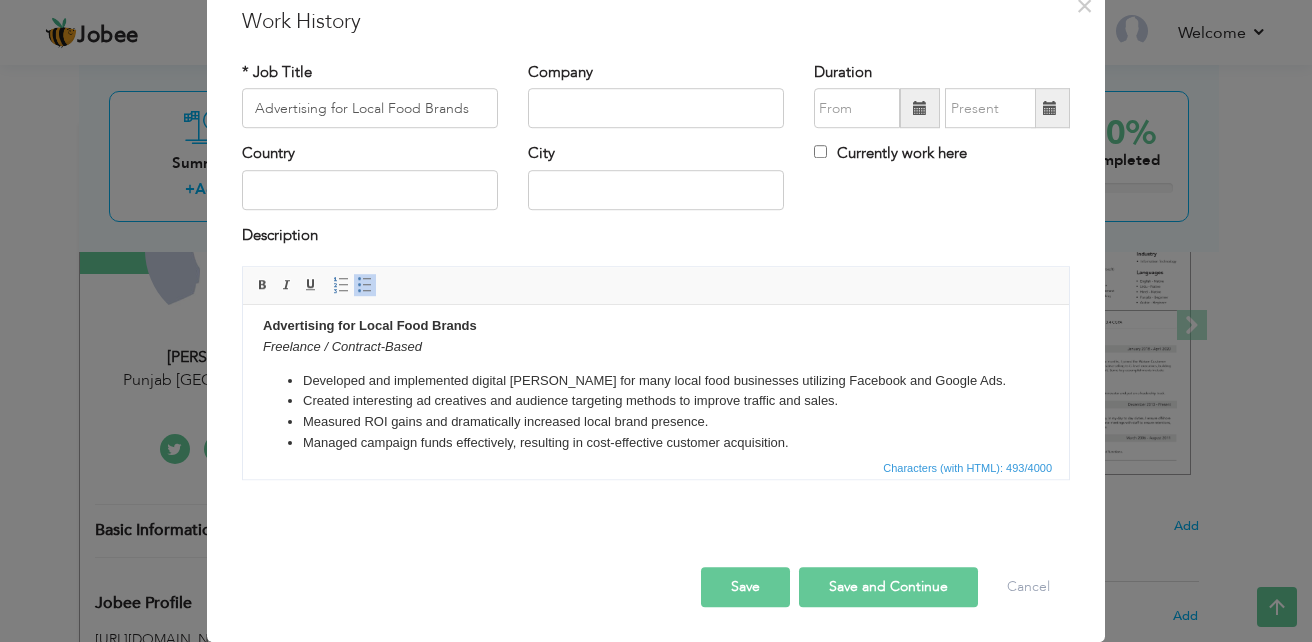 scroll, scrollTop: 0, scrollLeft: 0, axis: both 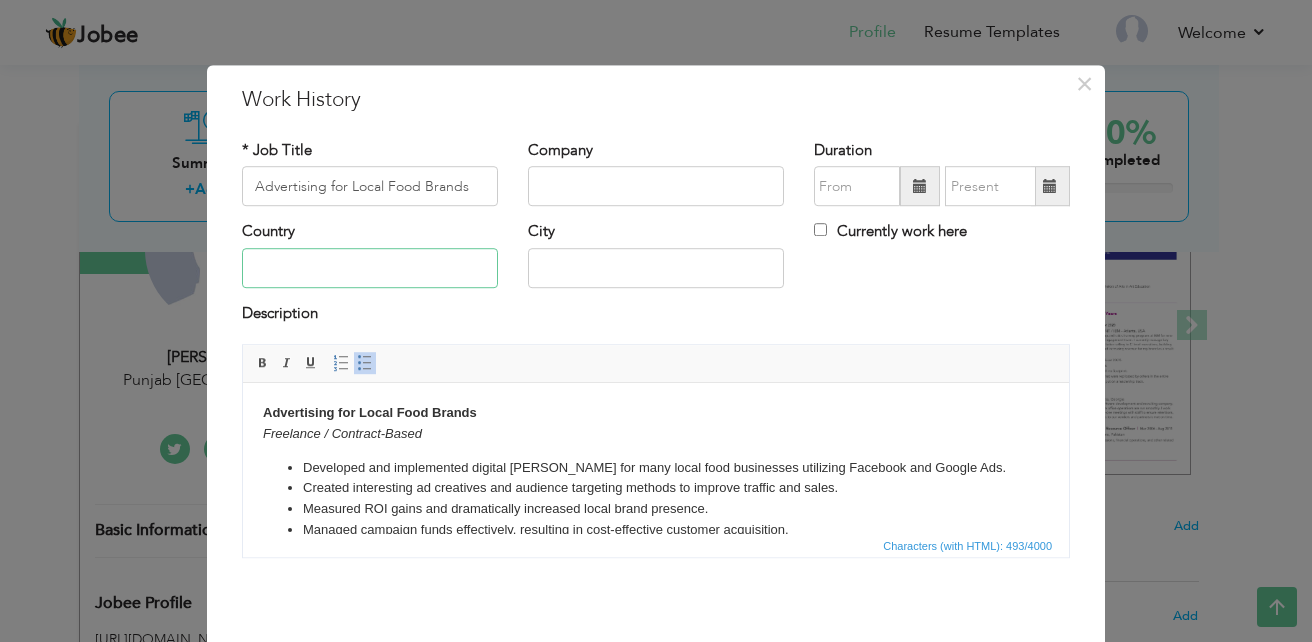 click at bounding box center [370, 268] 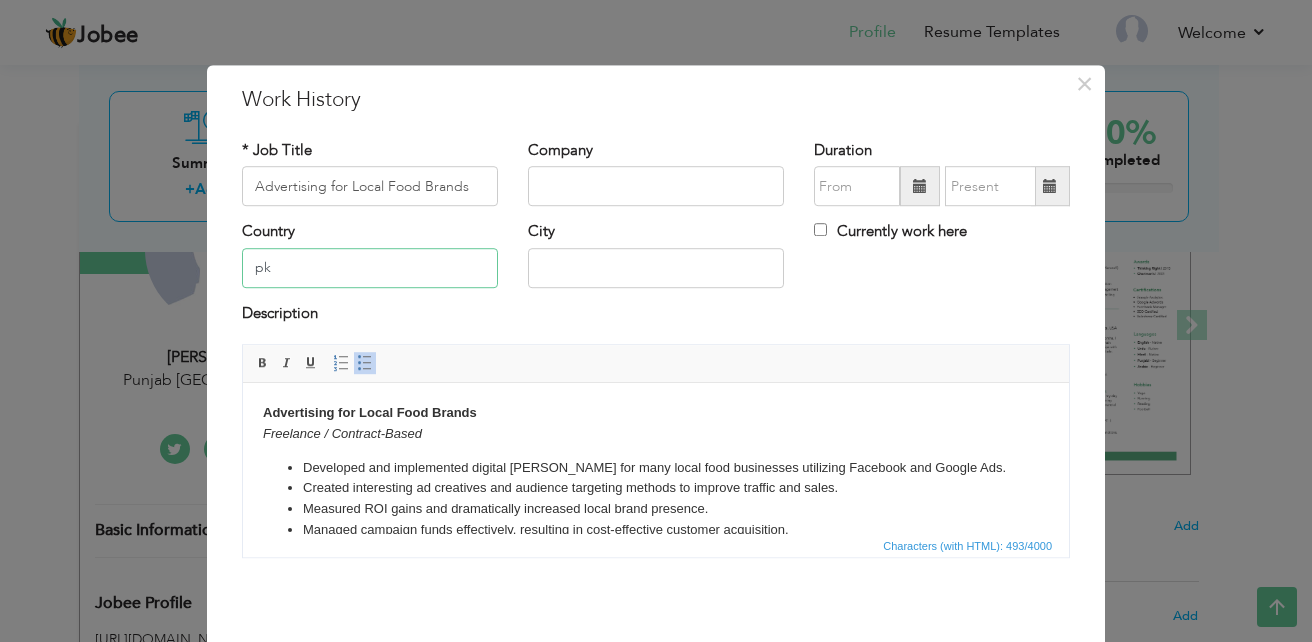 type on "p" 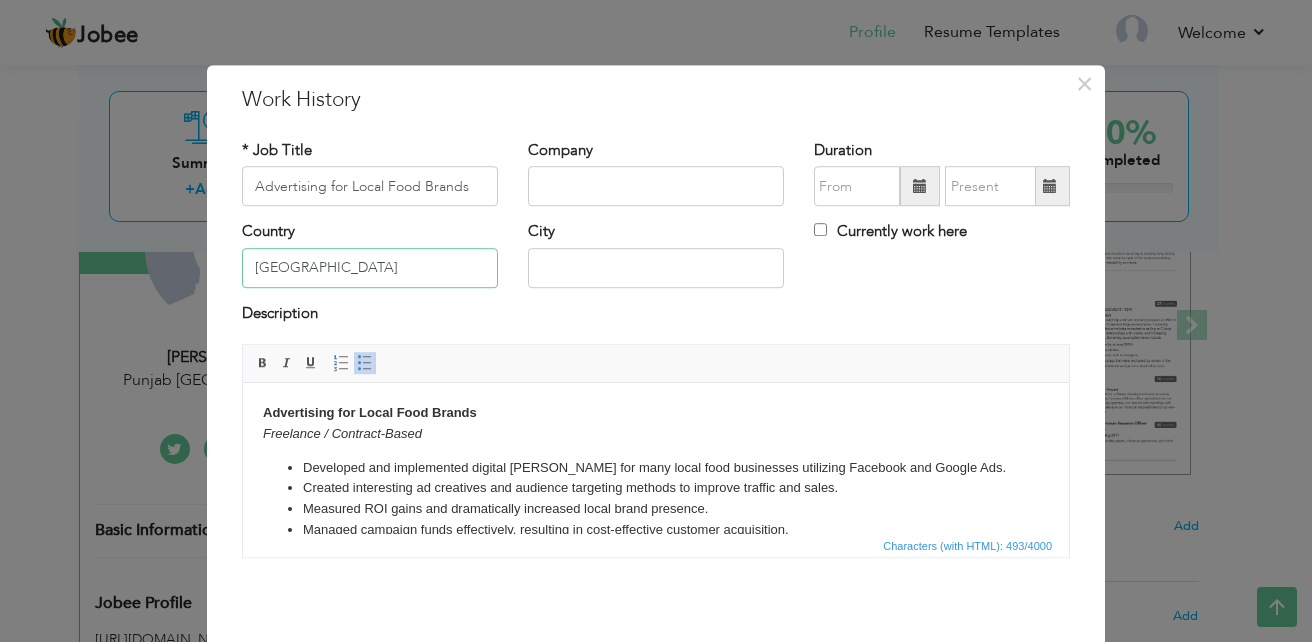 click on "pakistan" at bounding box center [370, 268] 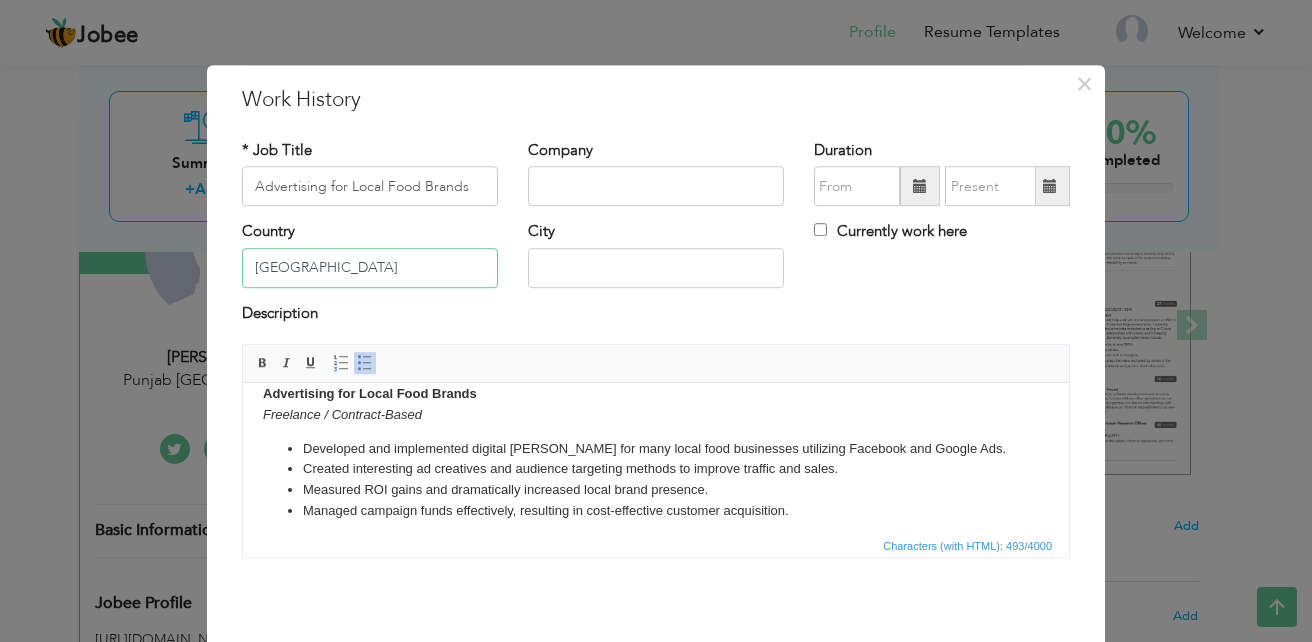 scroll, scrollTop: 28, scrollLeft: 0, axis: vertical 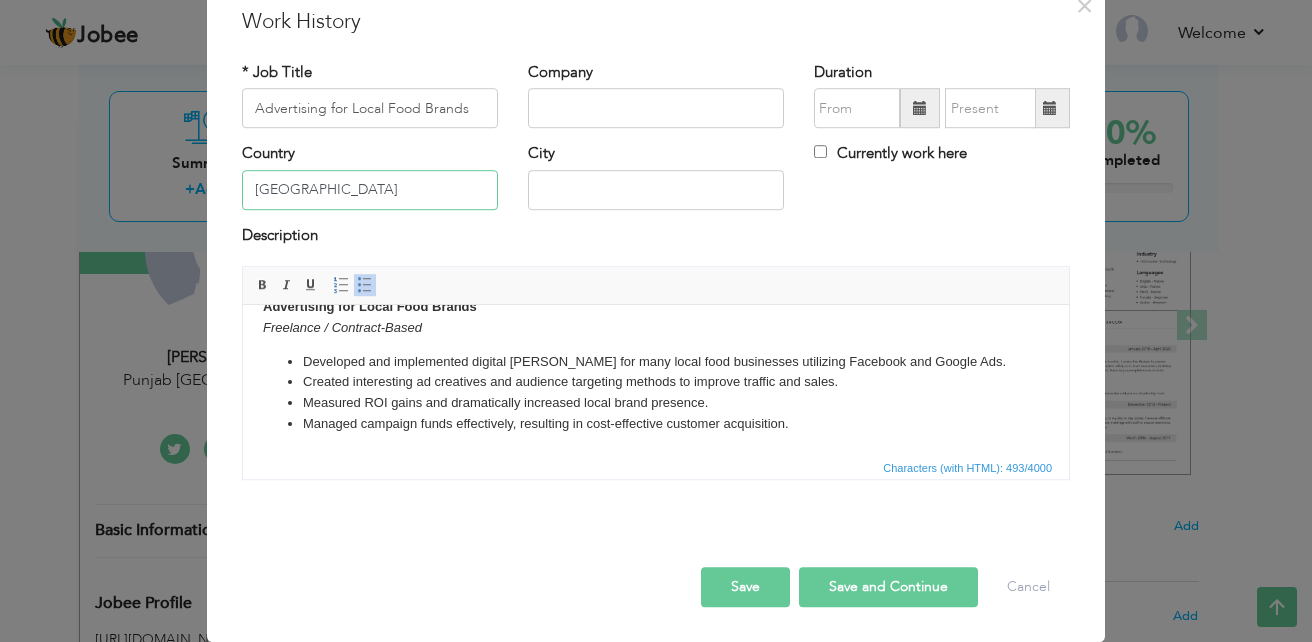 type on "pakistan" 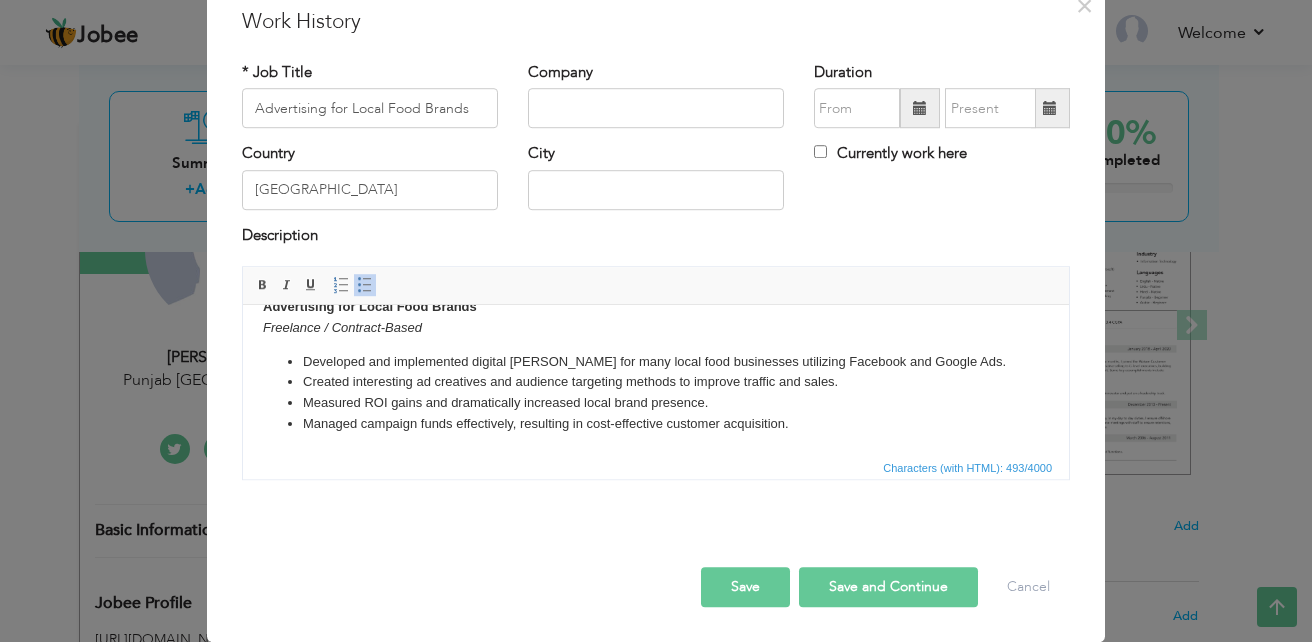 click on "Save" at bounding box center [745, 587] 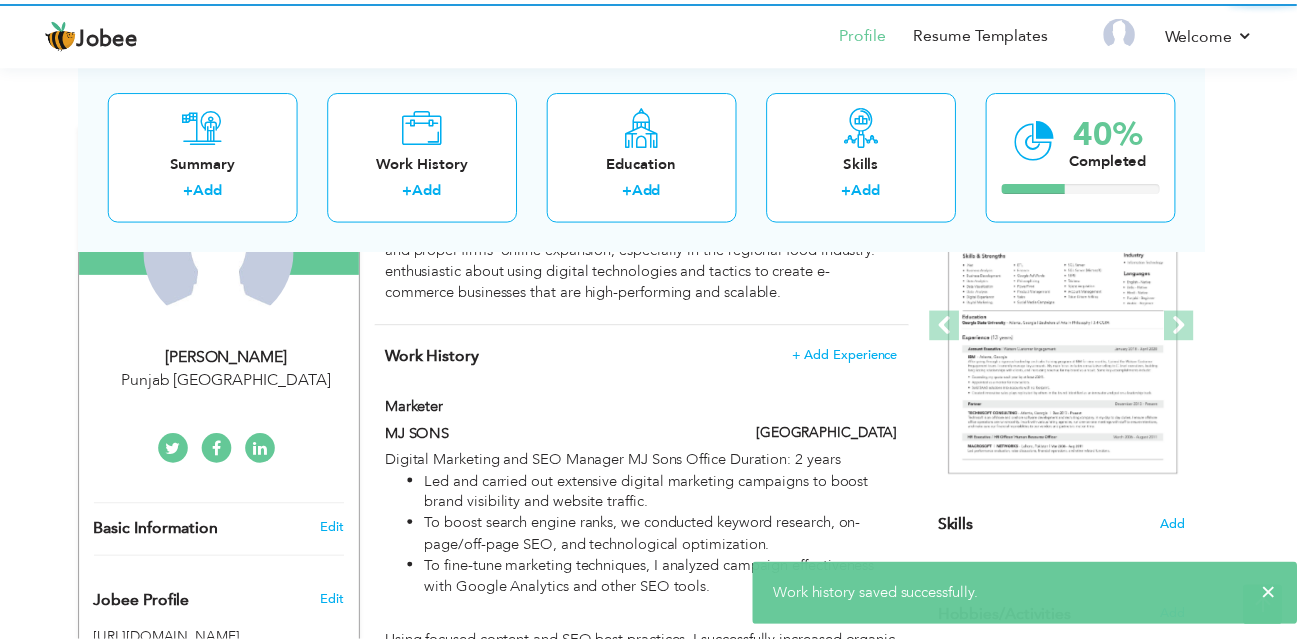 scroll, scrollTop: 0, scrollLeft: 0, axis: both 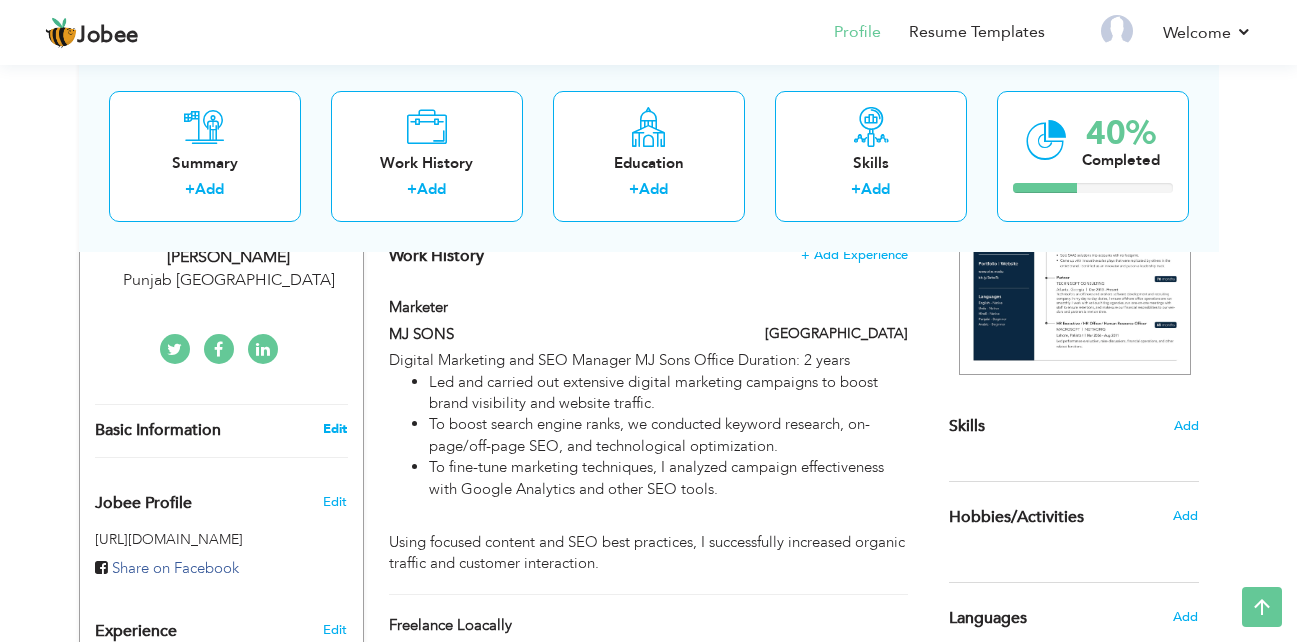 click on "Edit" at bounding box center [335, 429] 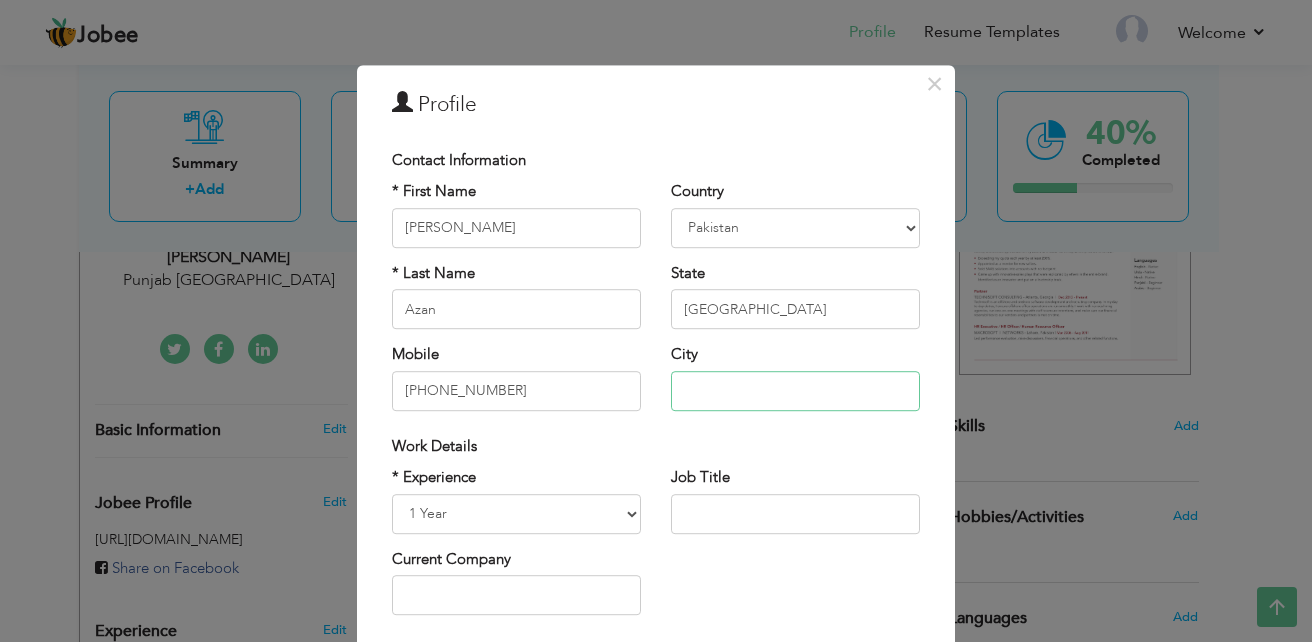 click at bounding box center [795, 391] 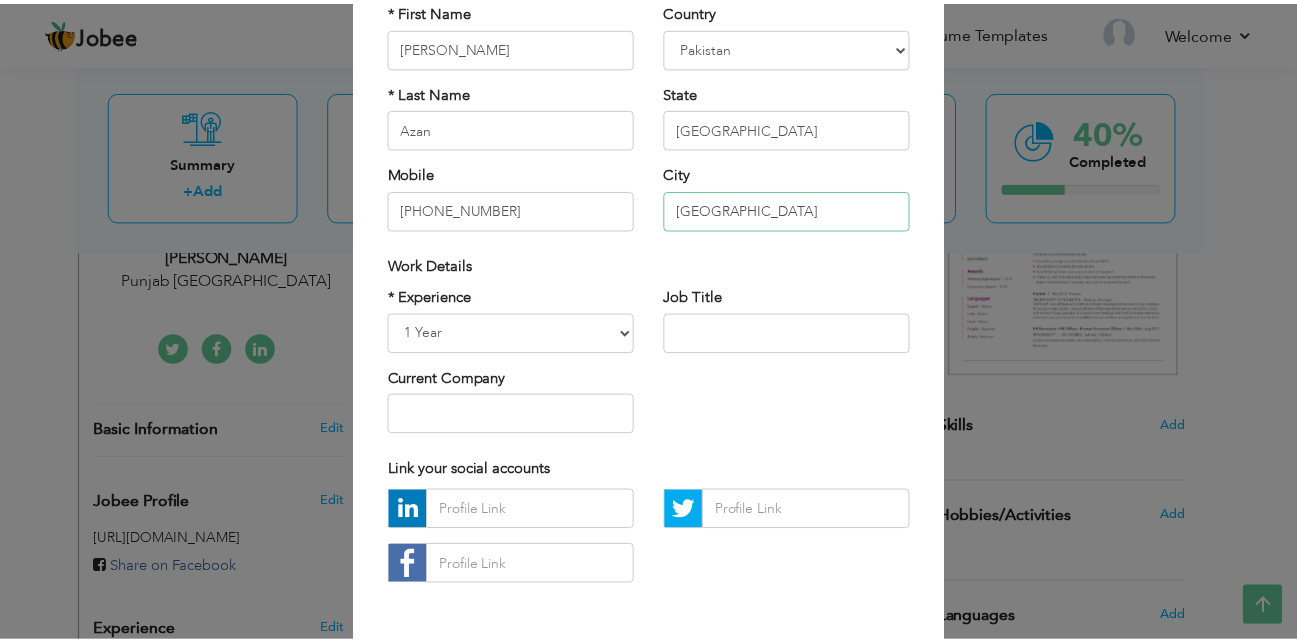scroll, scrollTop: 261, scrollLeft: 0, axis: vertical 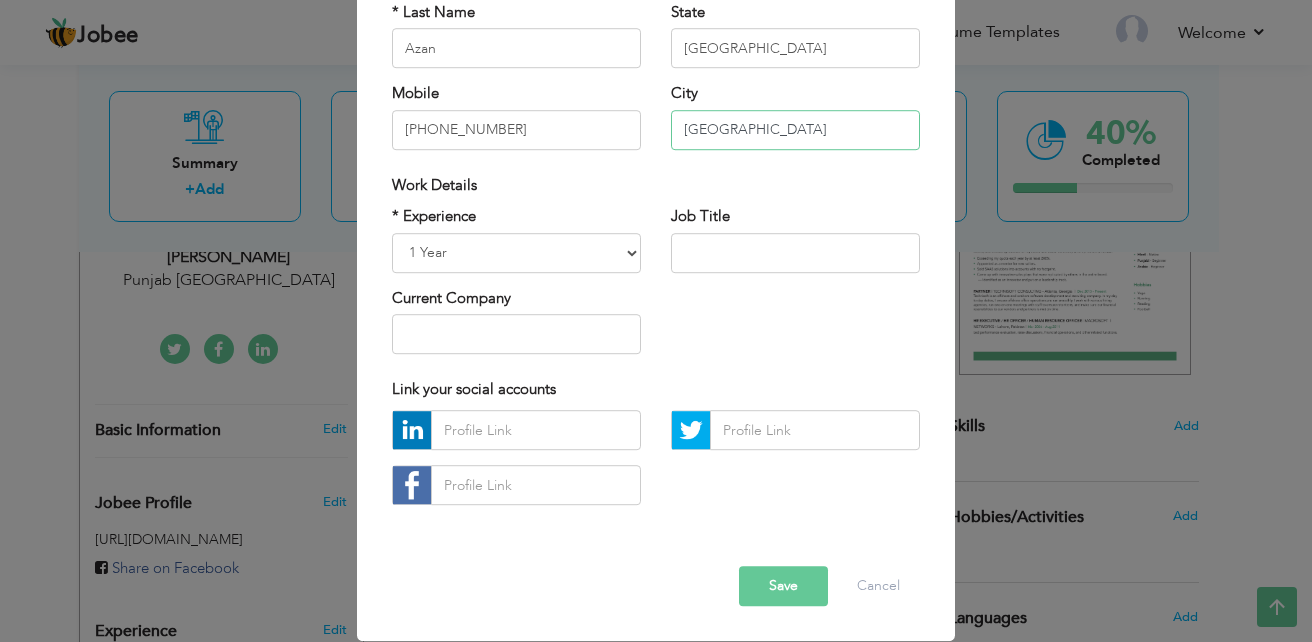 type on "Lahore" 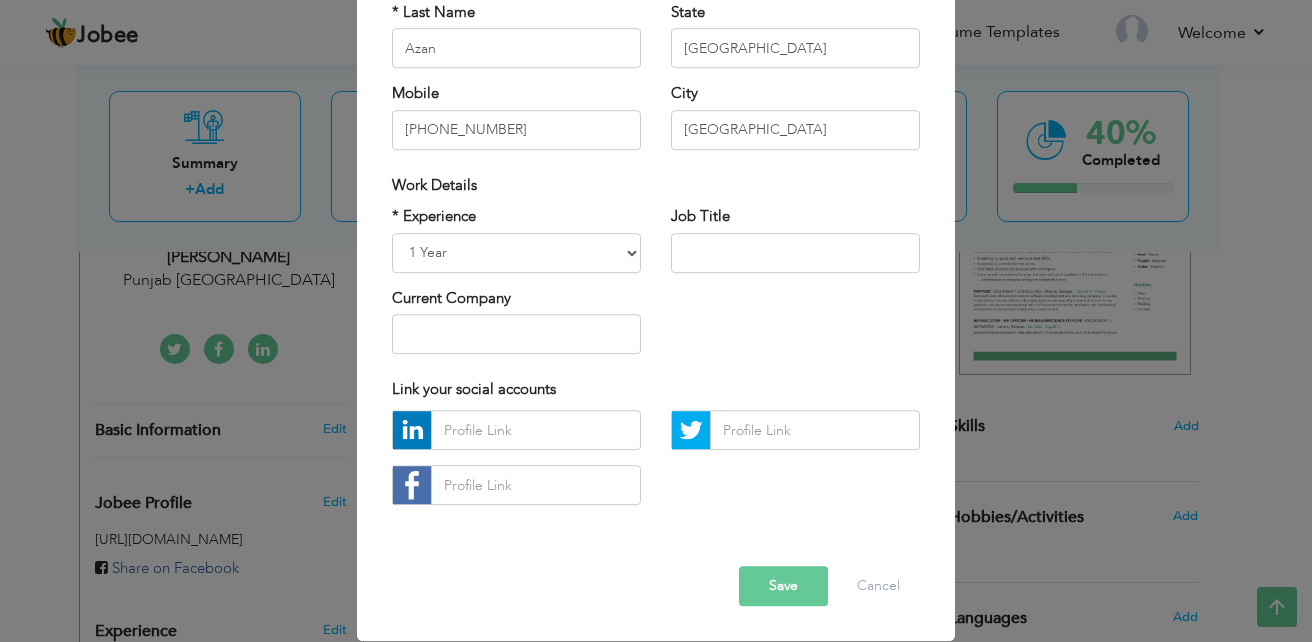 click on "Save" at bounding box center [783, 587] 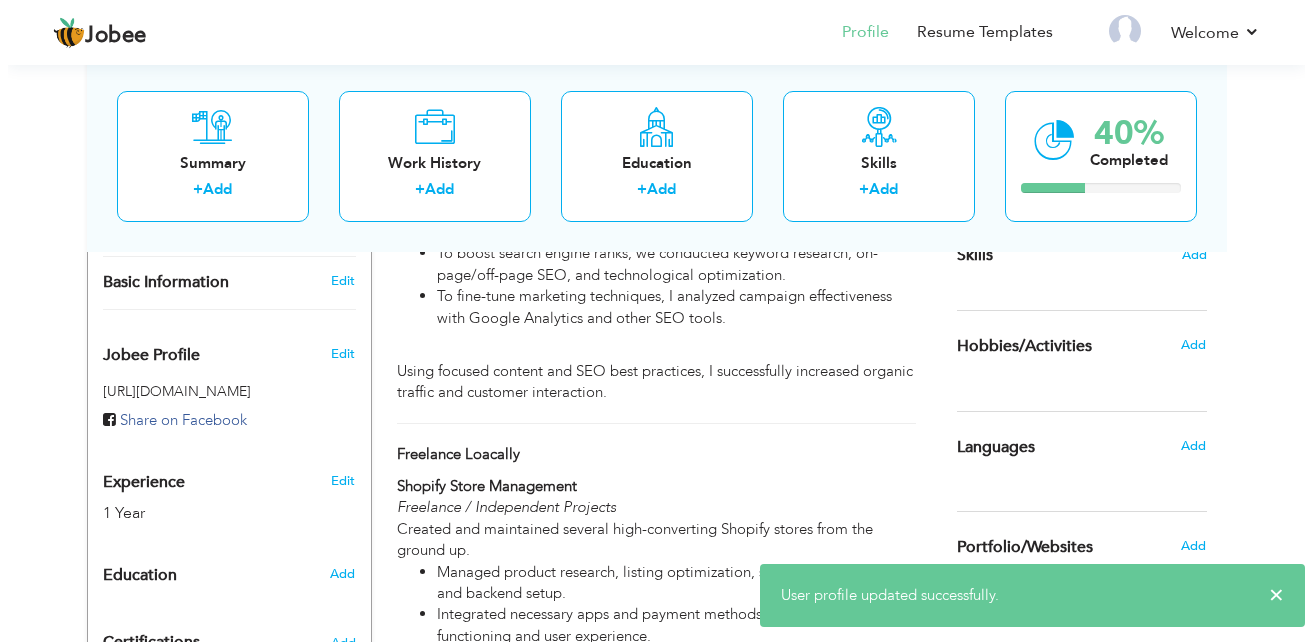 scroll, scrollTop: 654, scrollLeft: 0, axis: vertical 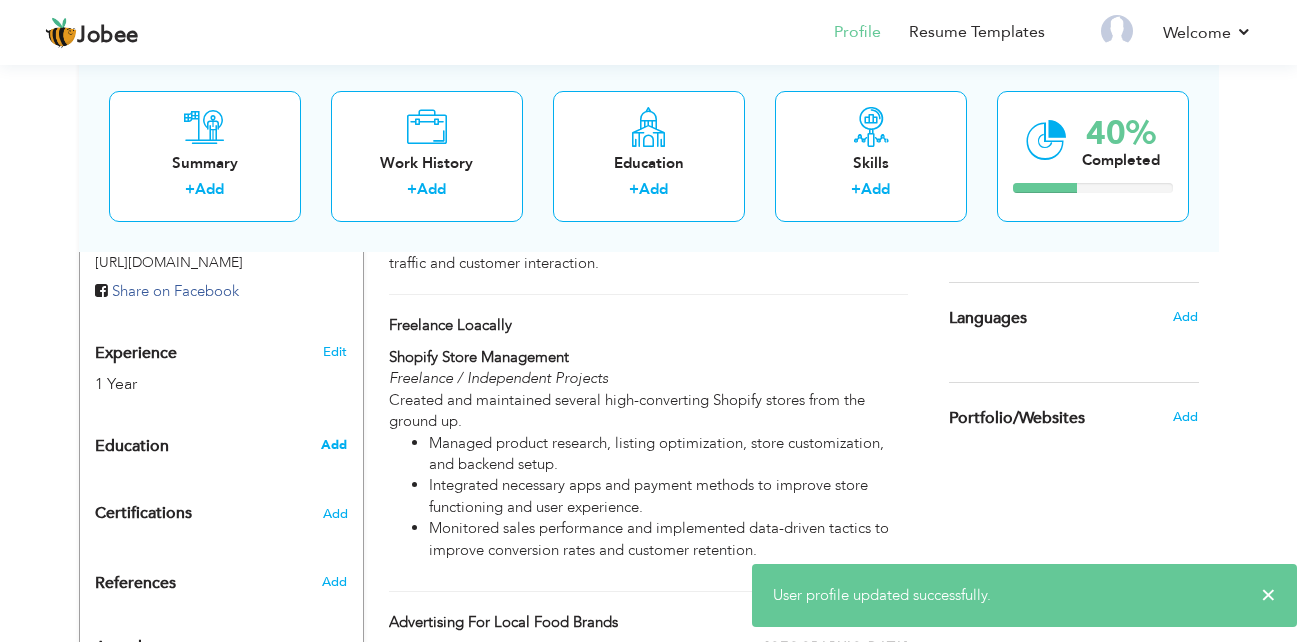 click on "Add" at bounding box center [334, 445] 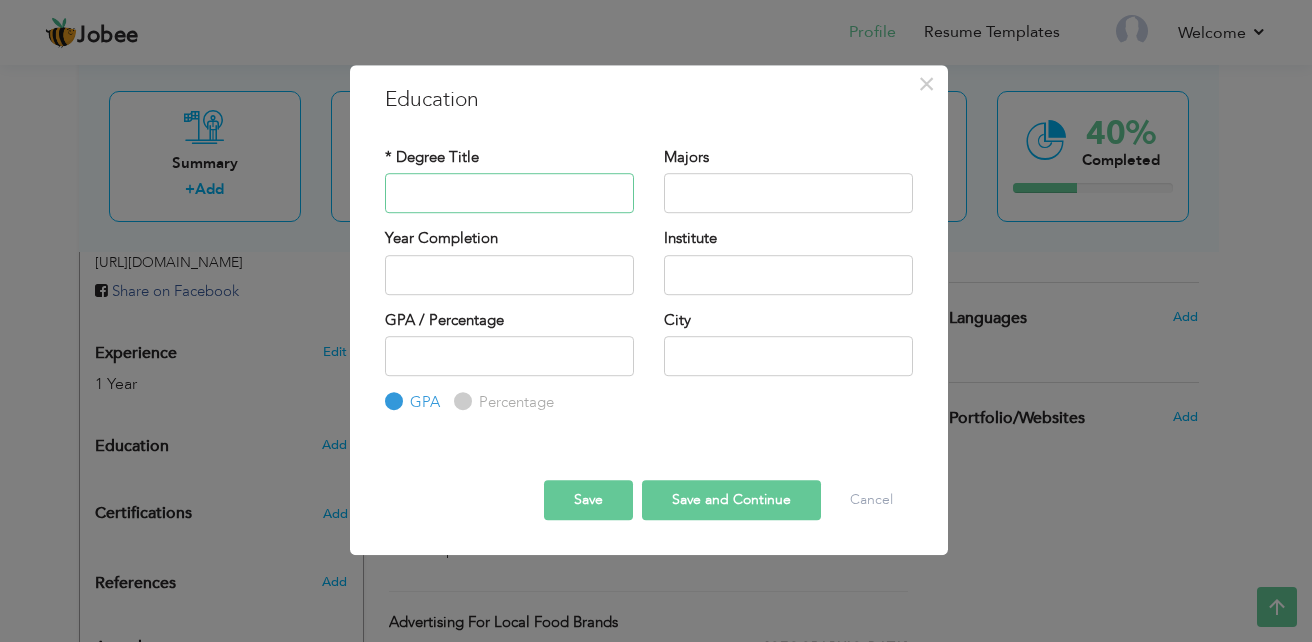 paste on "Master’s Degree in Information Technology" 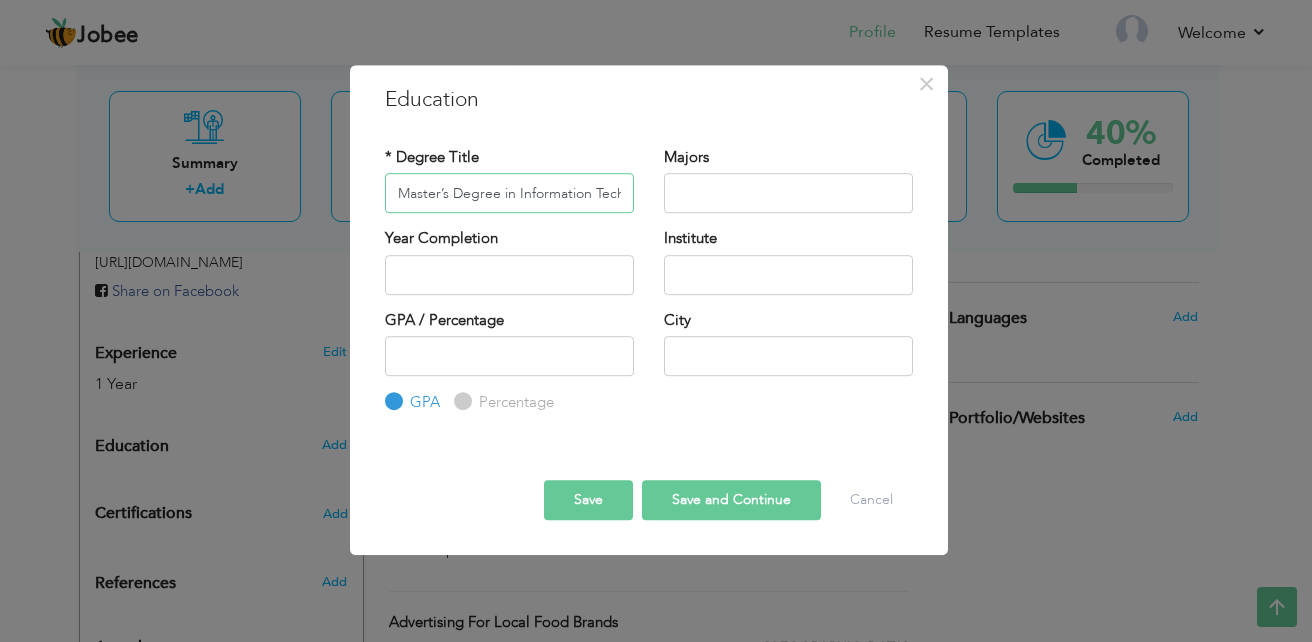 scroll, scrollTop: 0, scrollLeft: 44, axis: horizontal 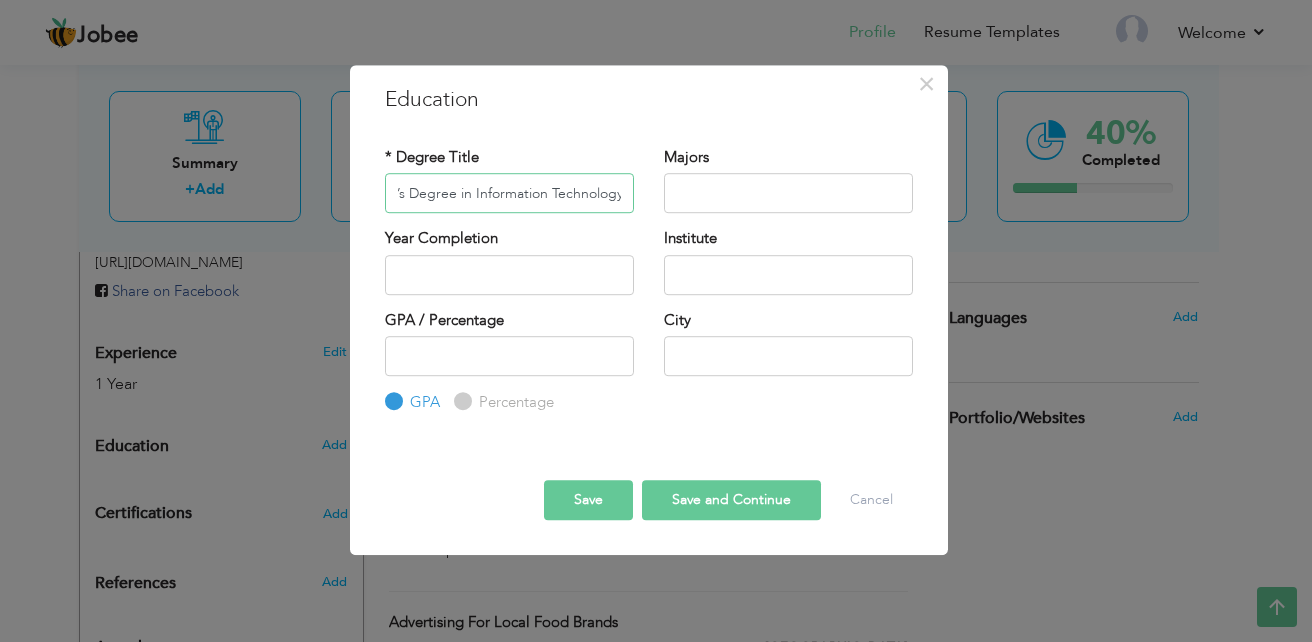 type on "Master’s Degree in Information Technology" 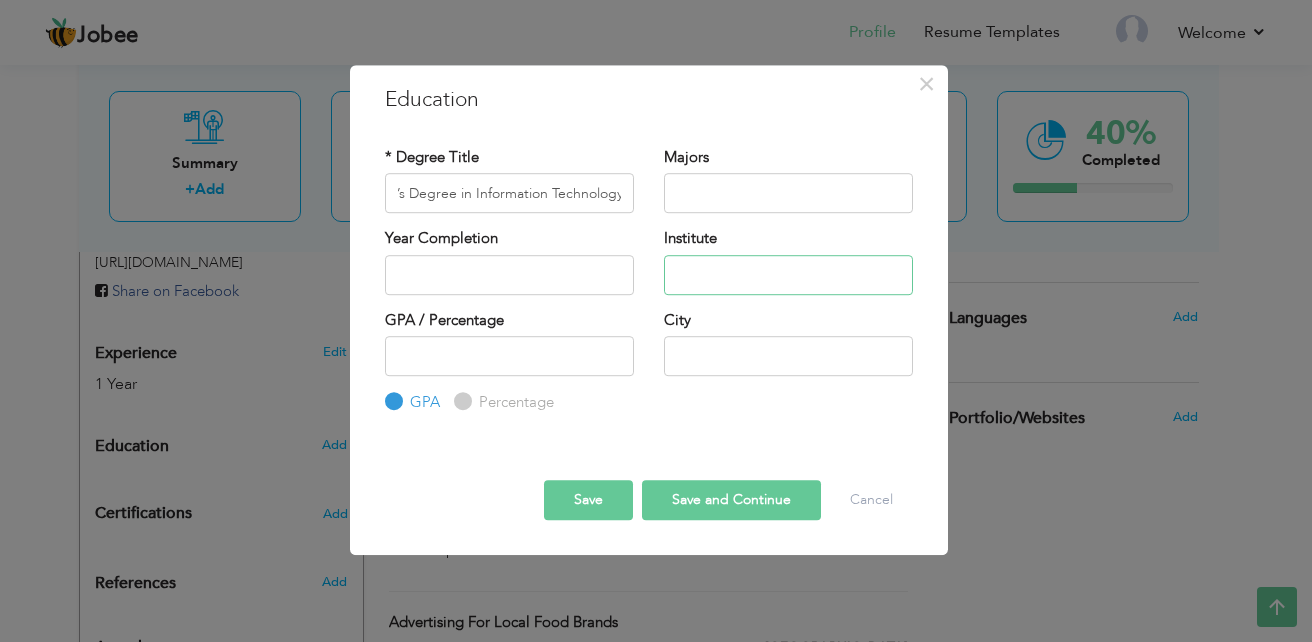 click at bounding box center (788, 275) 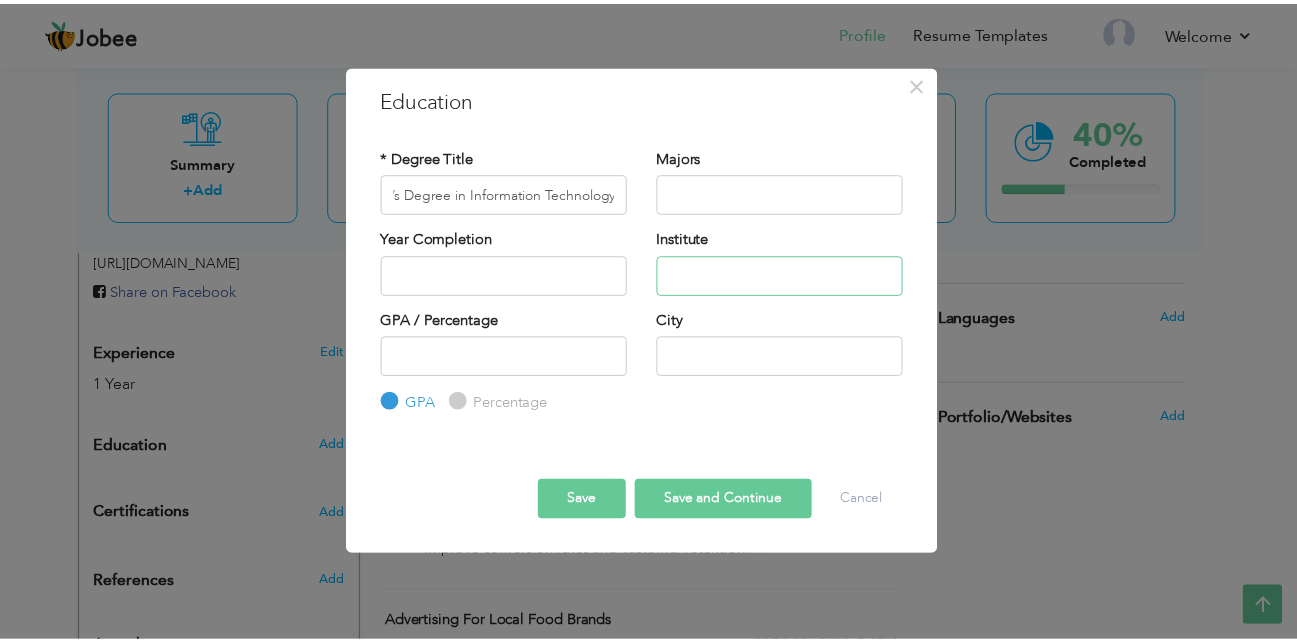 scroll, scrollTop: 0, scrollLeft: 0, axis: both 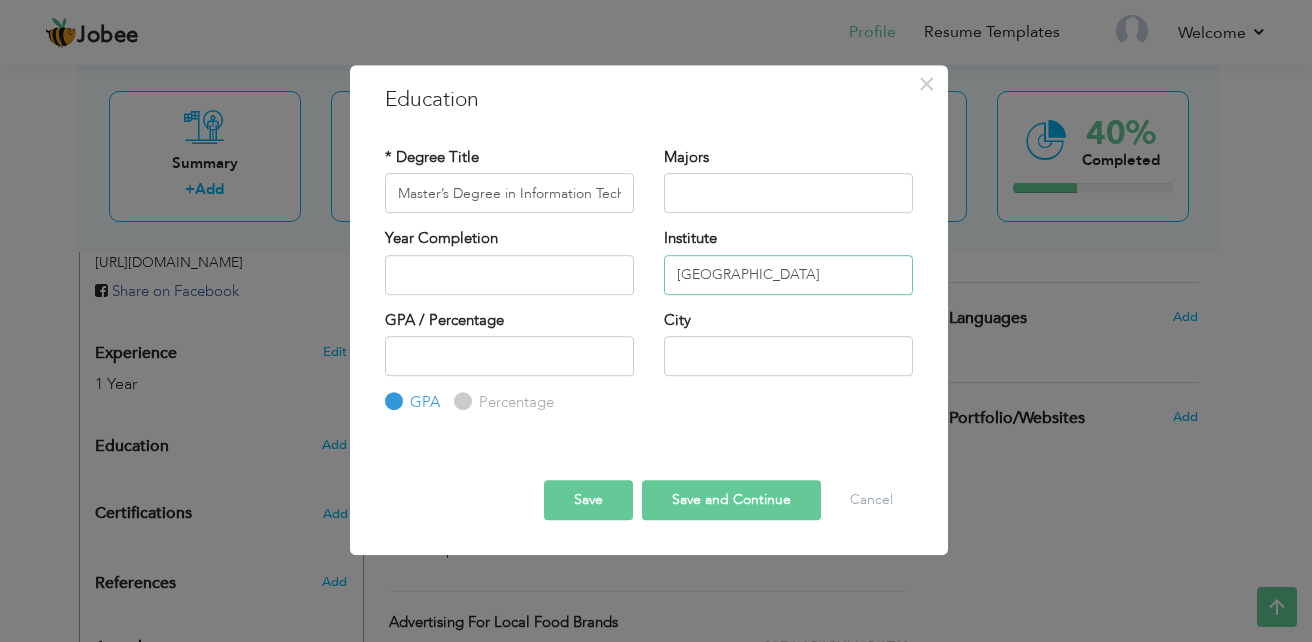 type on "University of central Punjab" 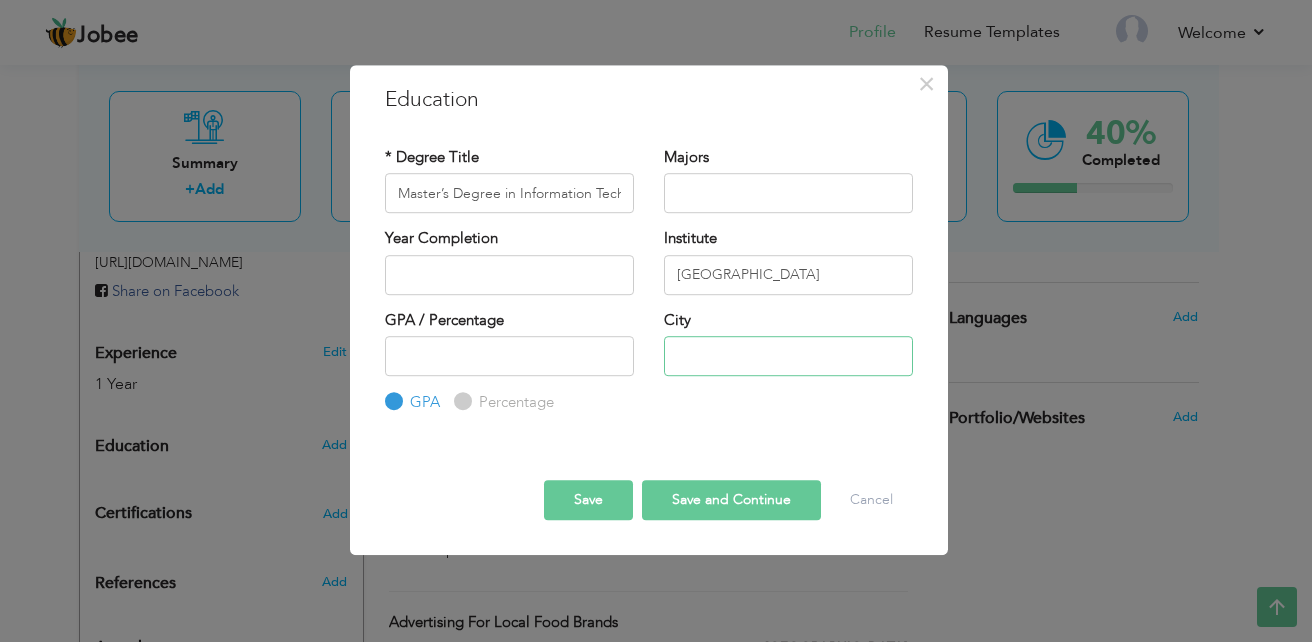 click at bounding box center (788, 356) 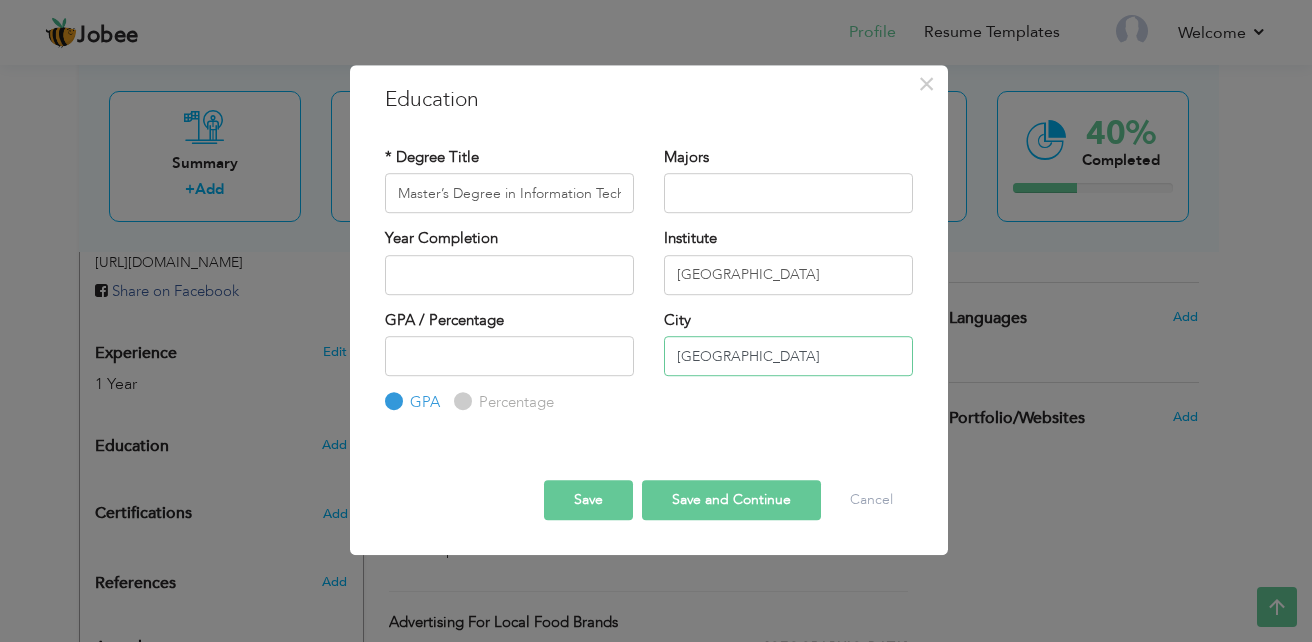 type on "Lahore" 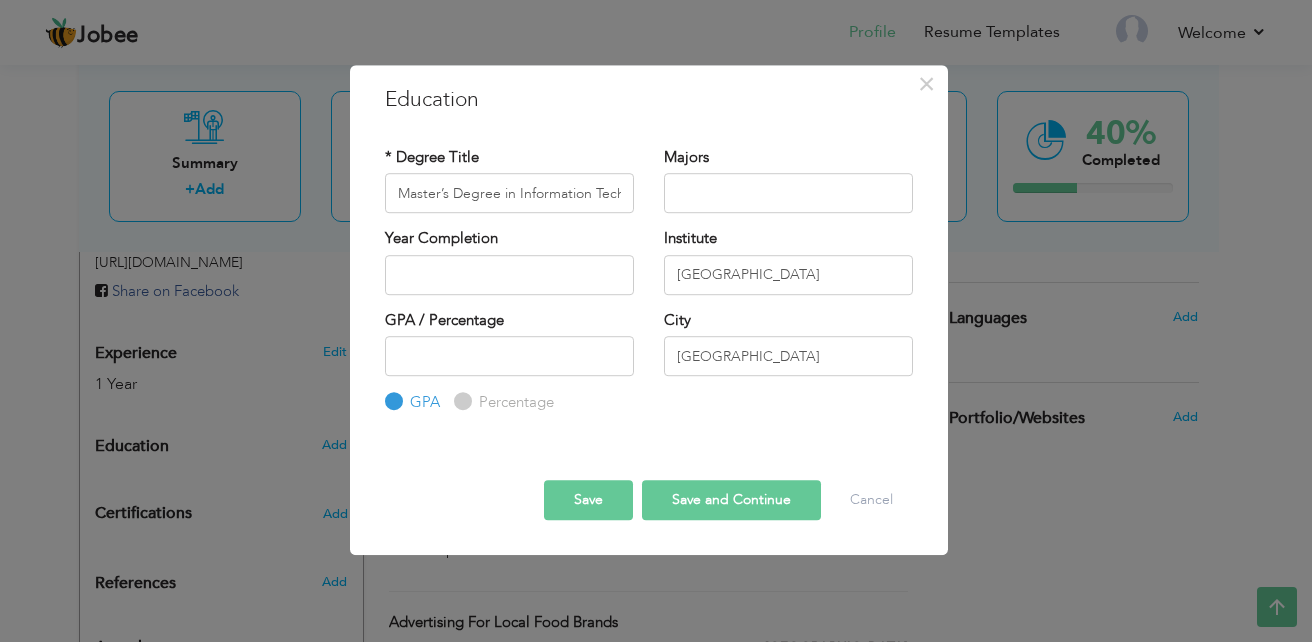click on "Save" at bounding box center [588, 500] 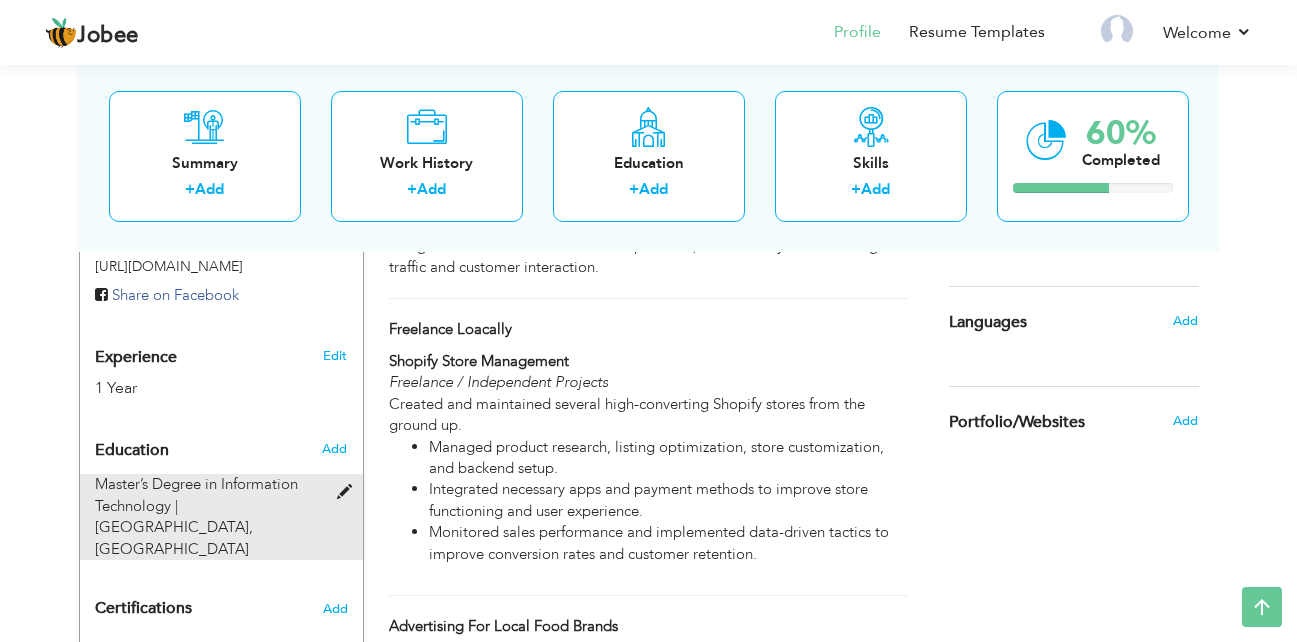 scroll, scrollTop: 750, scrollLeft: 0, axis: vertical 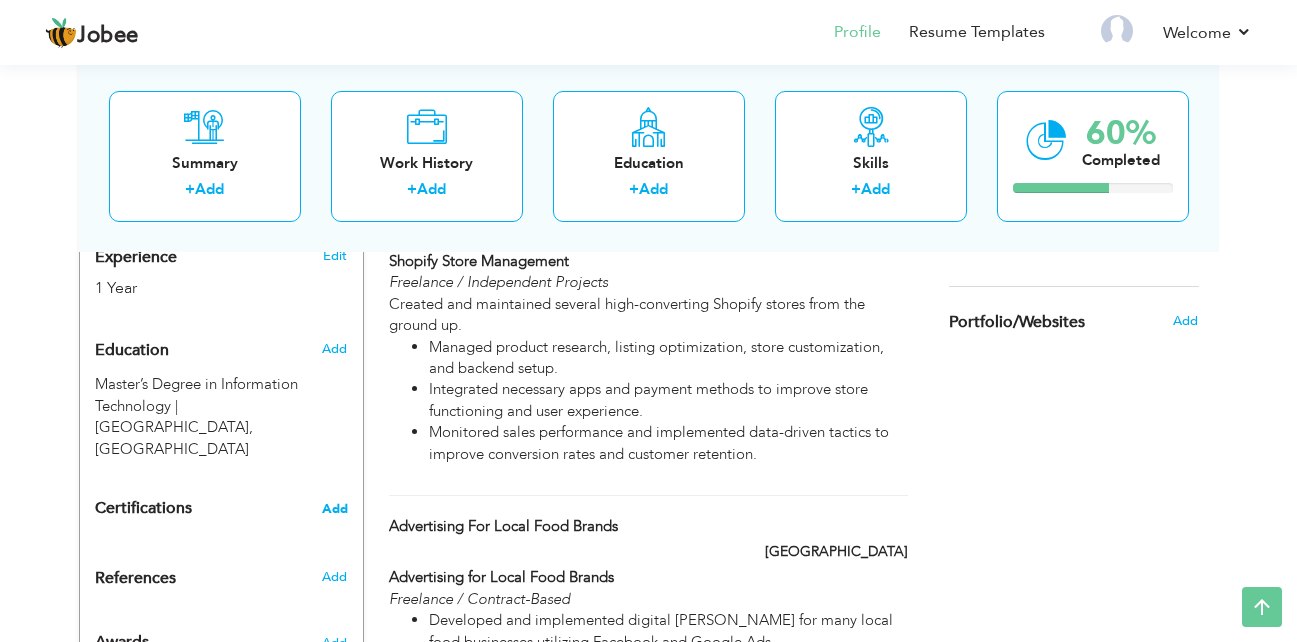 click on "Add" at bounding box center (335, 509) 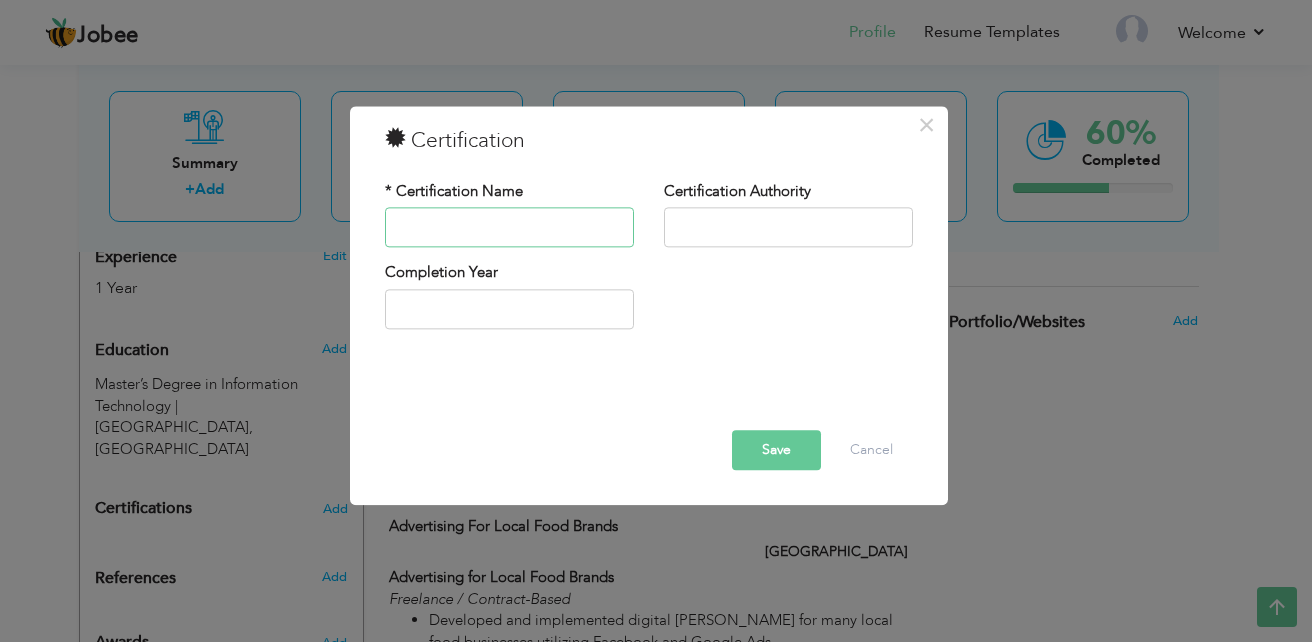 paste on "E-commerce Certification" 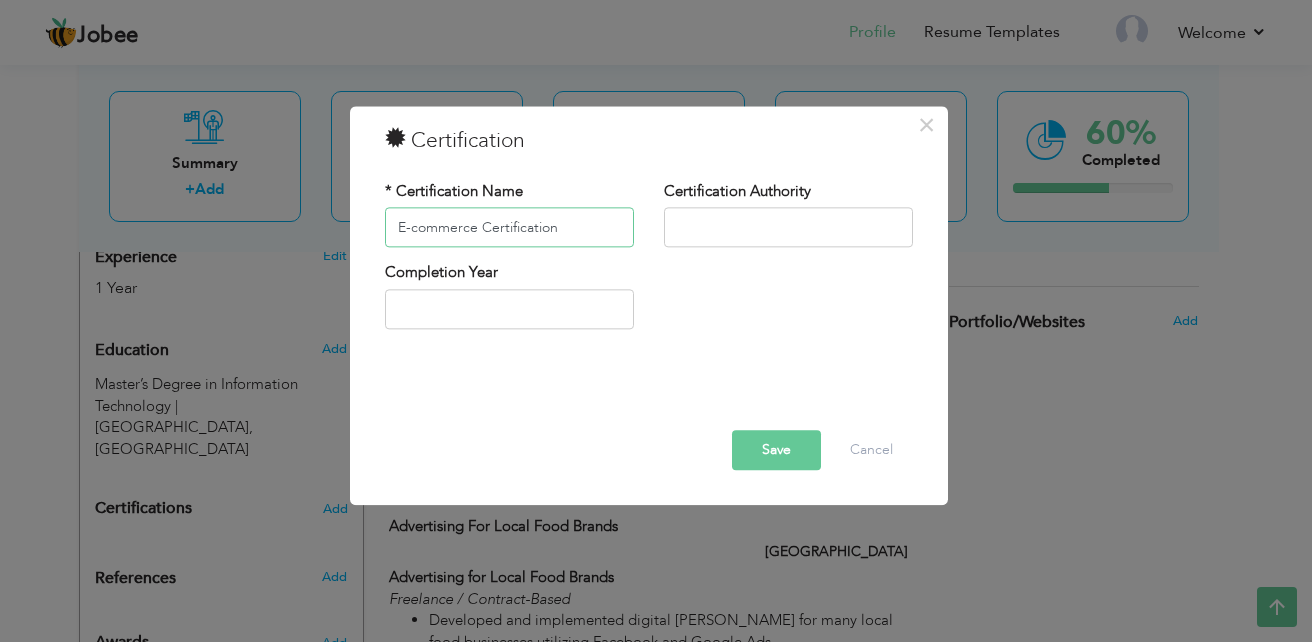 type on "E-commerce Certification" 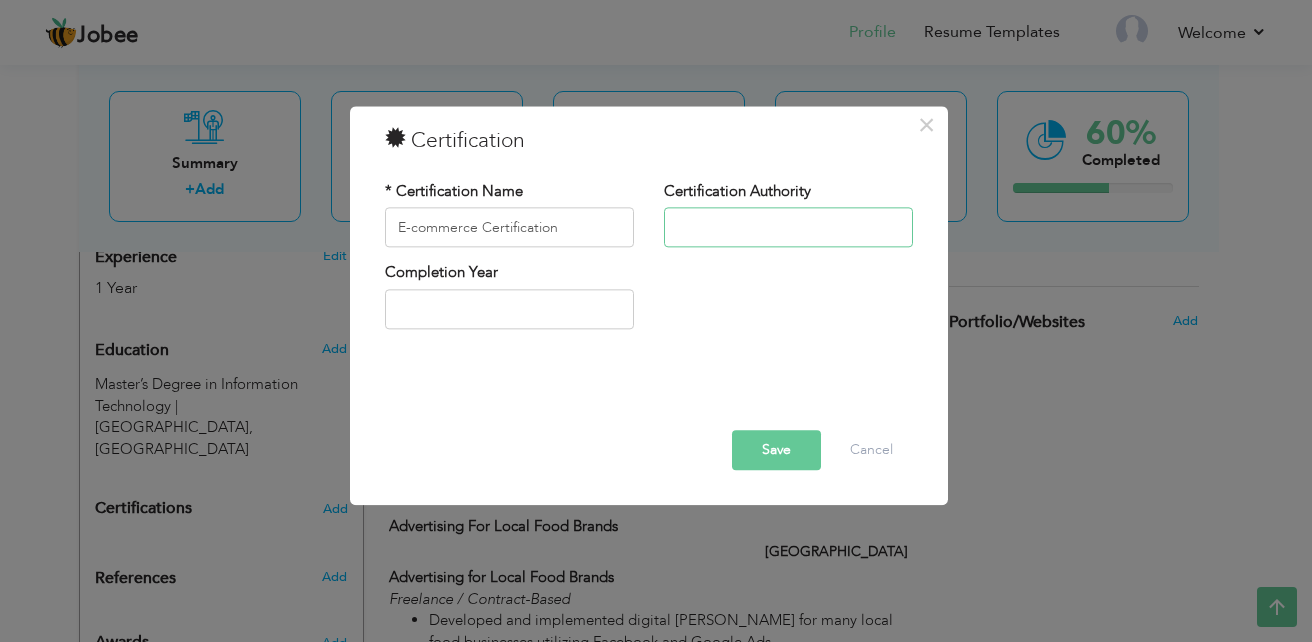 click at bounding box center (788, 228) 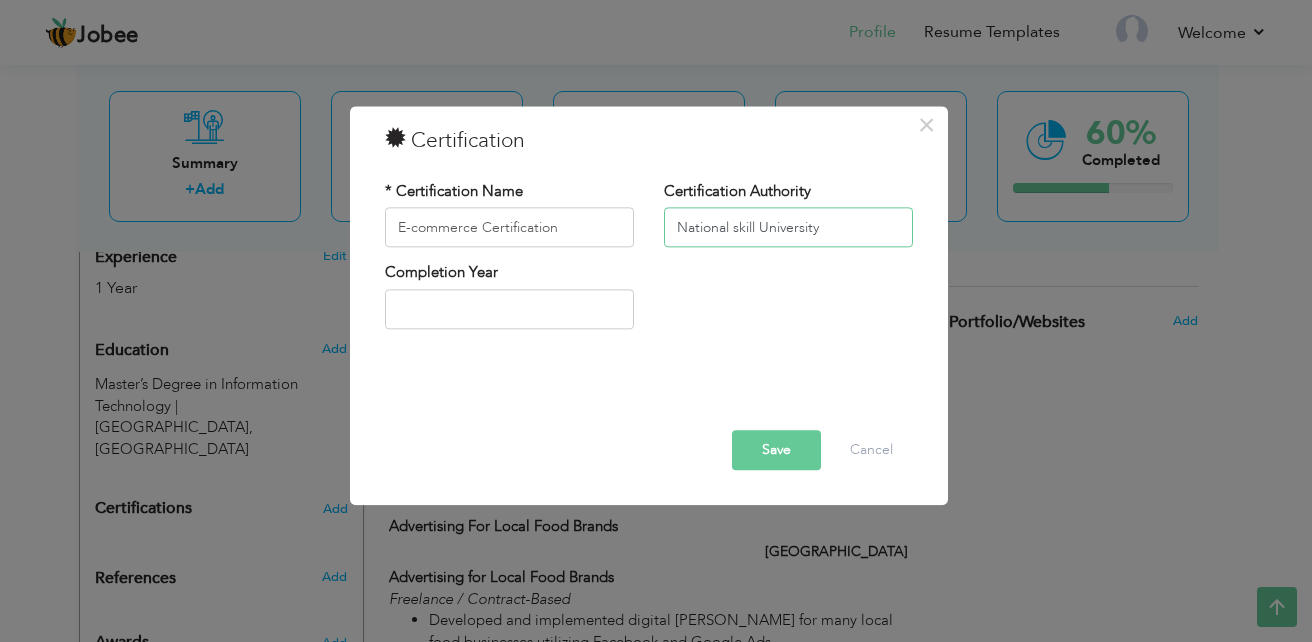 type on "National skill University" 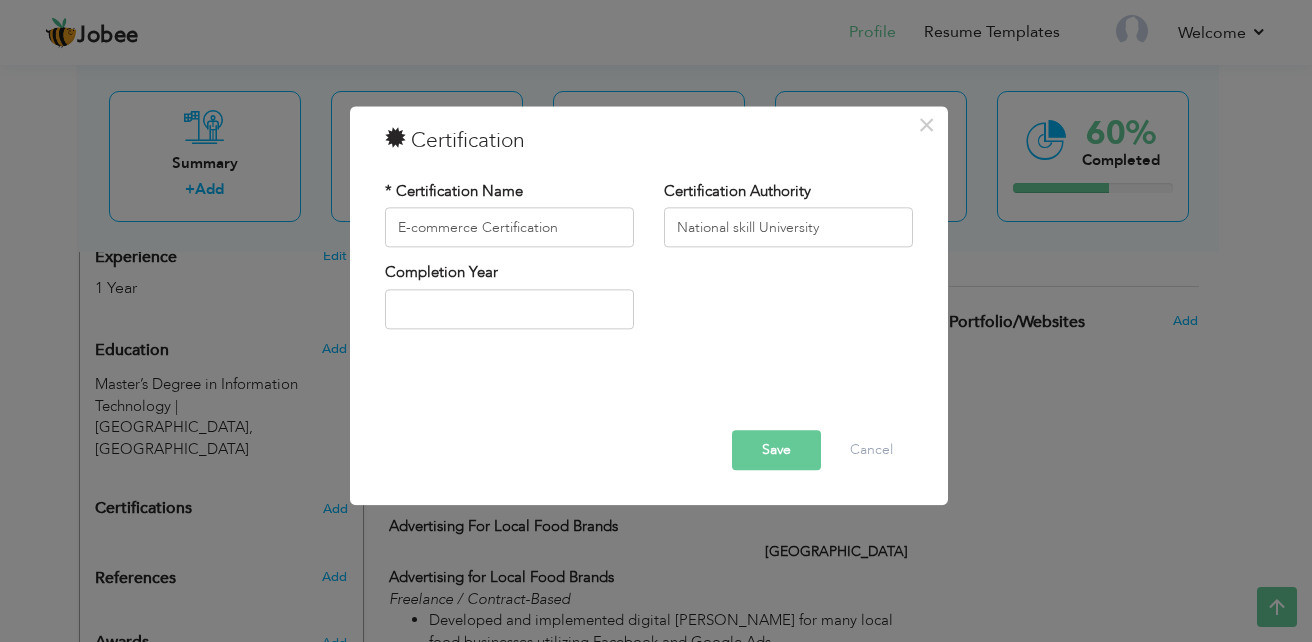 click on "Save" at bounding box center (776, 451) 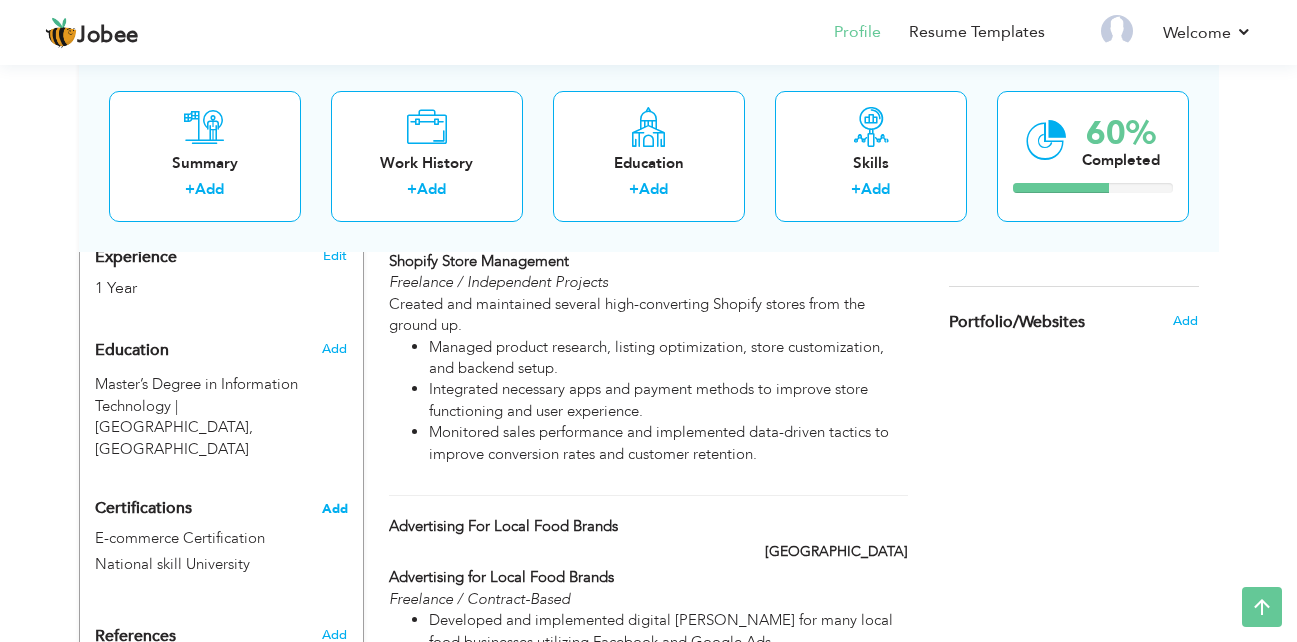 click on "Add" at bounding box center (335, 509) 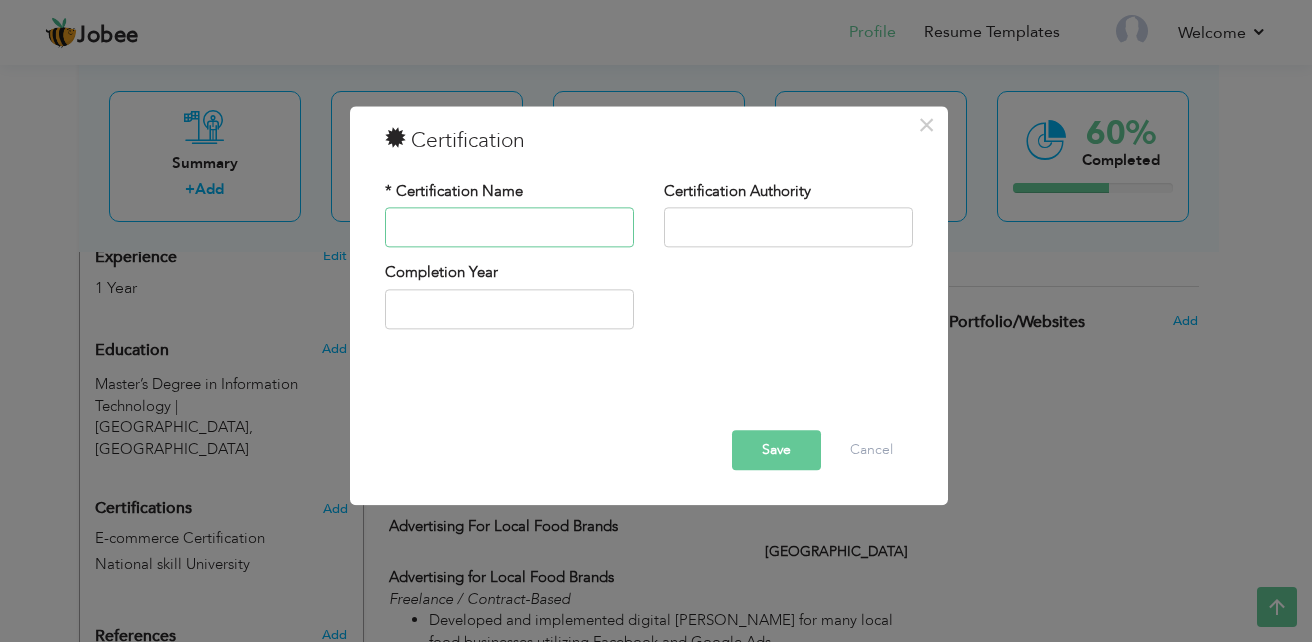 paste on "Digital Marketing Certification" 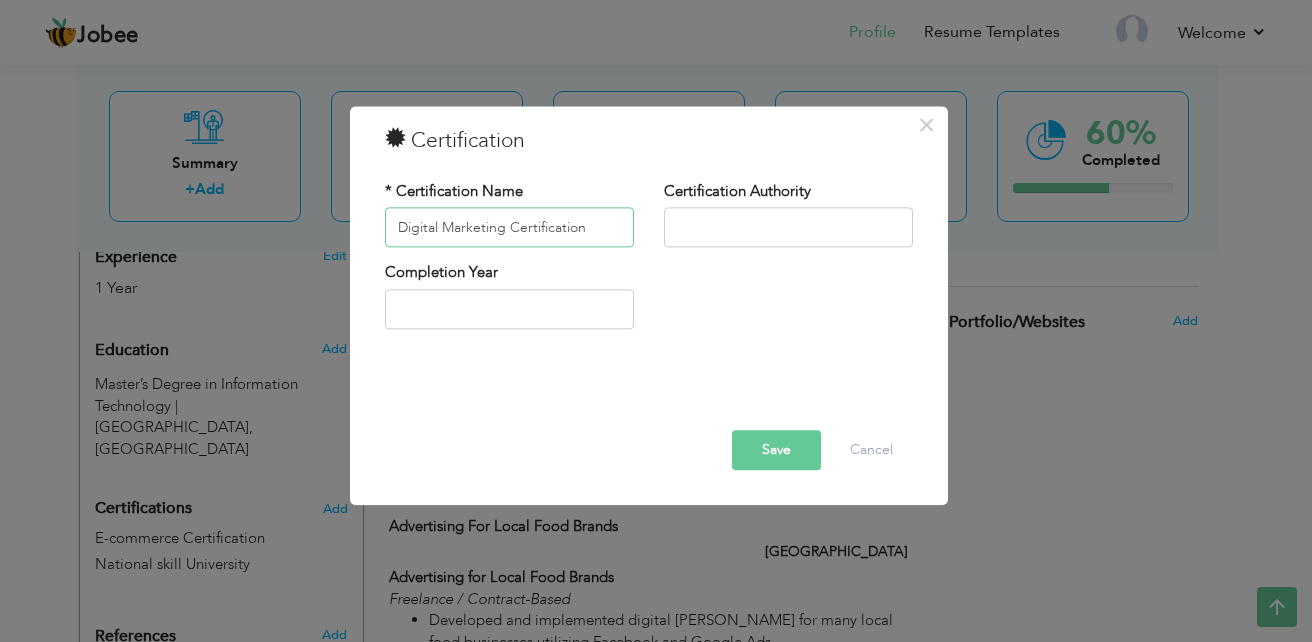 type on "Digital Marketing Certification" 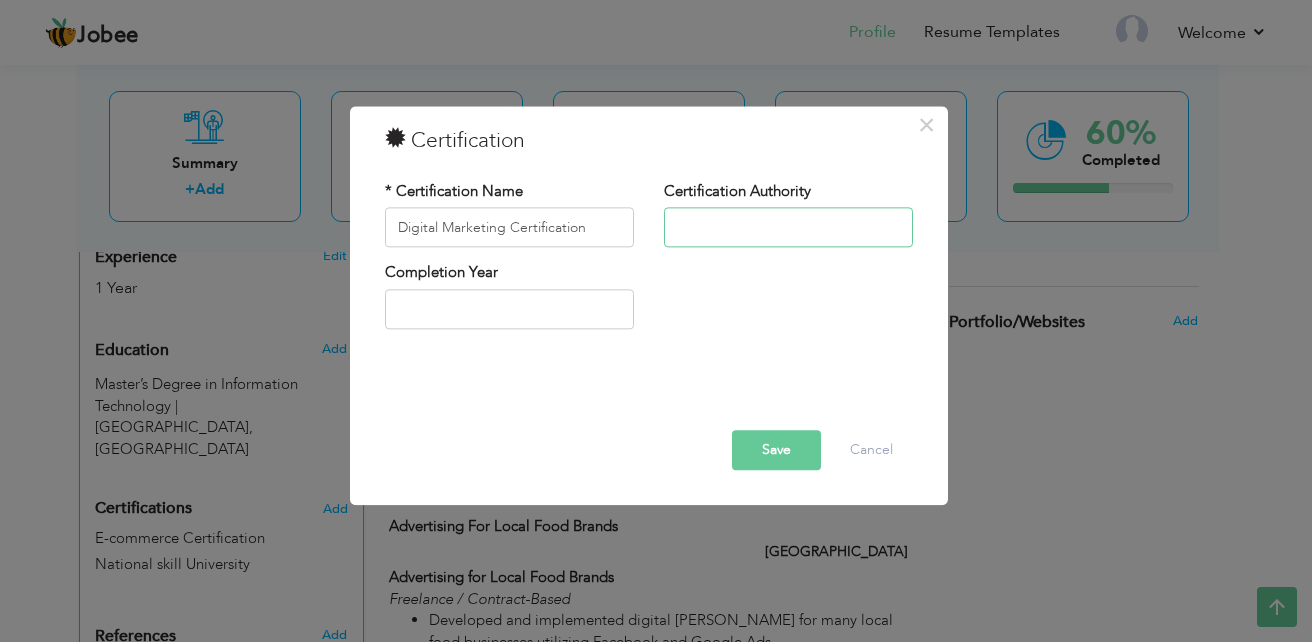 click at bounding box center [788, 228] 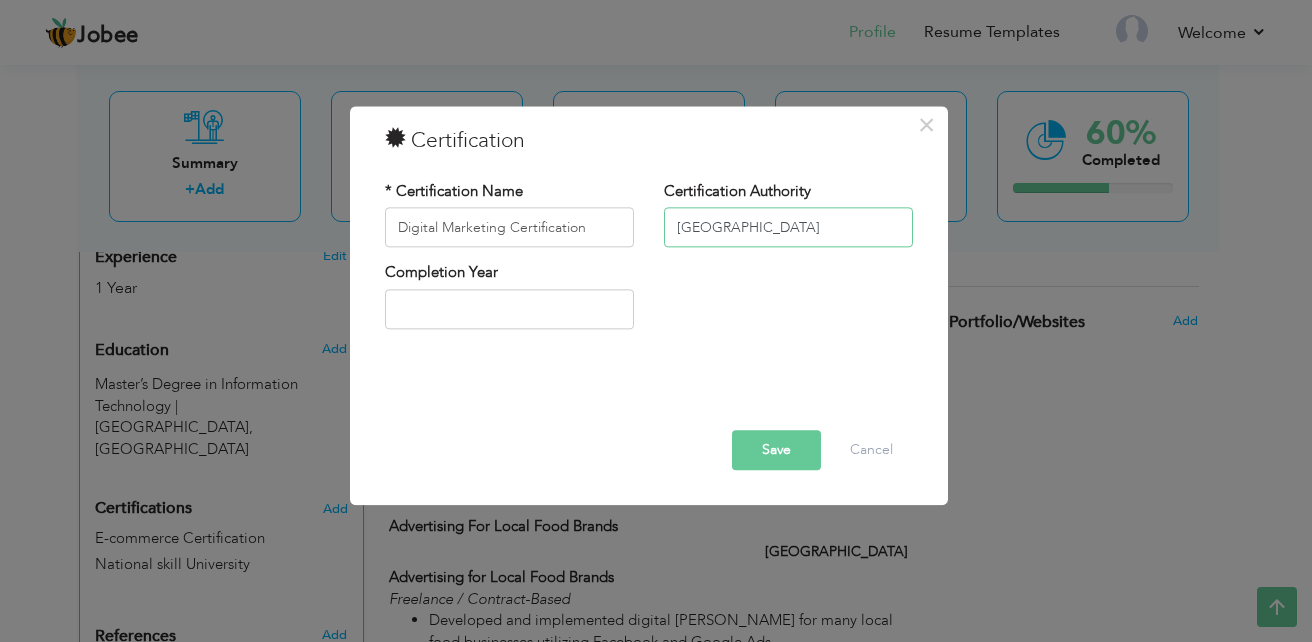 type on "Arfa Tower University Lahore" 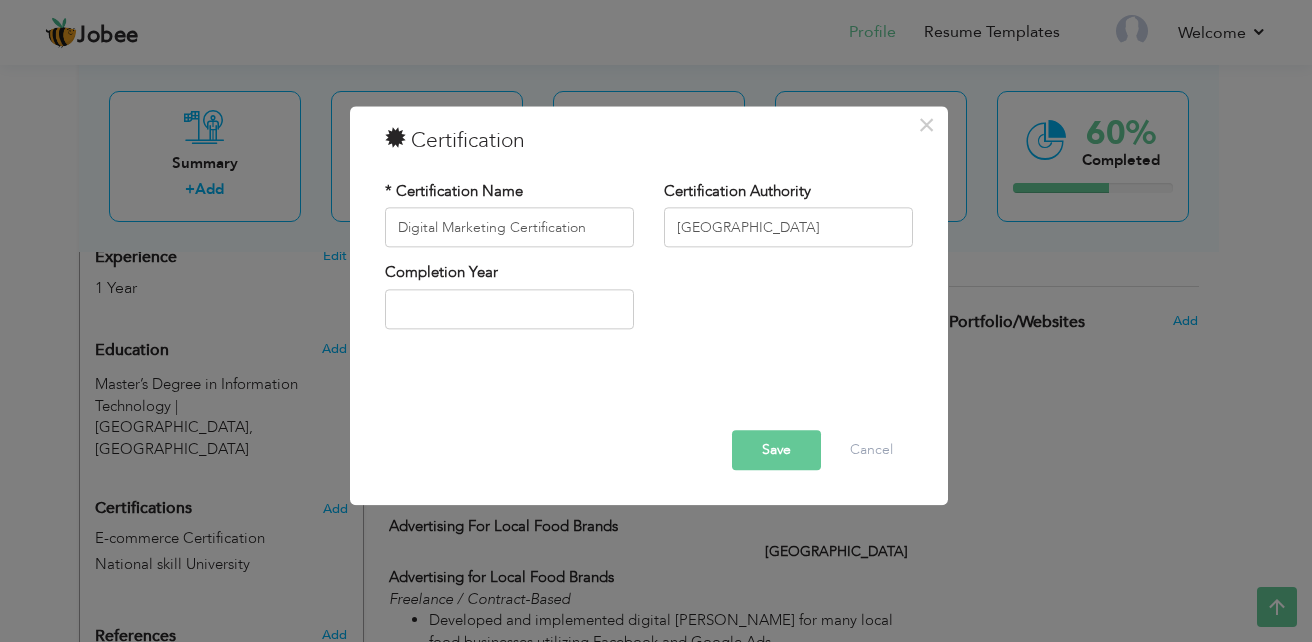 click on "Save" at bounding box center [776, 451] 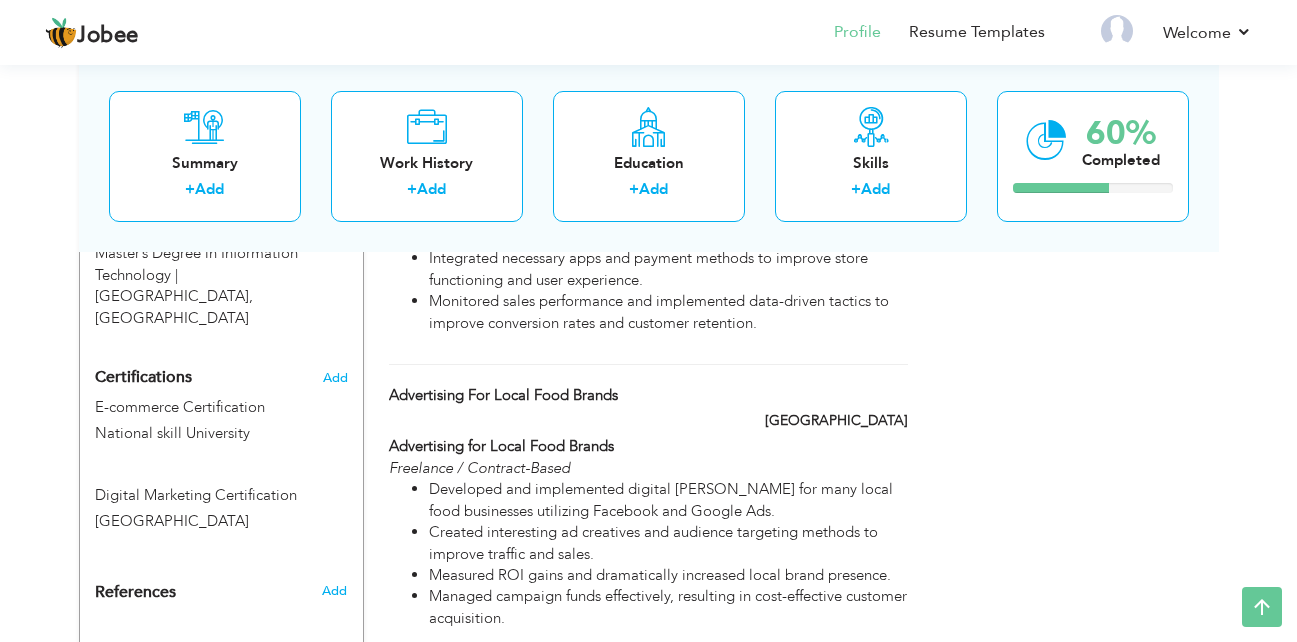 scroll, scrollTop: 850, scrollLeft: 0, axis: vertical 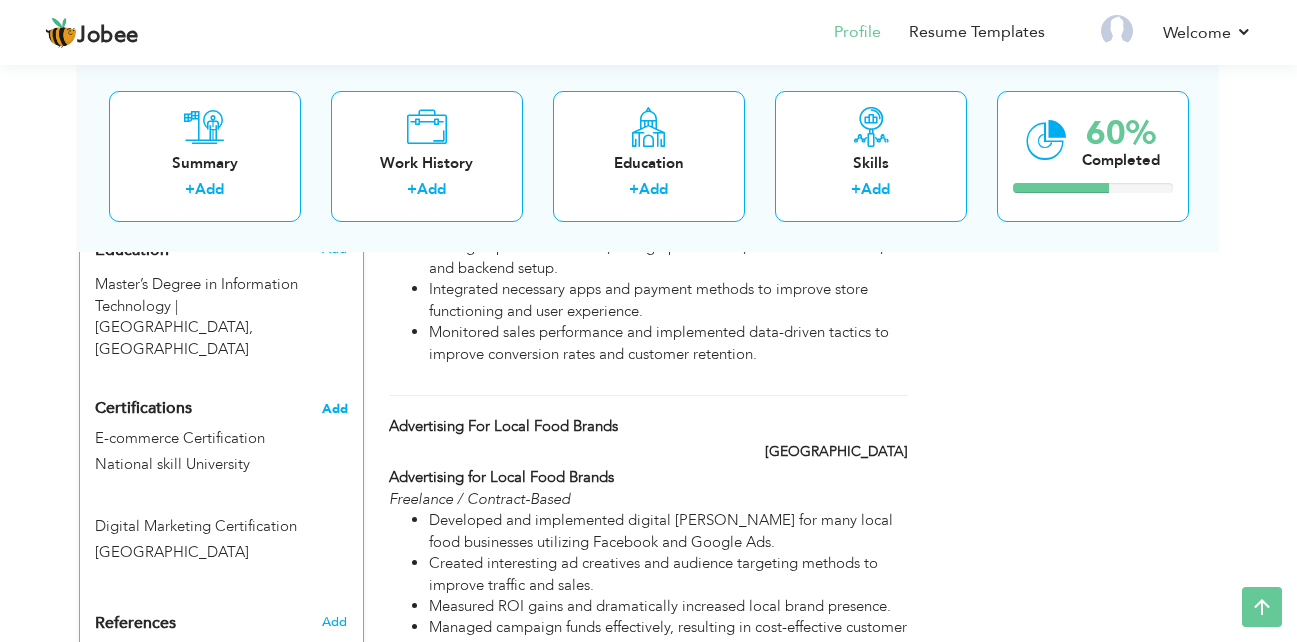 click on "Add" at bounding box center (335, 409) 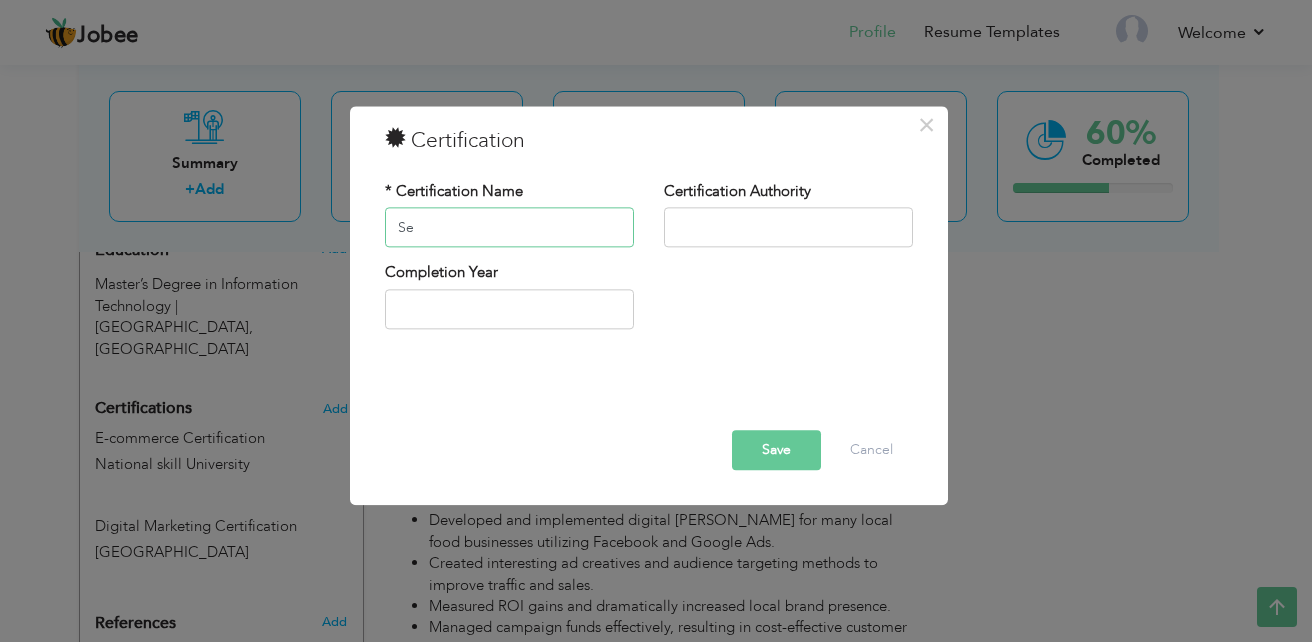 type on "S" 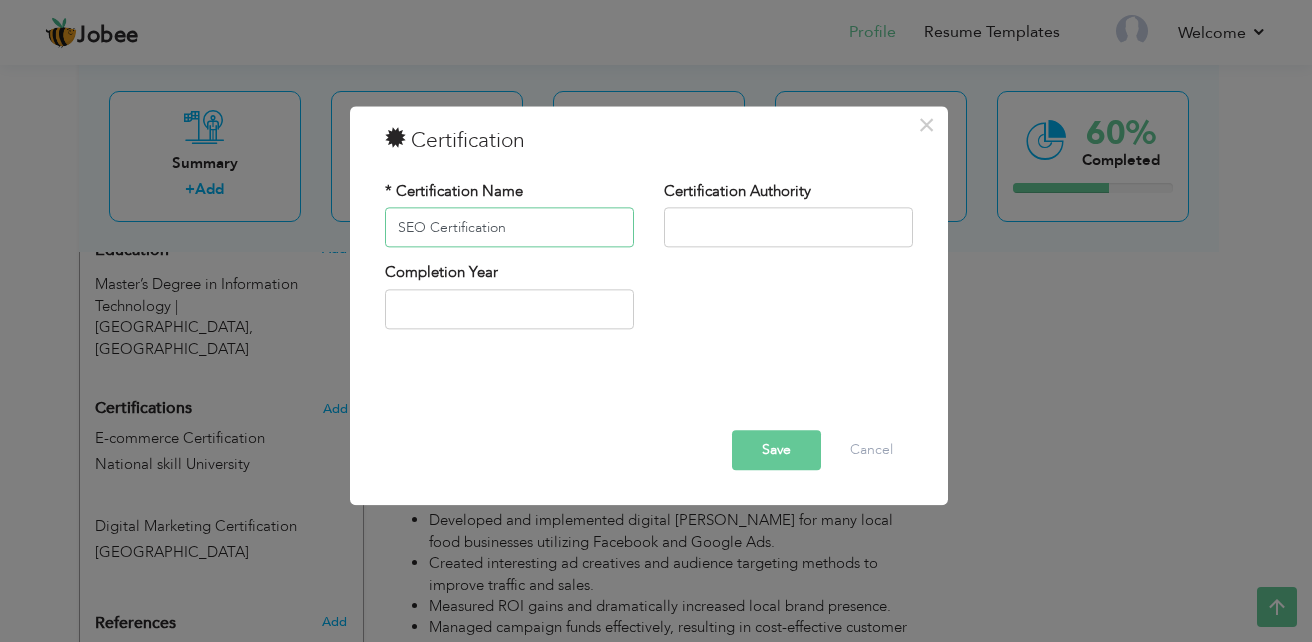 type on "SEO Certification" 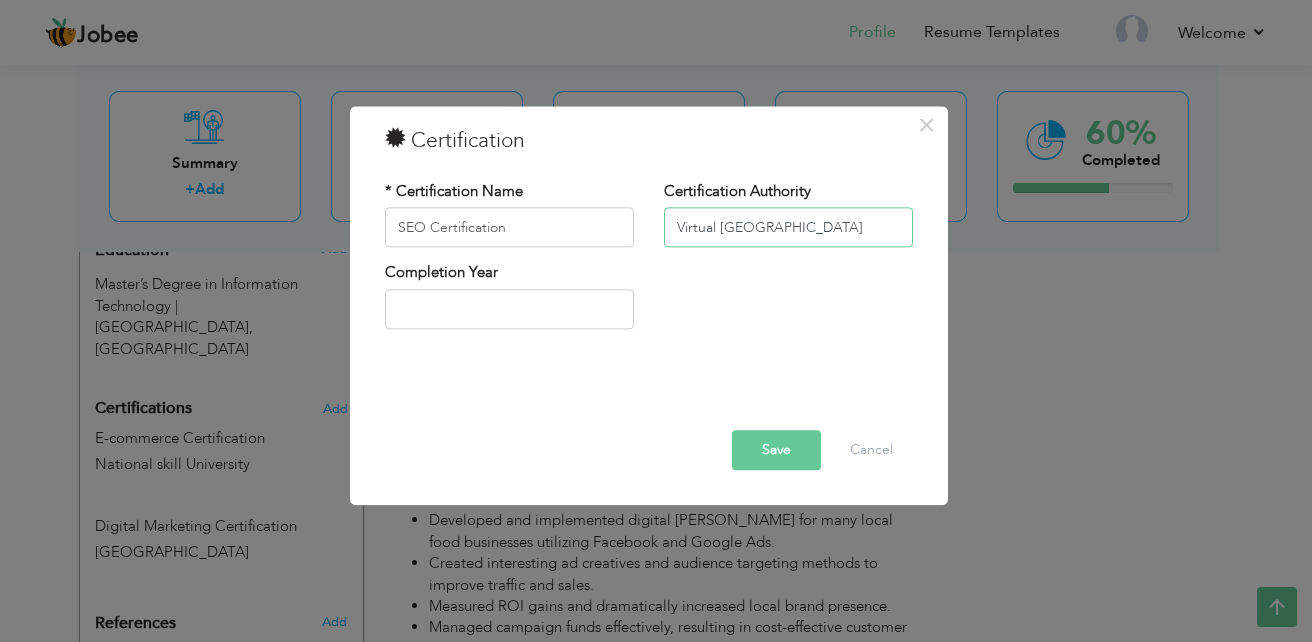 type on "Virtual University Lahore" 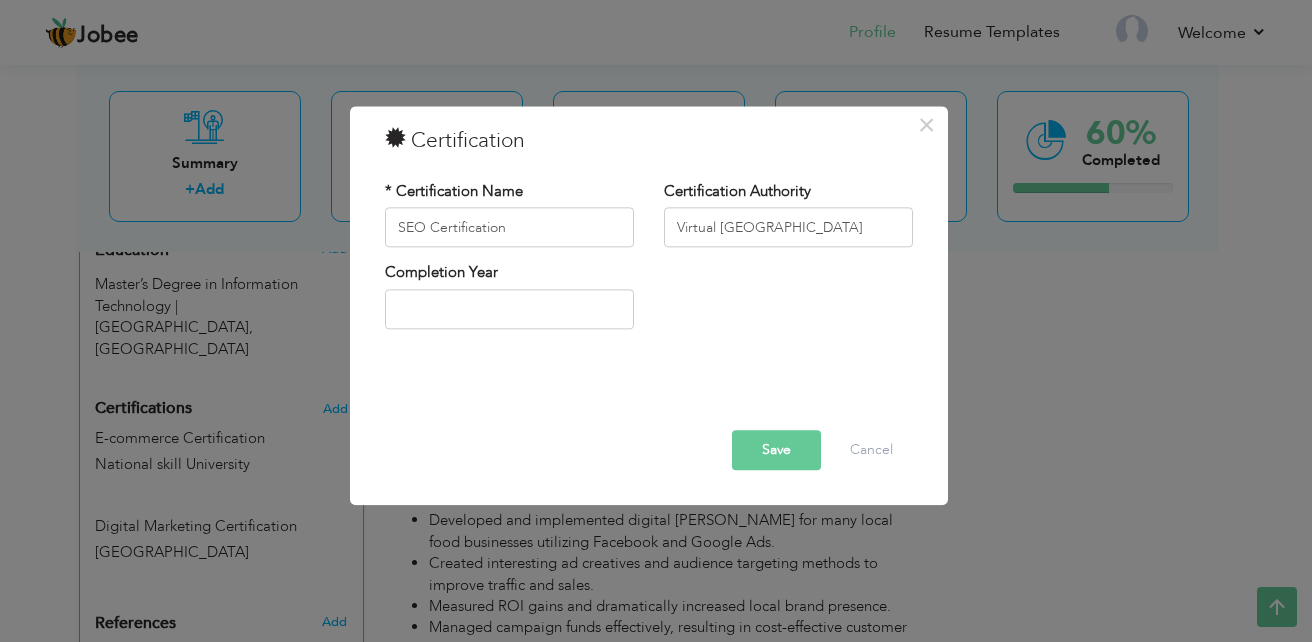 click on "Save" at bounding box center [776, 451] 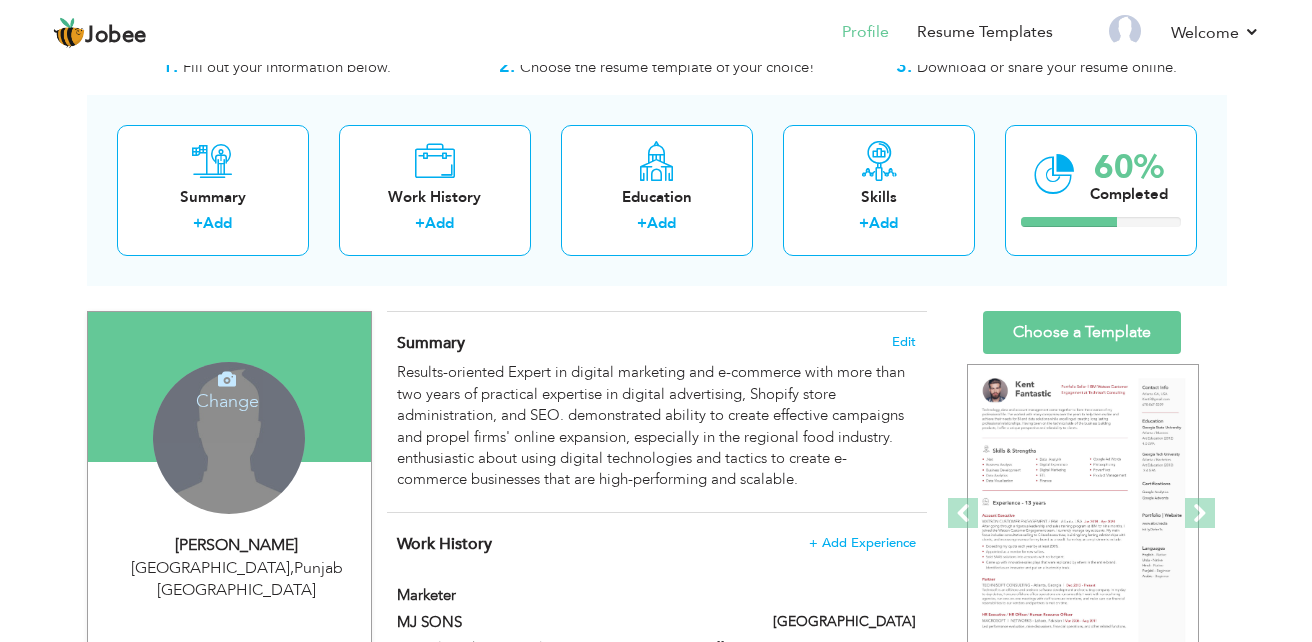scroll, scrollTop: 100, scrollLeft: 0, axis: vertical 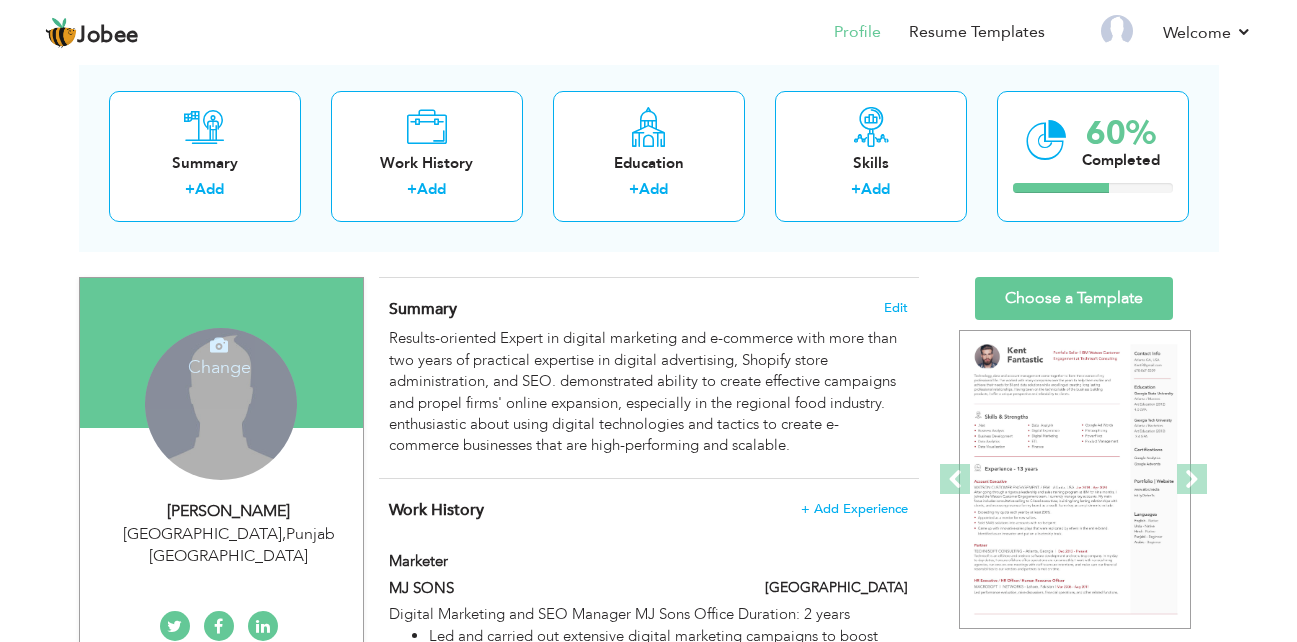 click on "Change" at bounding box center [219, 354] 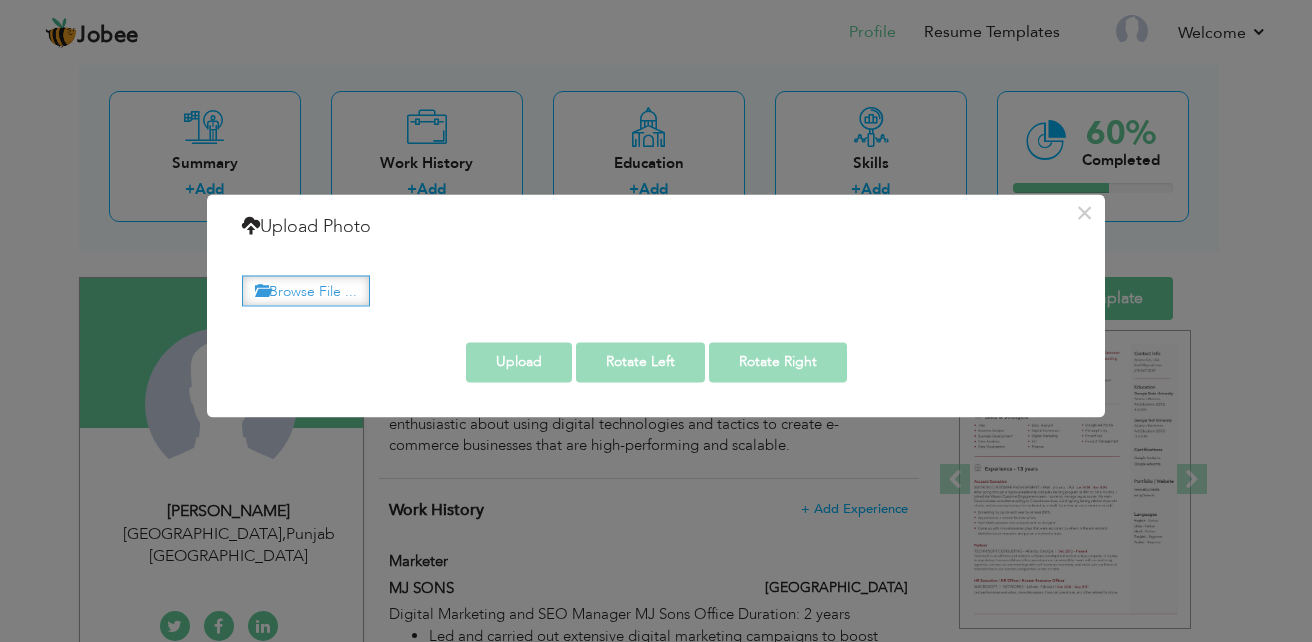 click on "Browse File ..." at bounding box center [306, 290] 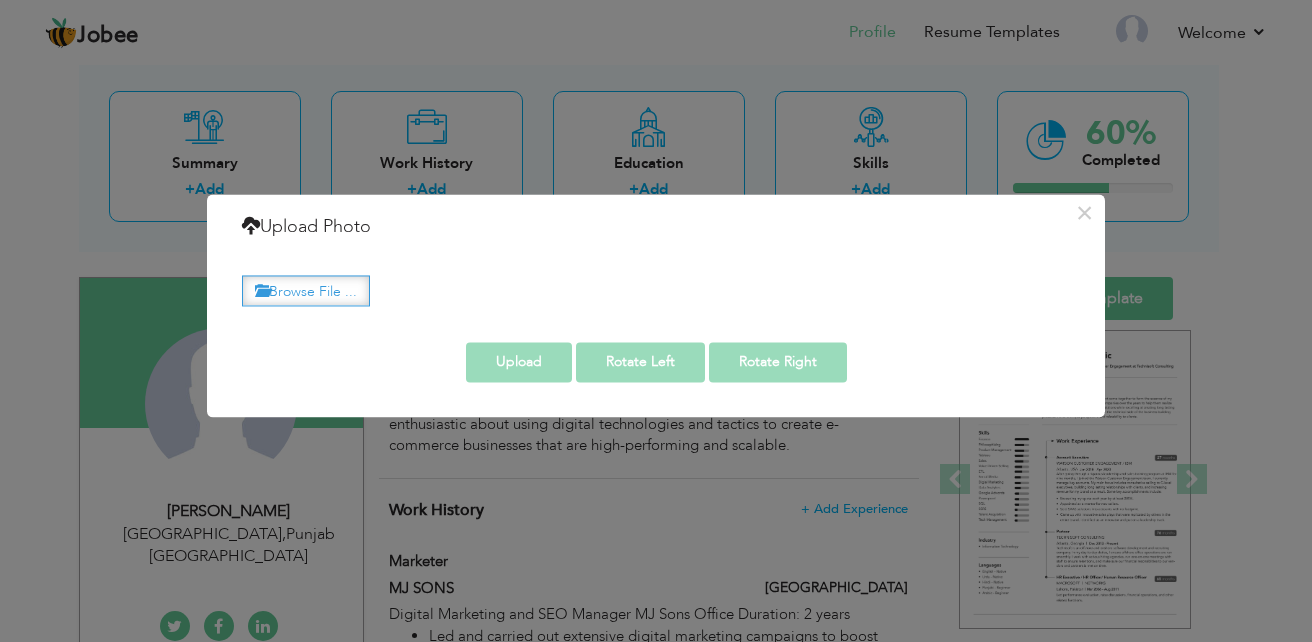 click on "Browse File ..." at bounding box center (306, 290) 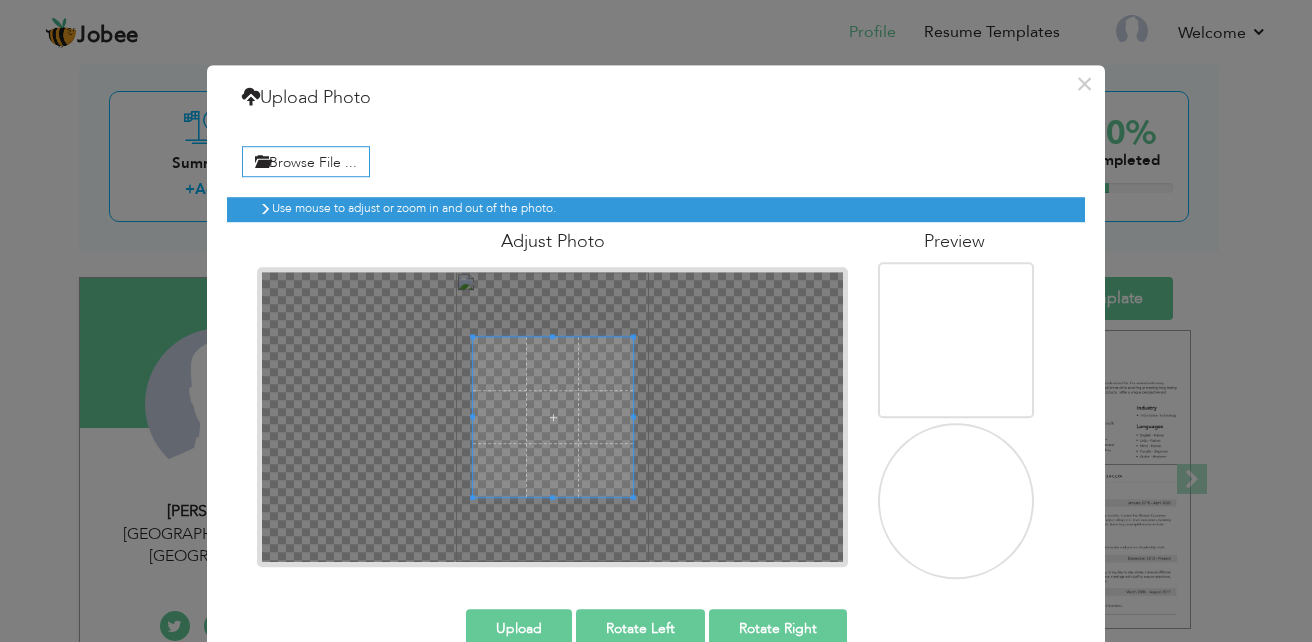 scroll, scrollTop: 42, scrollLeft: 0, axis: vertical 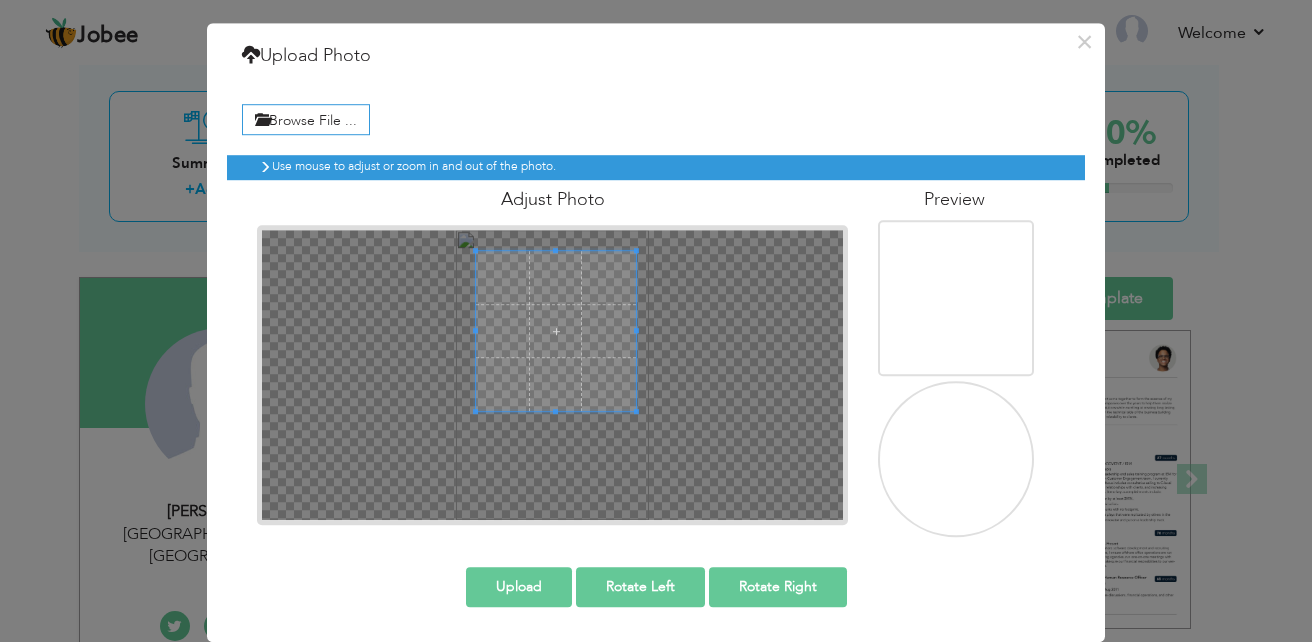 click at bounding box center [556, 331] 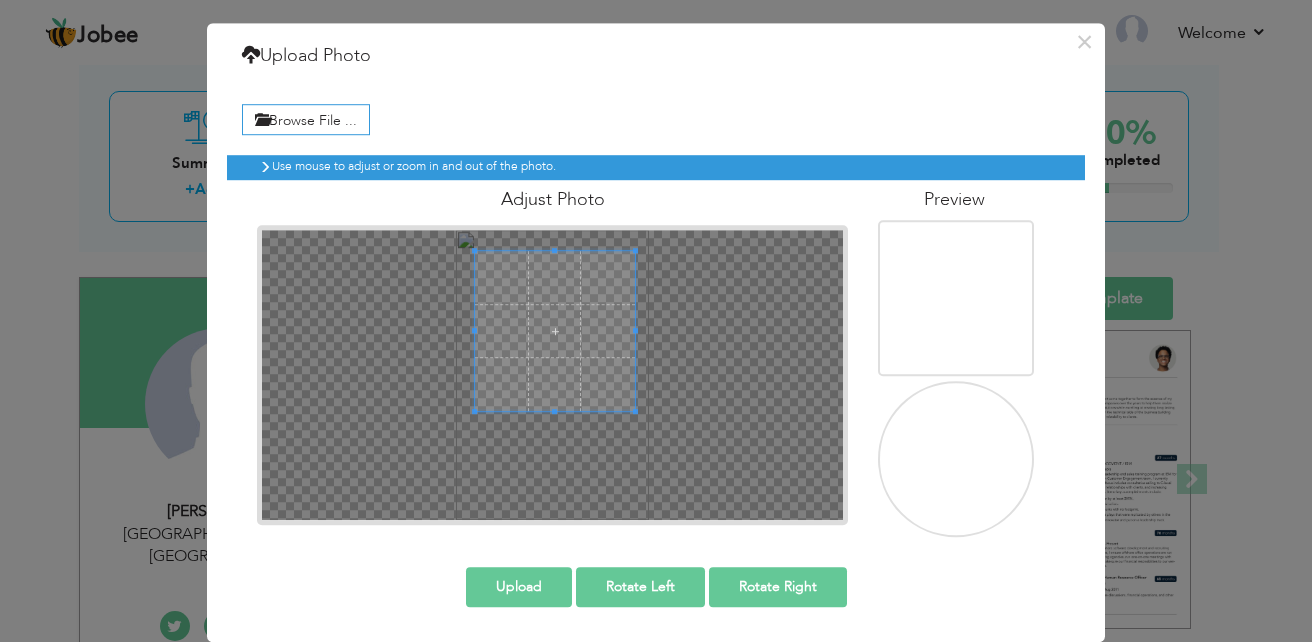 click on "Upload" at bounding box center (519, 587) 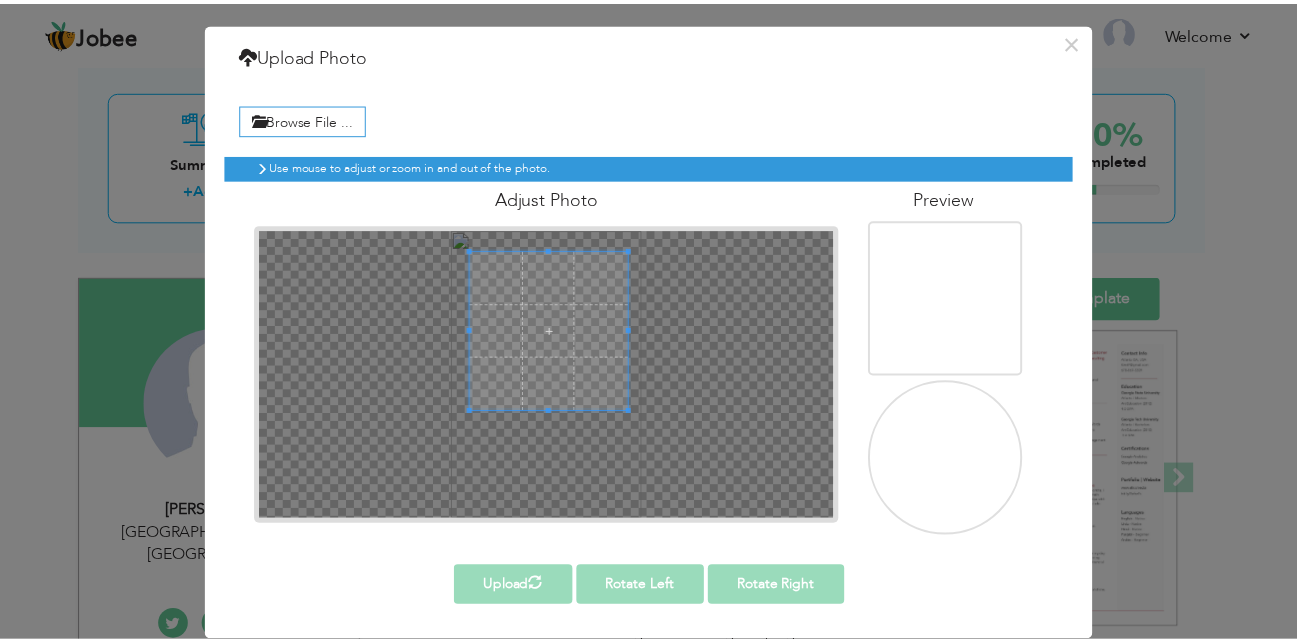 scroll, scrollTop: 0, scrollLeft: 0, axis: both 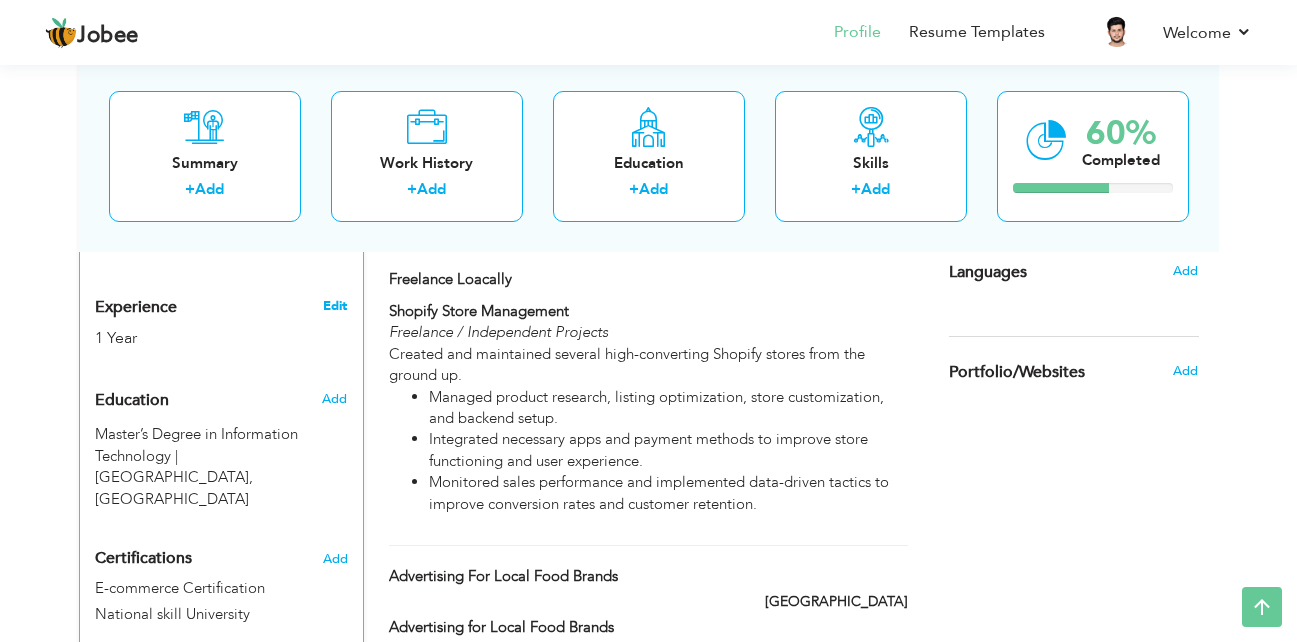 click on "Edit" at bounding box center [335, 306] 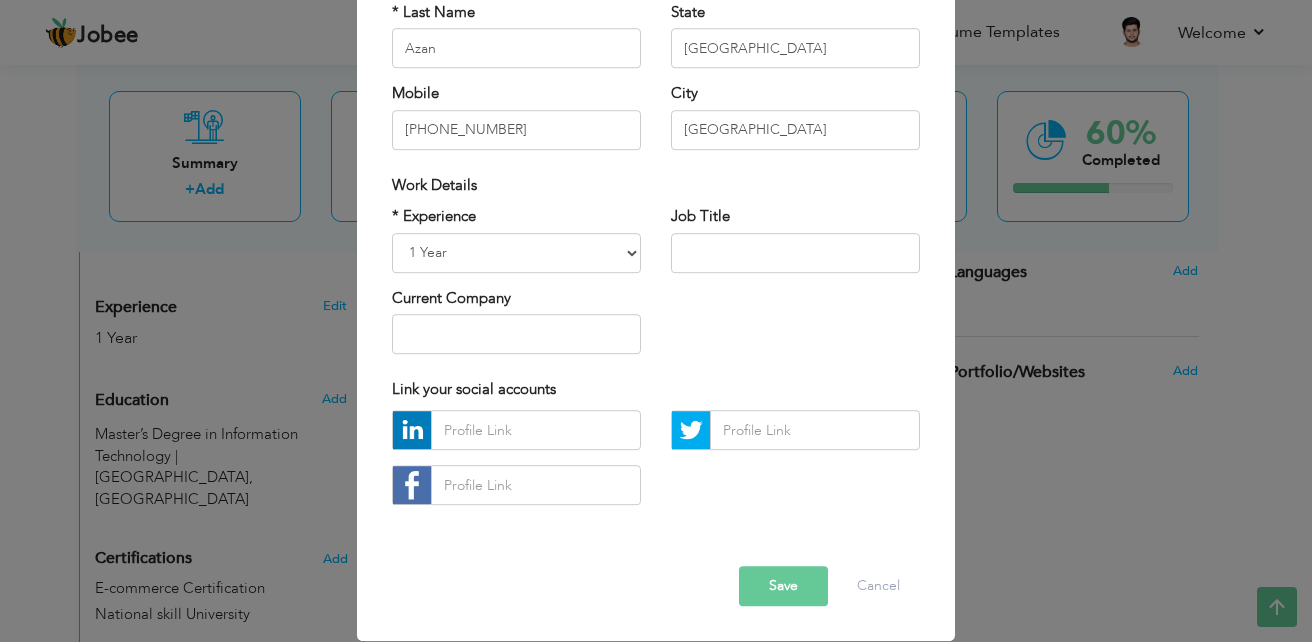 scroll, scrollTop: 0, scrollLeft: 0, axis: both 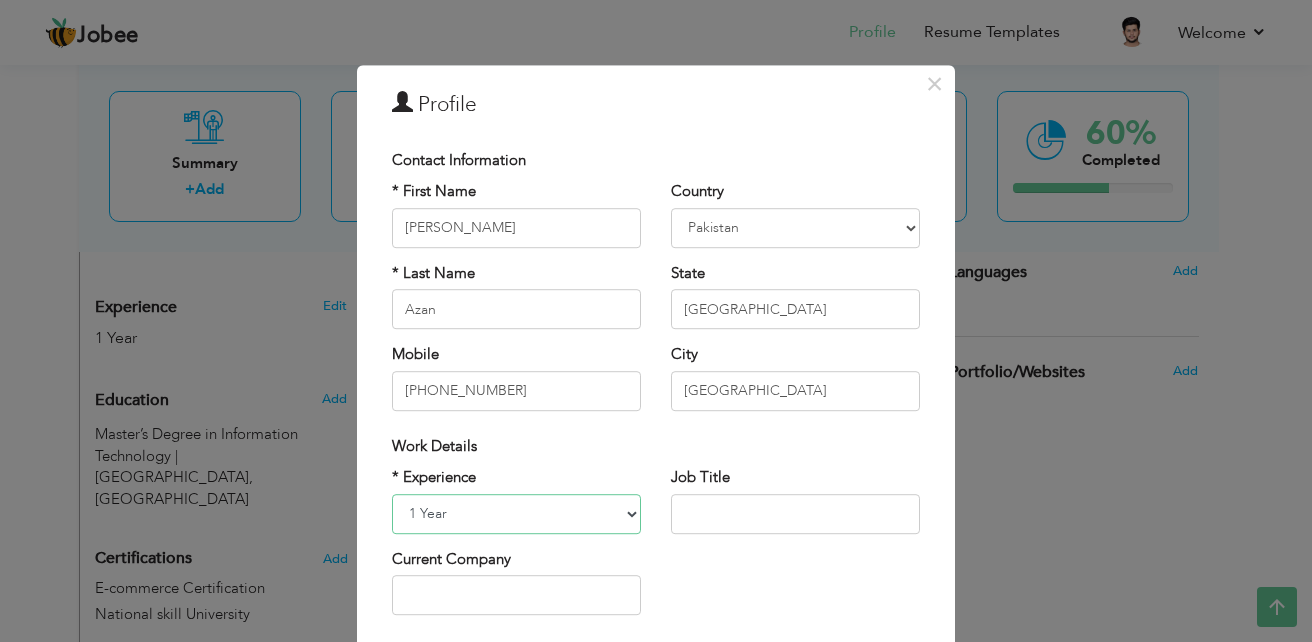 click on "Entry Level Less than 1 Year 1 Year 2 Years 3 Years 4 Years 5 Years 6 Years 7 Years 8 Years 9 Years 10 Years 11 Years 12 Years 13 Years 14 Years 15 Years 16 Years 17 Years 18 Years 19 Years 20 Years 21 Years 22 Years 23 Years 24 Years 25 Years 26 Years 27 Years 28 Years 29 Years 30 Years 31 Years 32 Years 33 Years 34 Years 35 Years More than 35 Years" at bounding box center [516, 514] 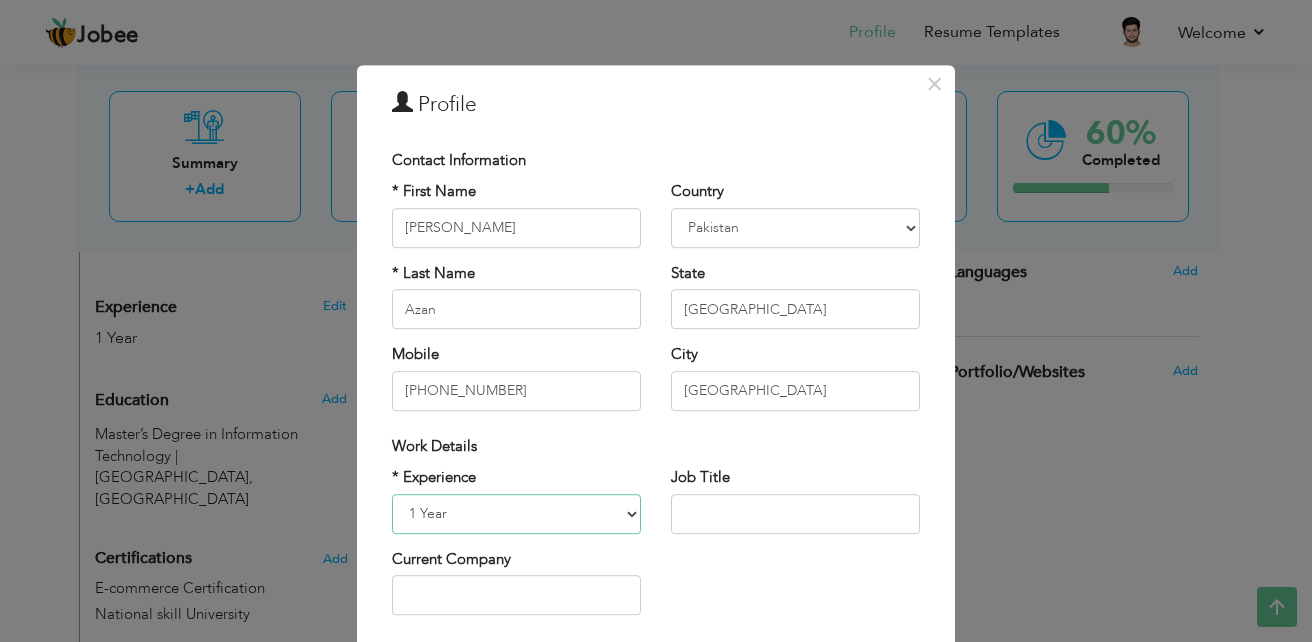 select on "number:4" 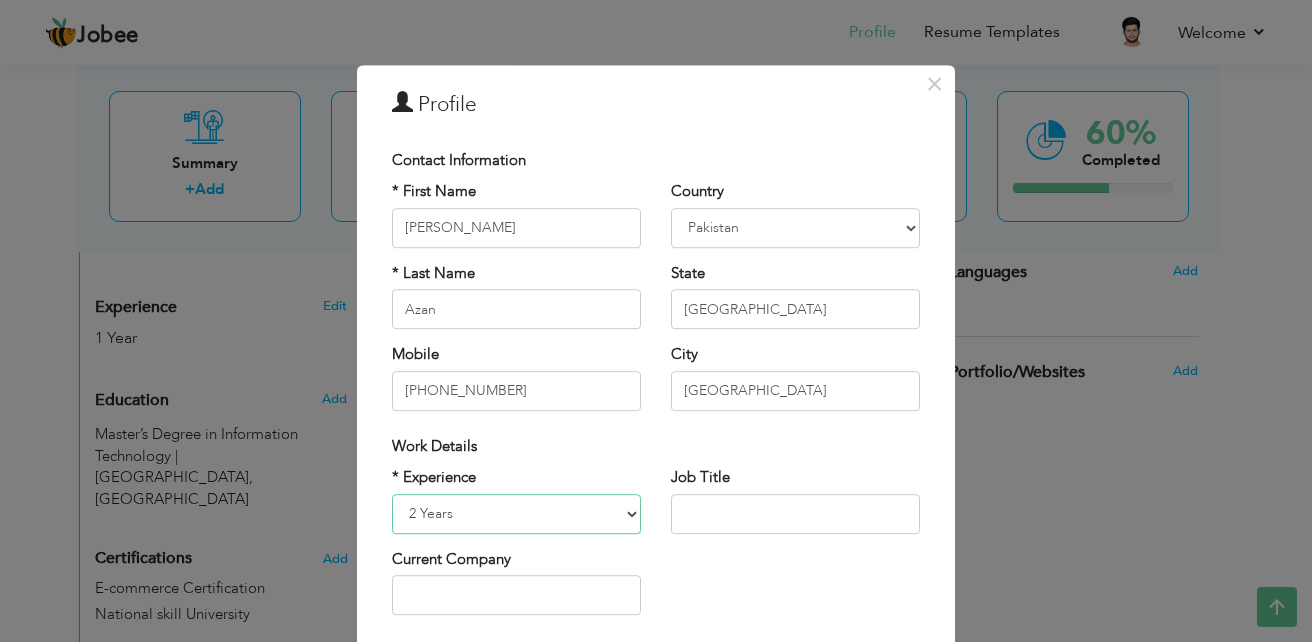 click on "Entry Level Less than 1 Year 1 Year 2 Years 3 Years 4 Years 5 Years 6 Years 7 Years 8 Years 9 Years 10 Years 11 Years 12 Years 13 Years 14 Years 15 Years 16 Years 17 Years 18 Years 19 Years 20 Years 21 Years 22 Years 23 Years 24 Years 25 Years 26 Years 27 Years 28 Years 29 Years 30 Years 31 Years 32 Years 33 Years 34 Years 35 Years More than 35 Years" at bounding box center [516, 514] 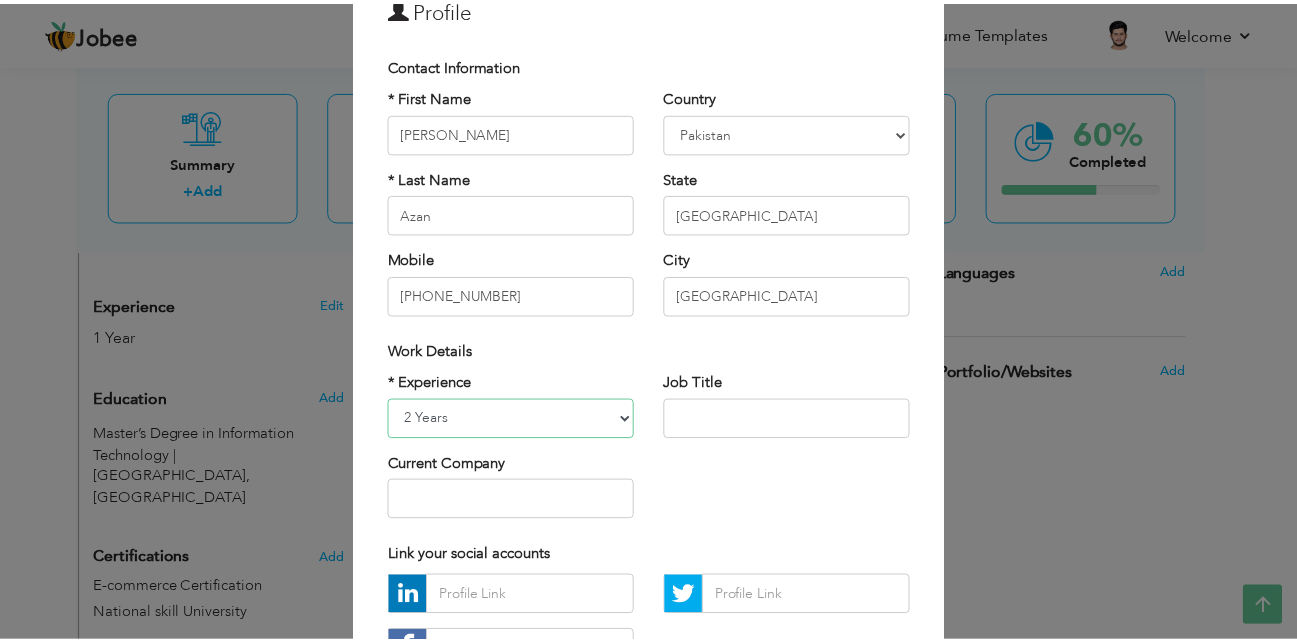 scroll, scrollTop: 261, scrollLeft: 0, axis: vertical 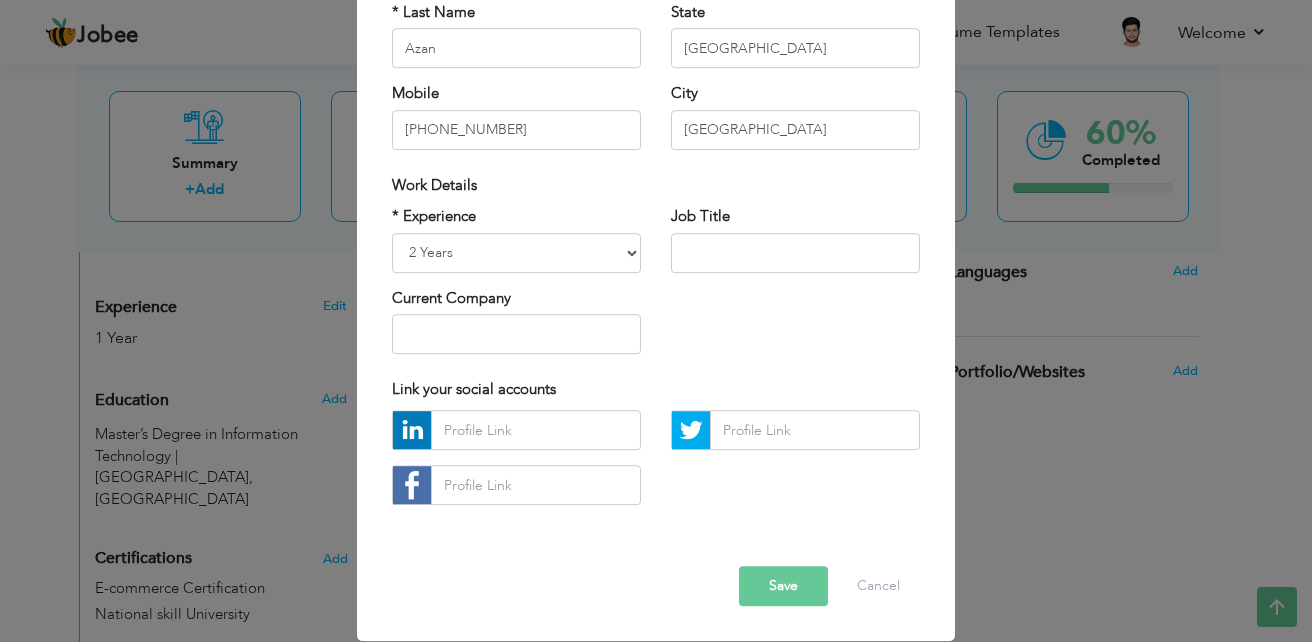 click on "Save" at bounding box center [783, 587] 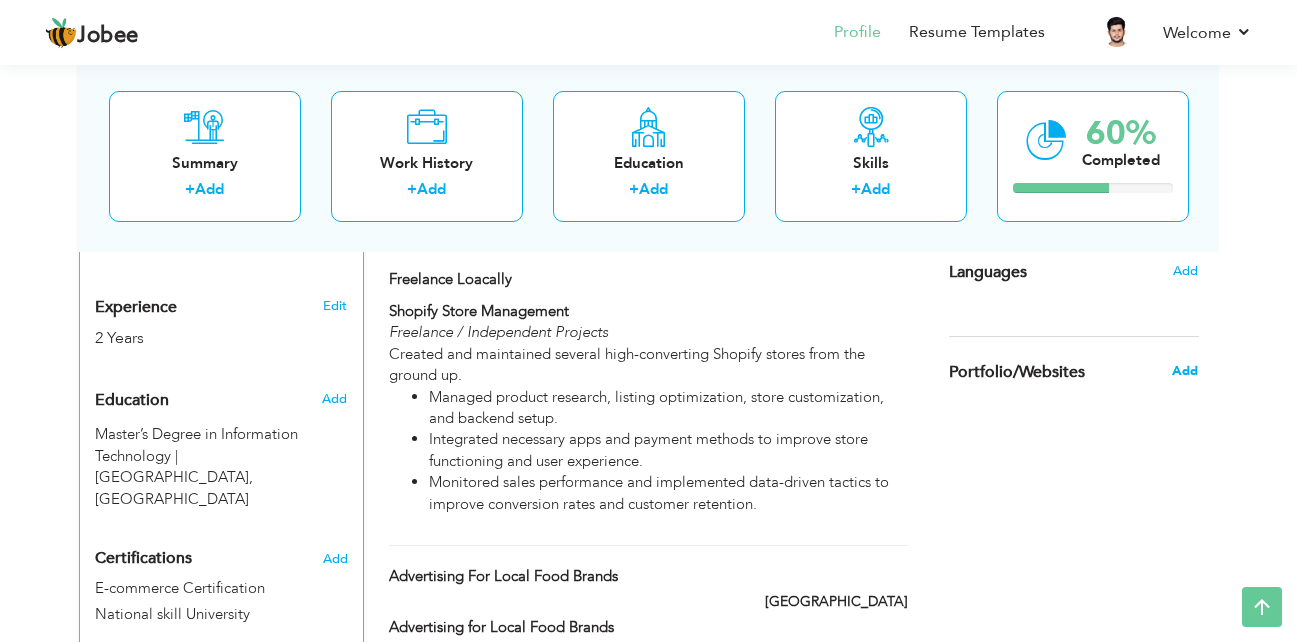 click on "Add" at bounding box center (1185, 371) 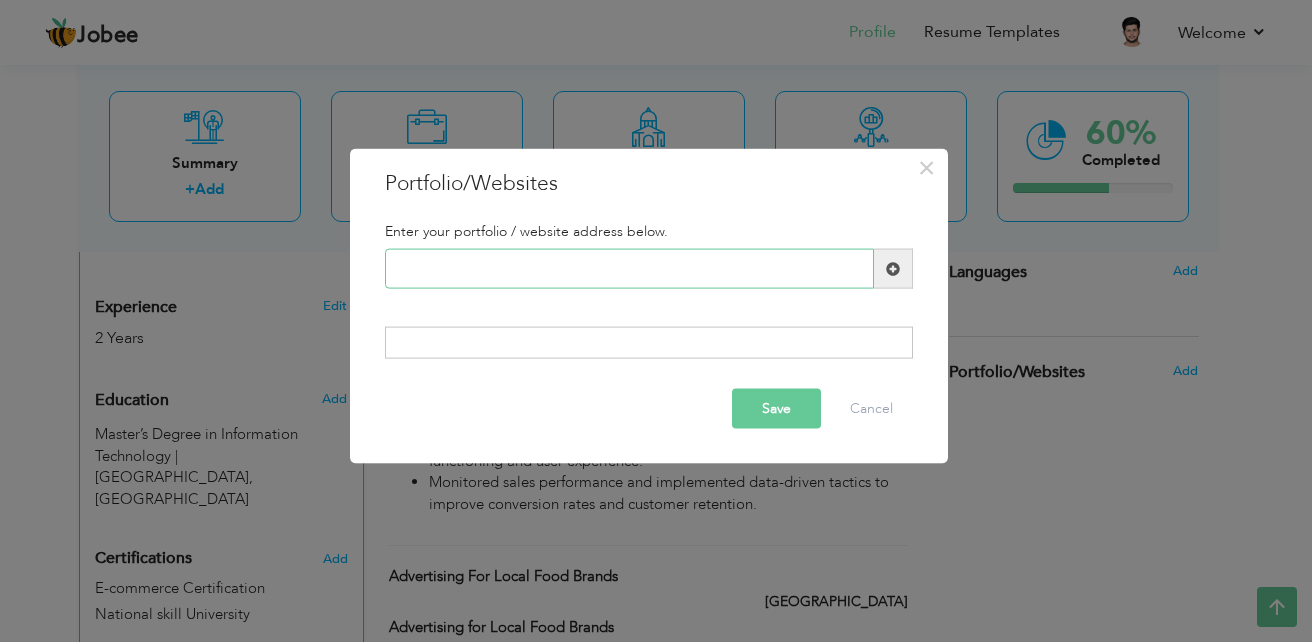 click at bounding box center (629, 269) 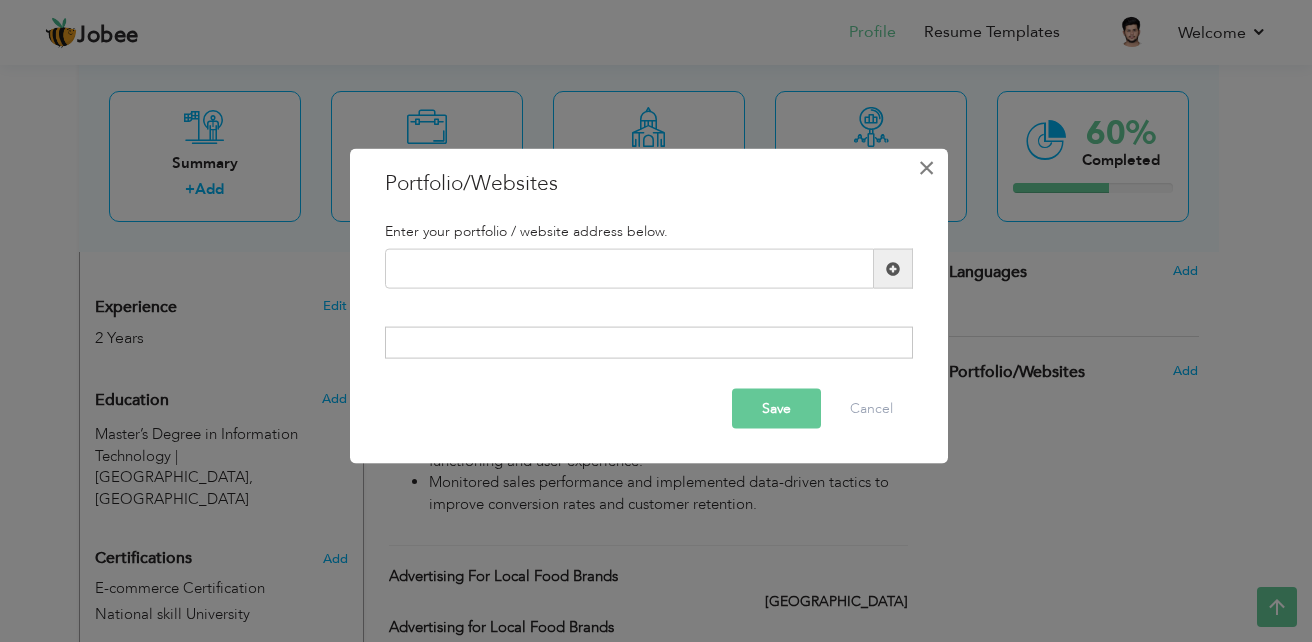 click on "×" at bounding box center [926, 168] 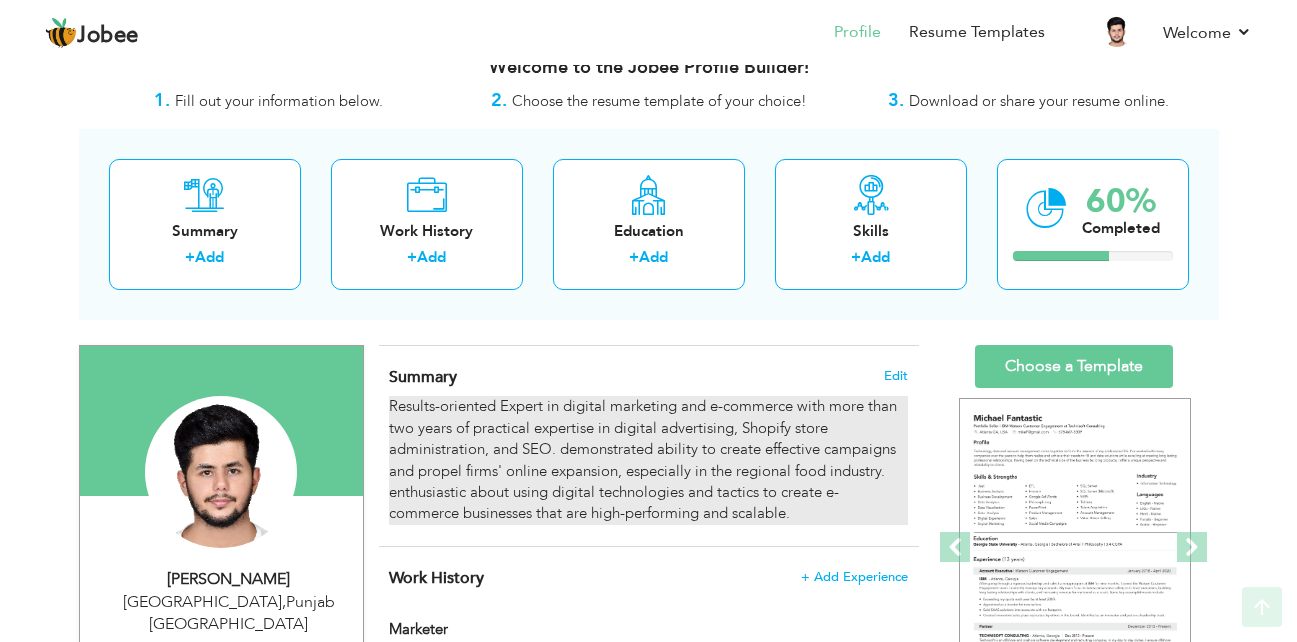 scroll, scrollTop: 0, scrollLeft: 0, axis: both 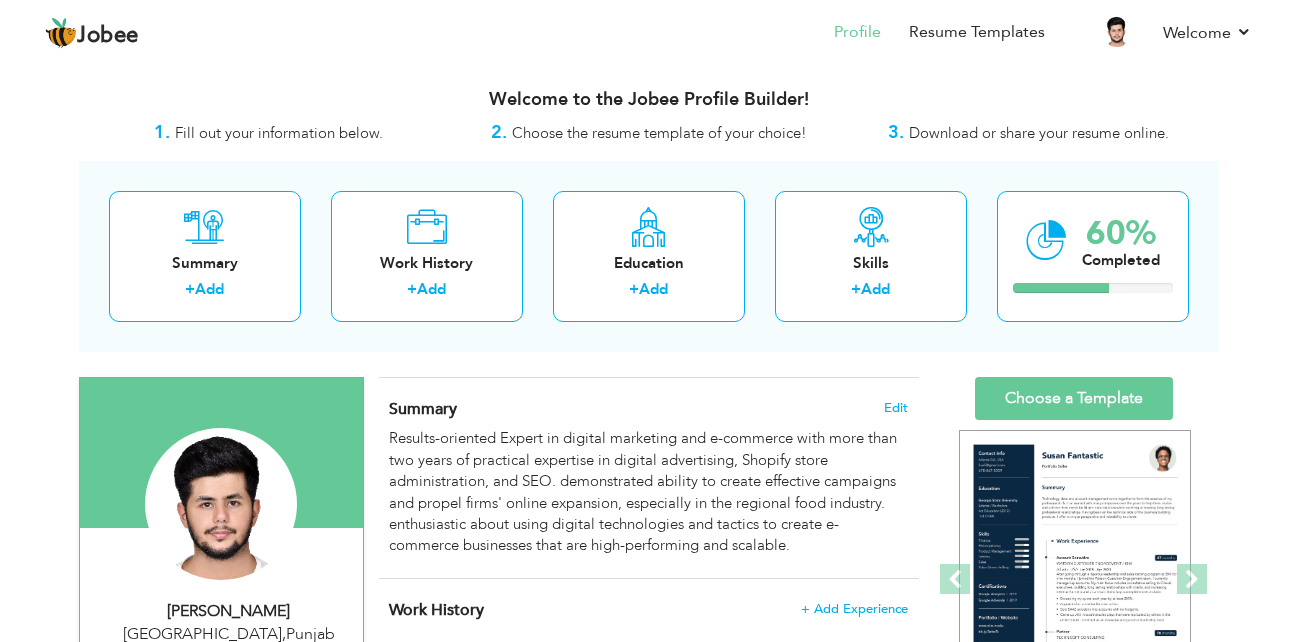 drag, startPoint x: 1115, startPoint y: 270, endPoint x: 1109, endPoint y: 366, distance: 96.18732 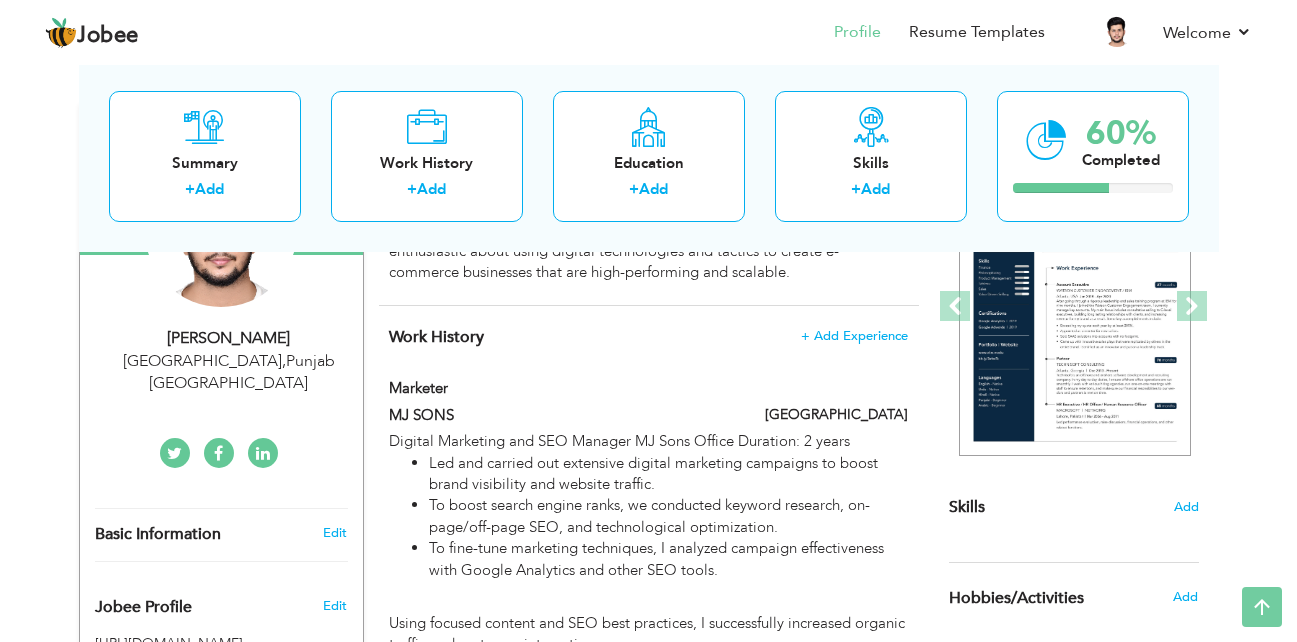 scroll, scrollTop: 0, scrollLeft: 0, axis: both 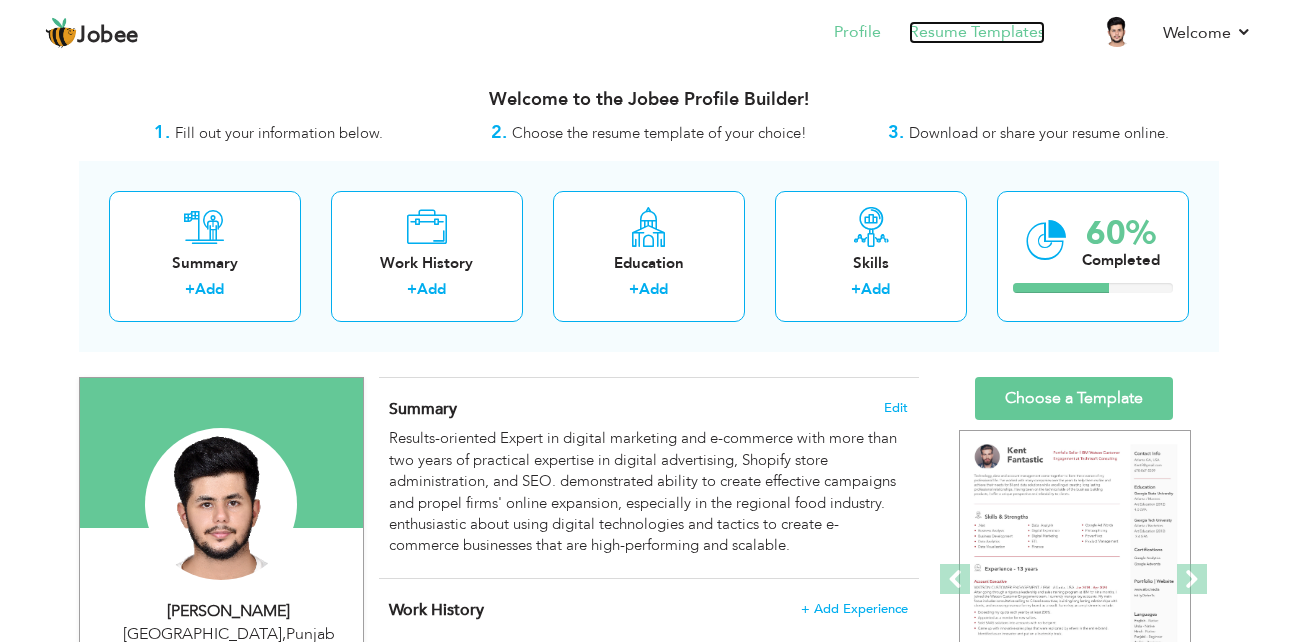 click on "Resume Templates" at bounding box center (977, 32) 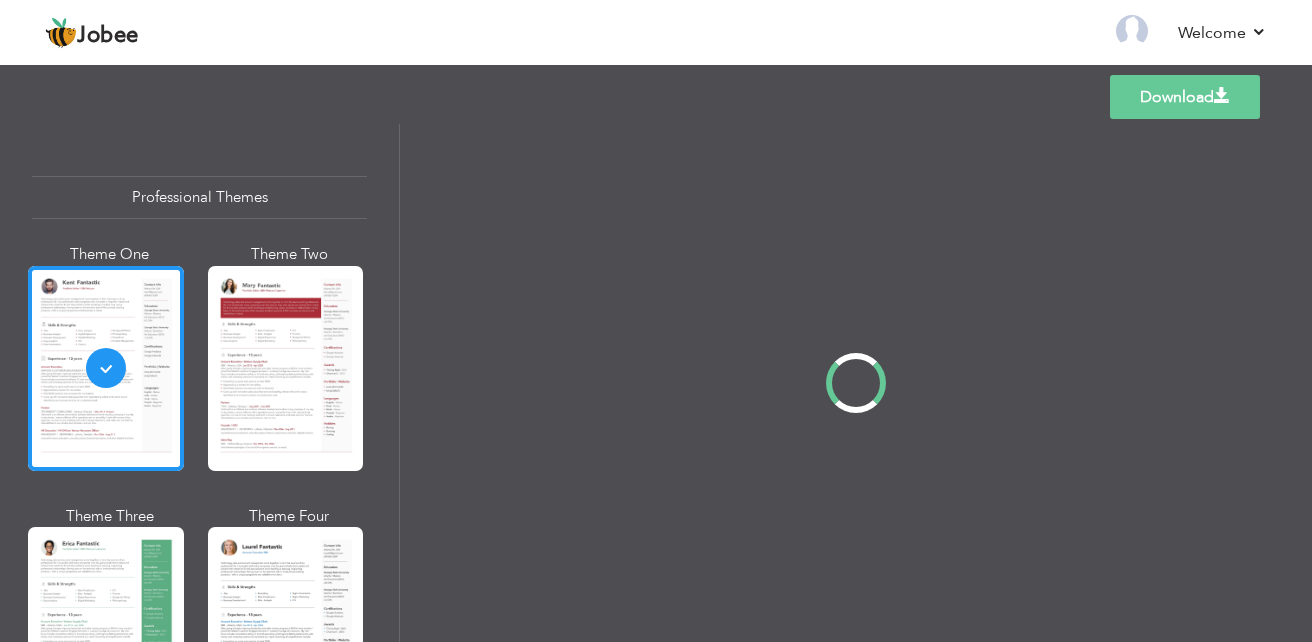 scroll, scrollTop: 0, scrollLeft: 0, axis: both 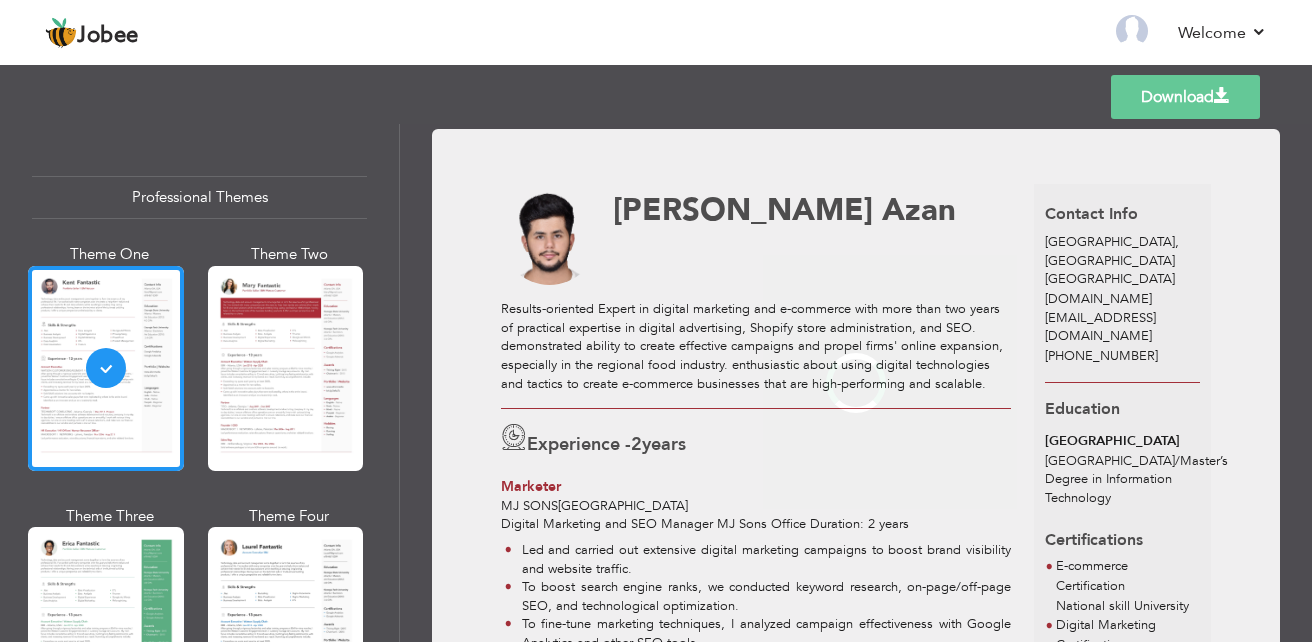 click at bounding box center (286, 629) 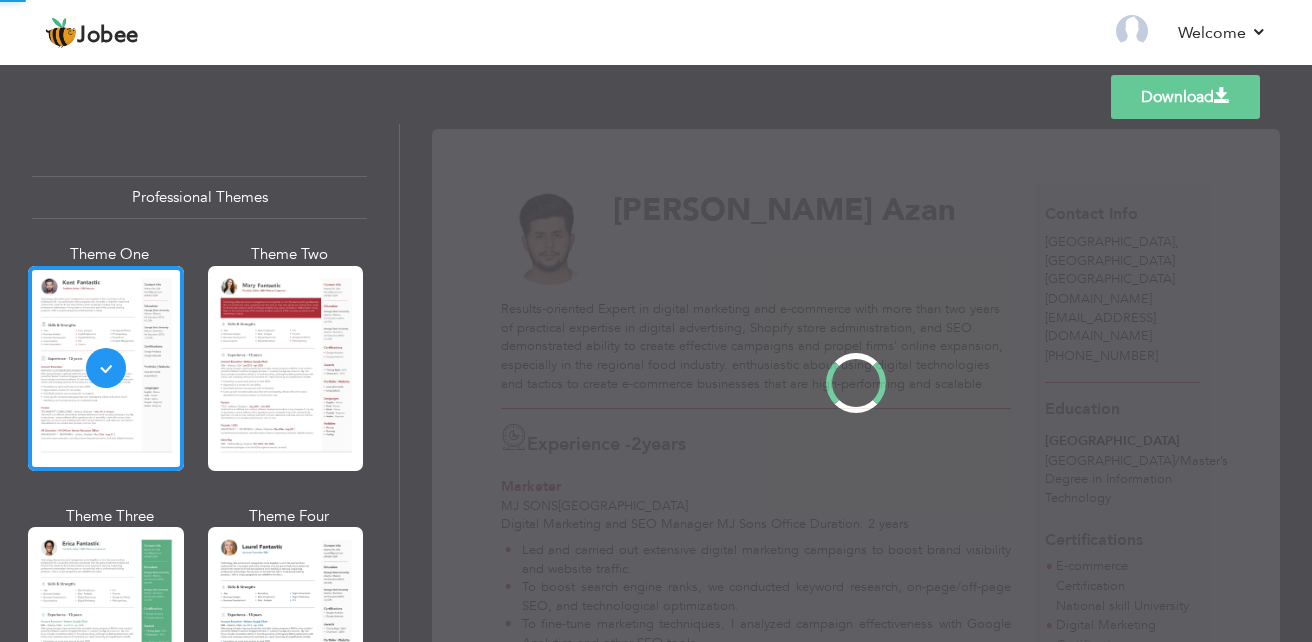 scroll, scrollTop: 0, scrollLeft: 0, axis: both 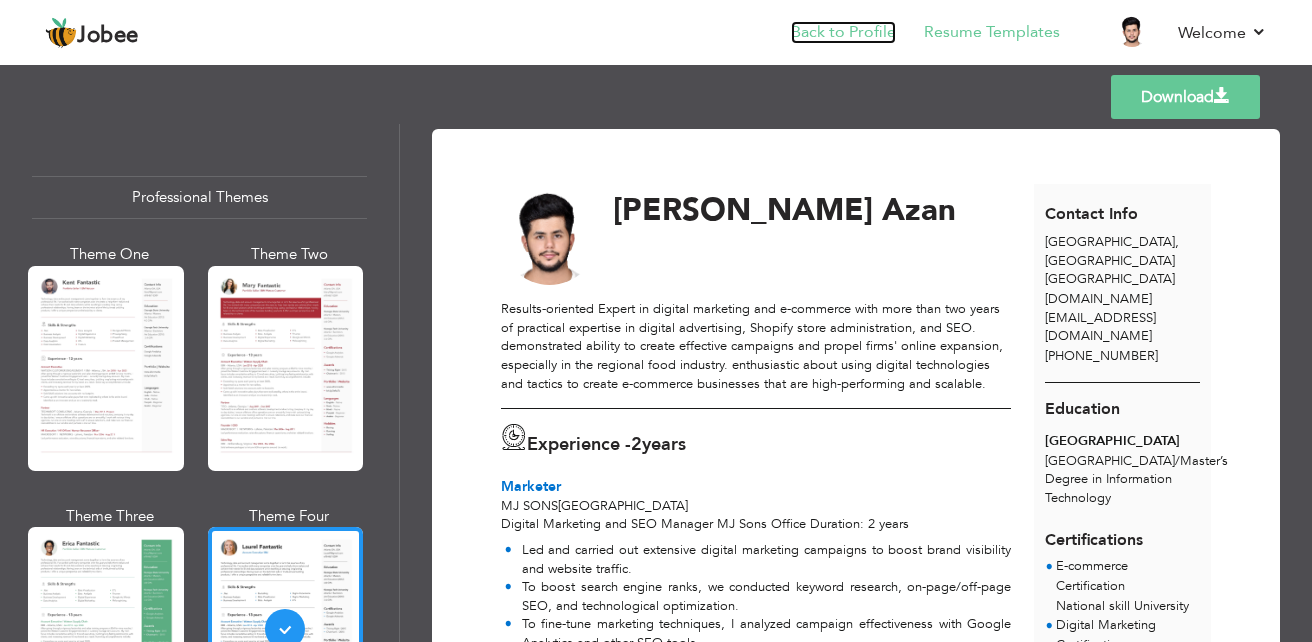 click on "Back to Profile" at bounding box center [843, 32] 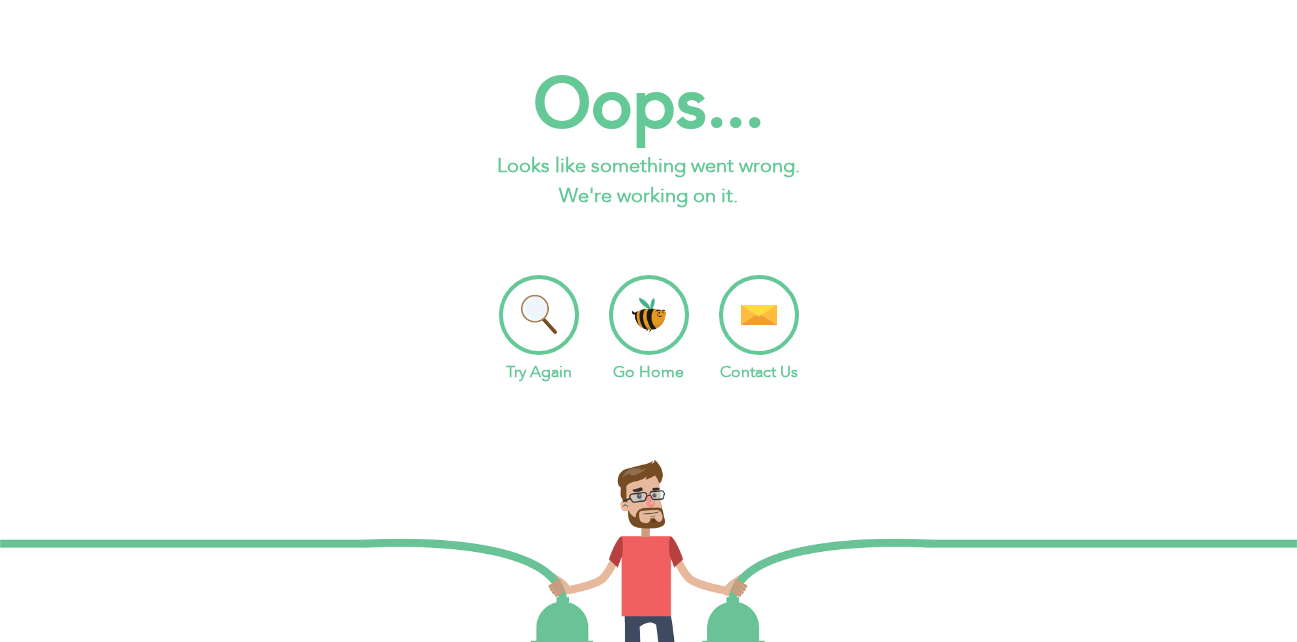 scroll, scrollTop: 0, scrollLeft: 0, axis: both 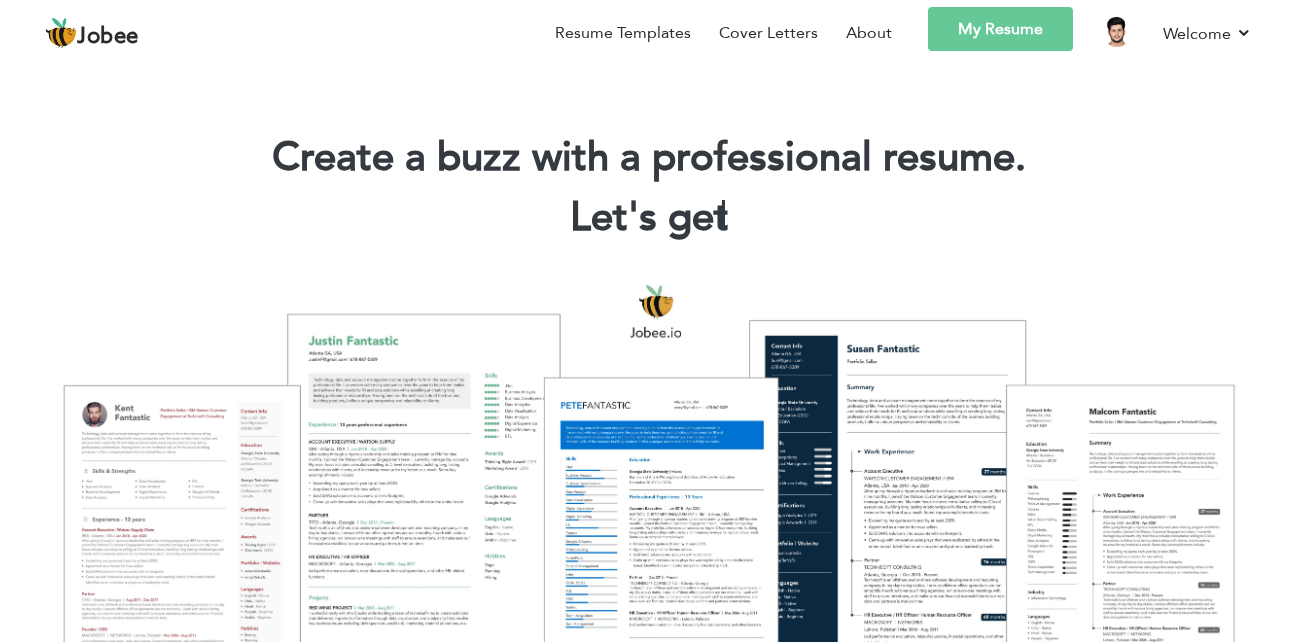 click on "My Resume" at bounding box center [1000, 29] 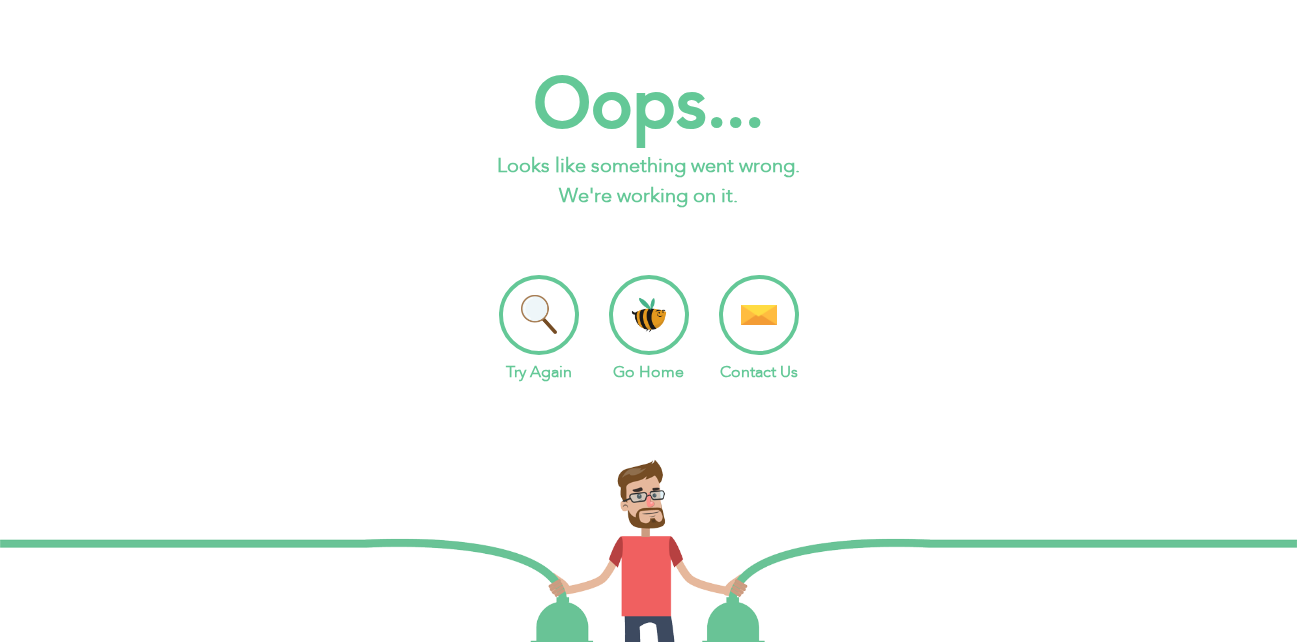 scroll, scrollTop: 0, scrollLeft: 0, axis: both 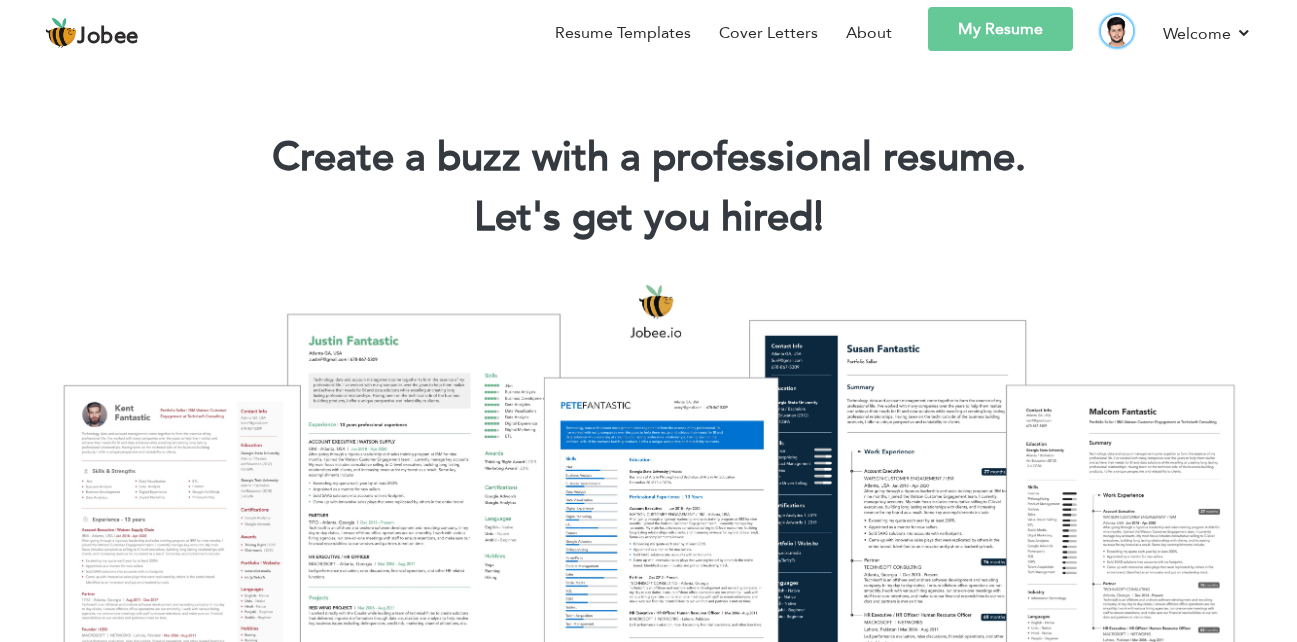 click at bounding box center [1117, 31] 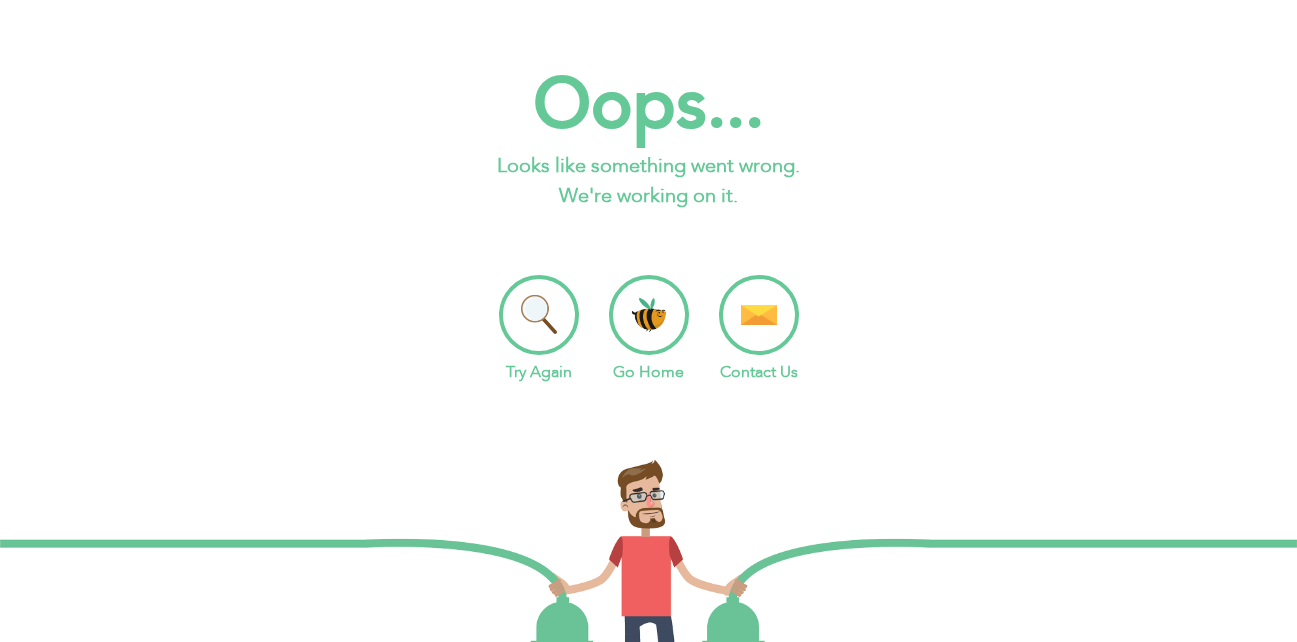 scroll, scrollTop: 0, scrollLeft: 0, axis: both 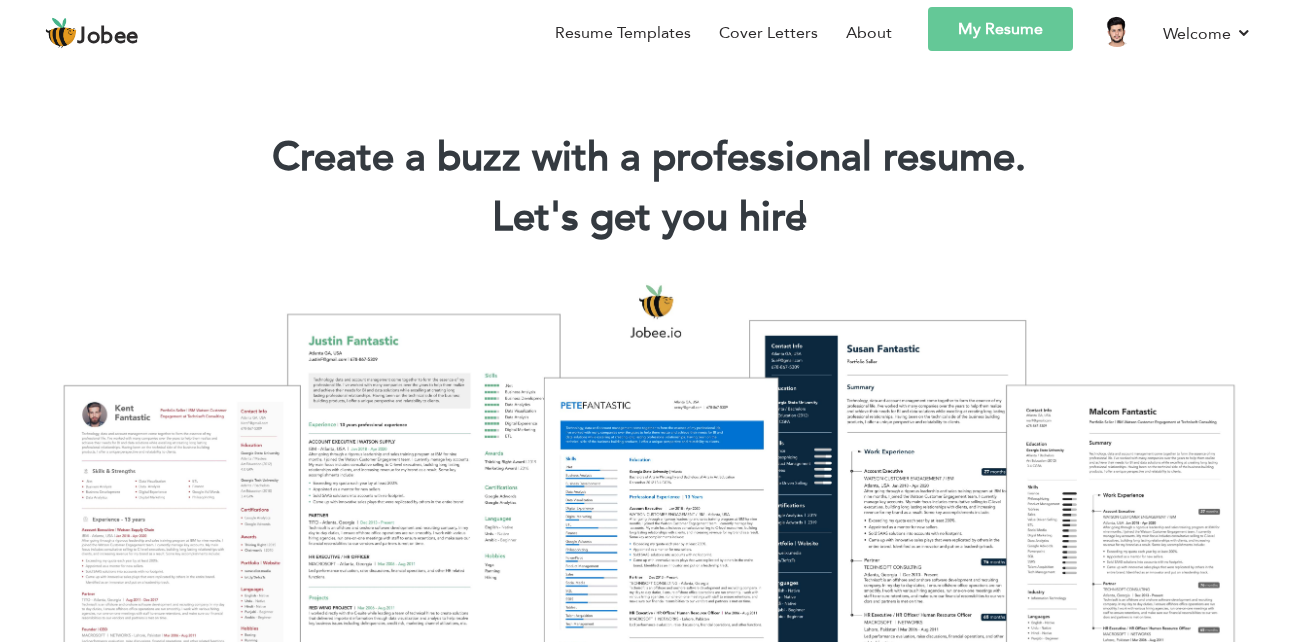 click on "My Resume" at bounding box center [1000, 29] 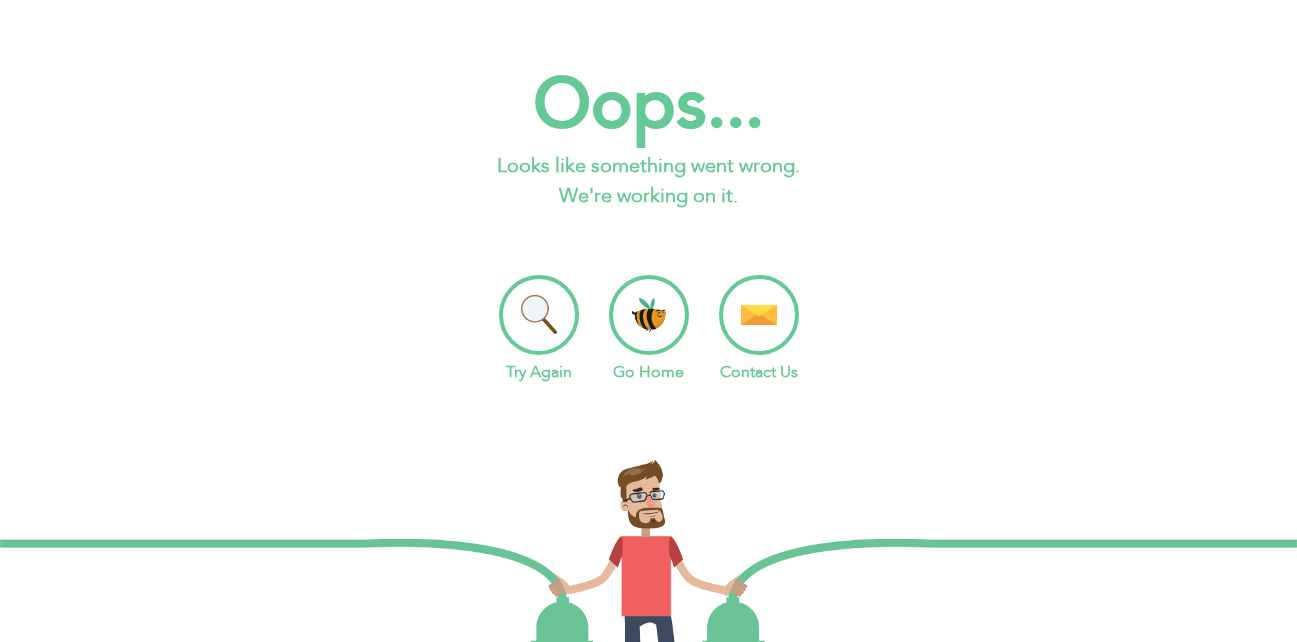scroll, scrollTop: 0, scrollLeft: 0, axis: both 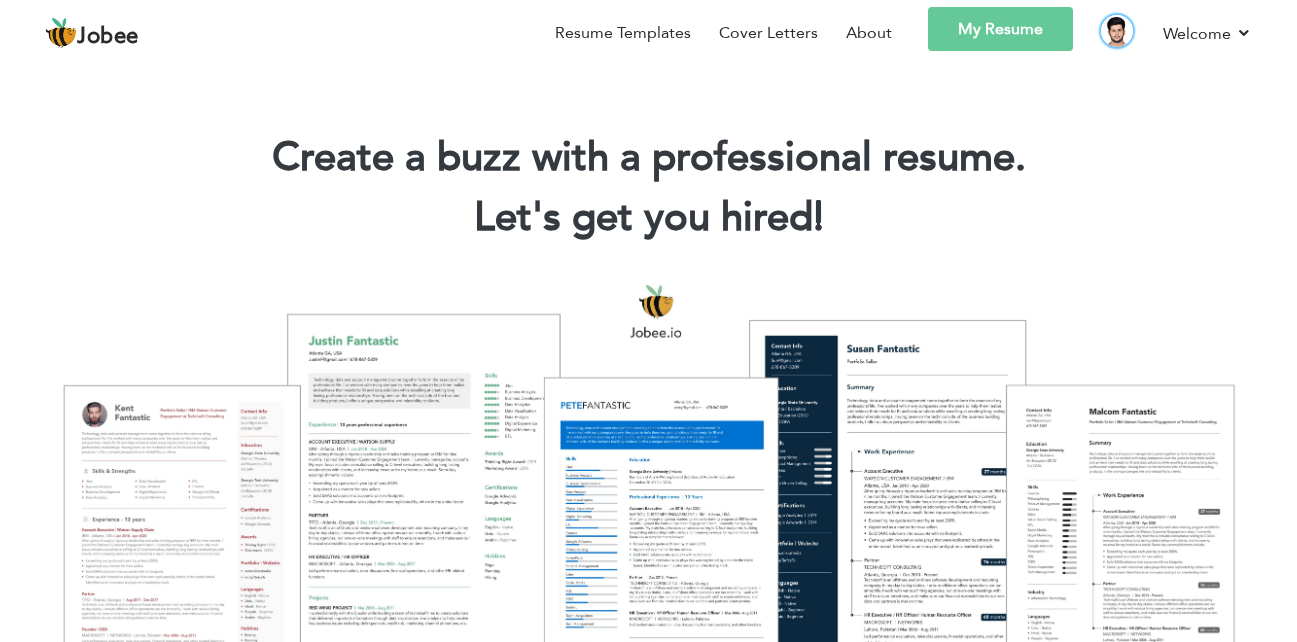 click at bounding box center [1117, 31] 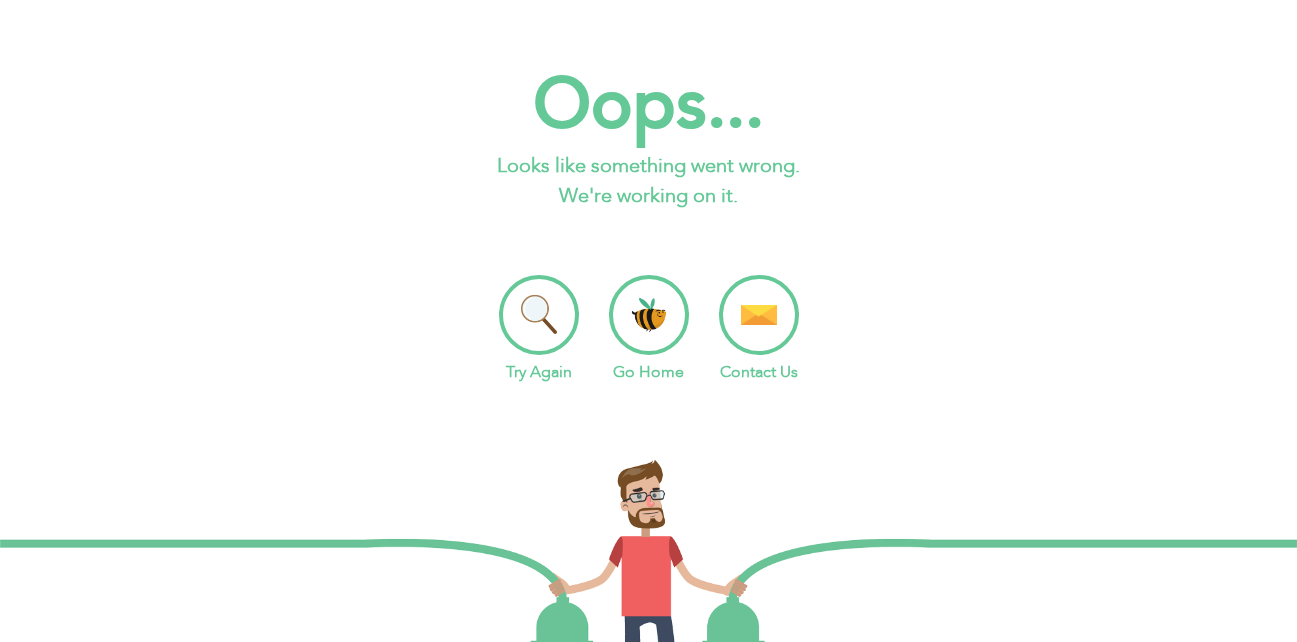 scroll, scrollTop: 0, scrollLeft: 0, axis: both 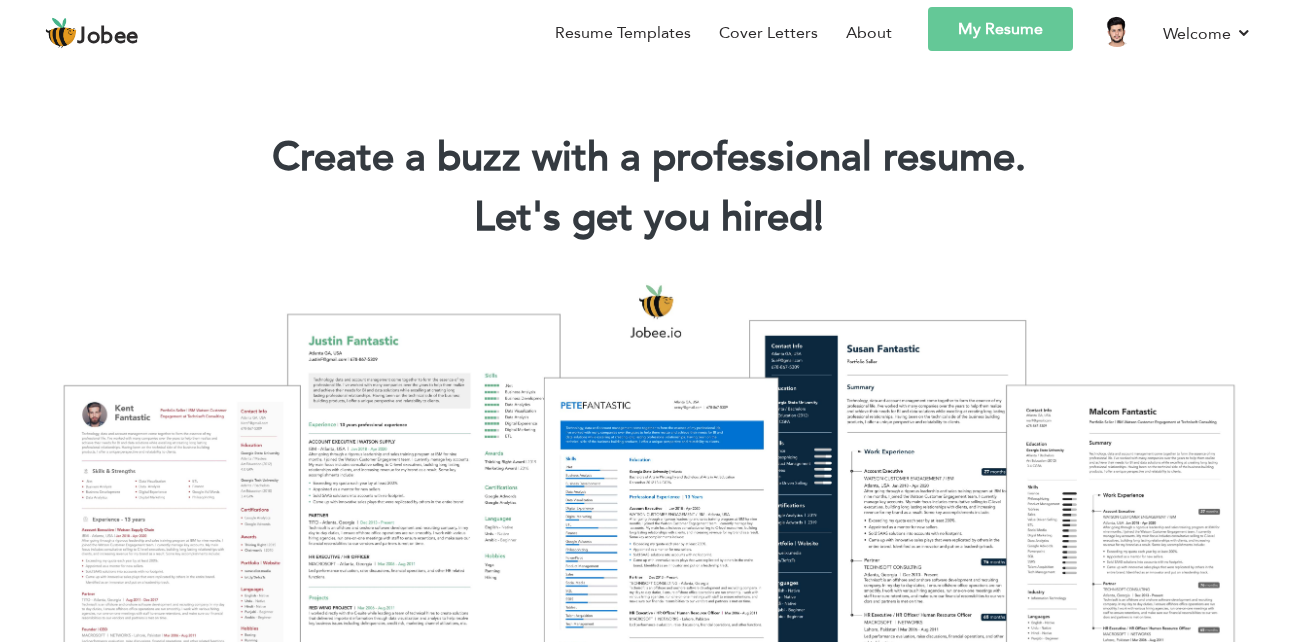 click on "My Resume" at bounding box center (1000, 29) 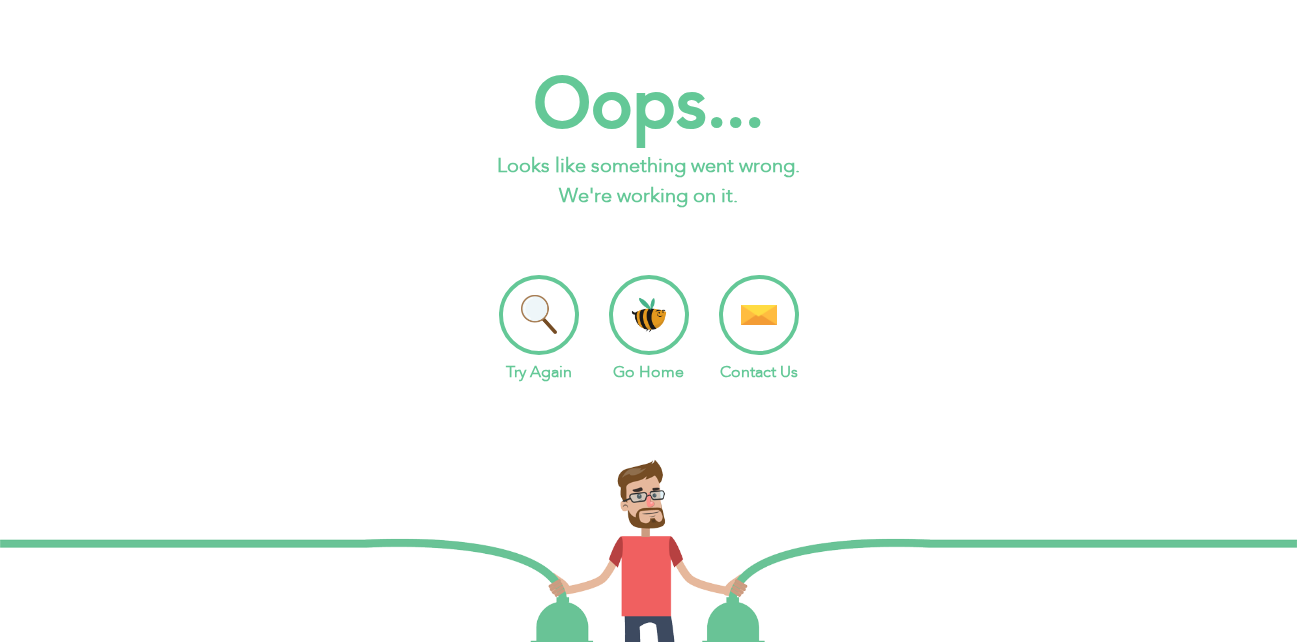 scroll, scrollTop: 0, scrollLeft: 0, axis: both 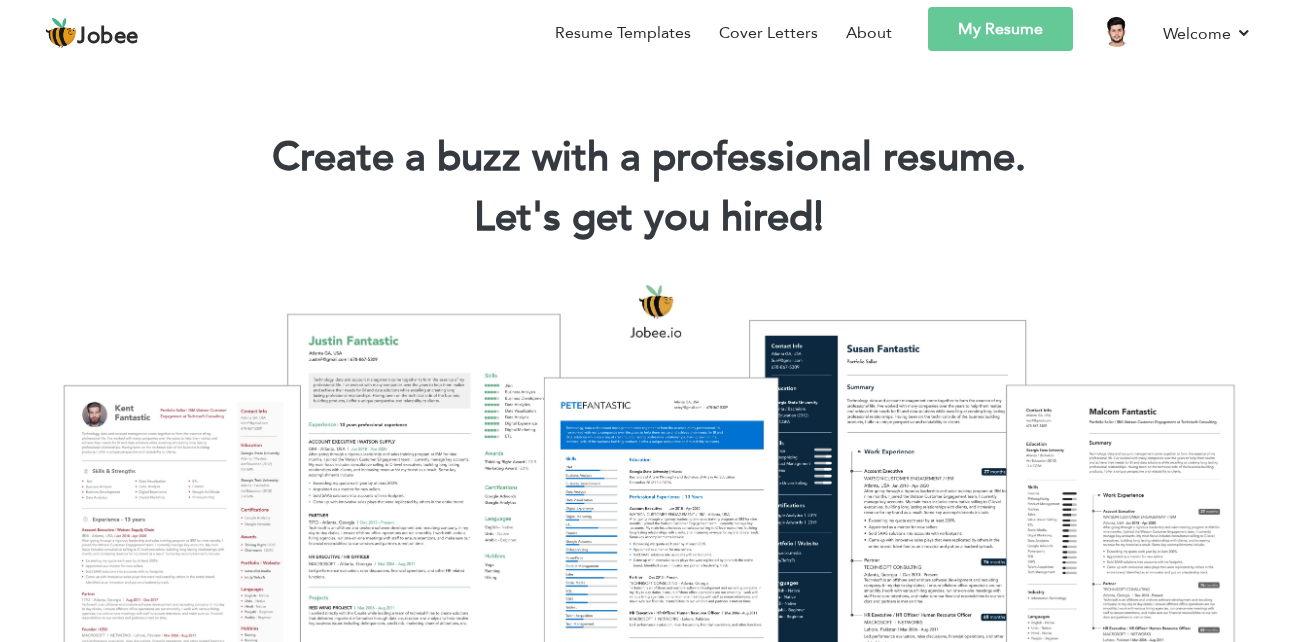 click on "My Resume" at bounding box center [1000, 29] 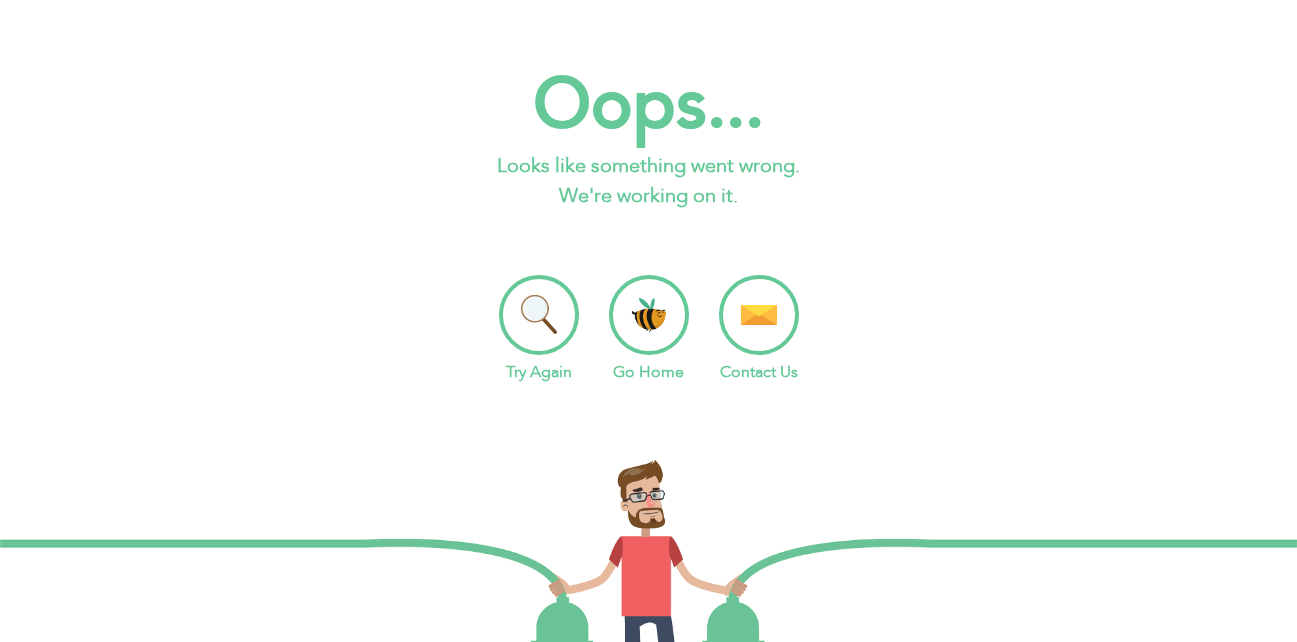 scroll, scrollTop: 0, scrollLeft: 0, axis: both 